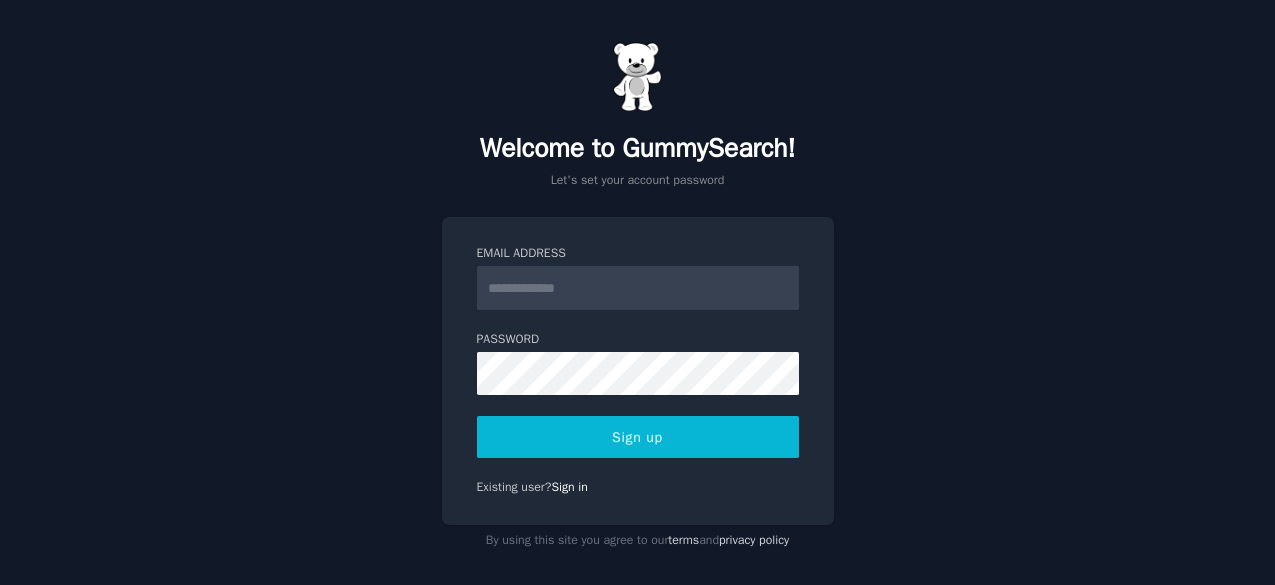 scroll, scrollTop: 0, scrollLeft: 0, axis: both 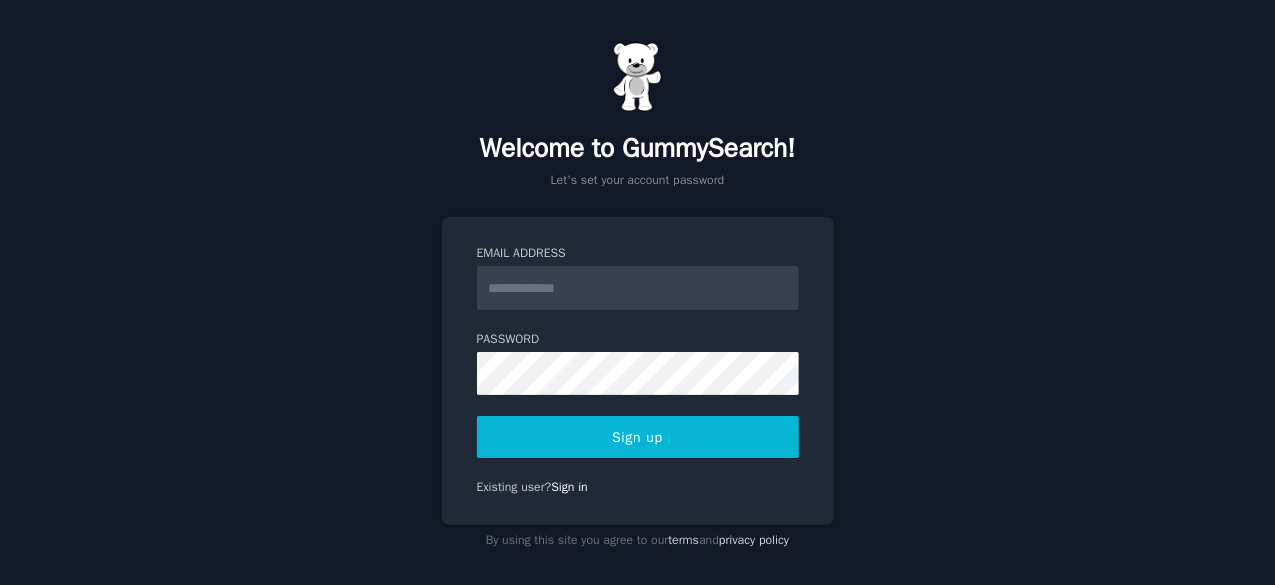 click on "Email Address" at bounding box center (638, 288) 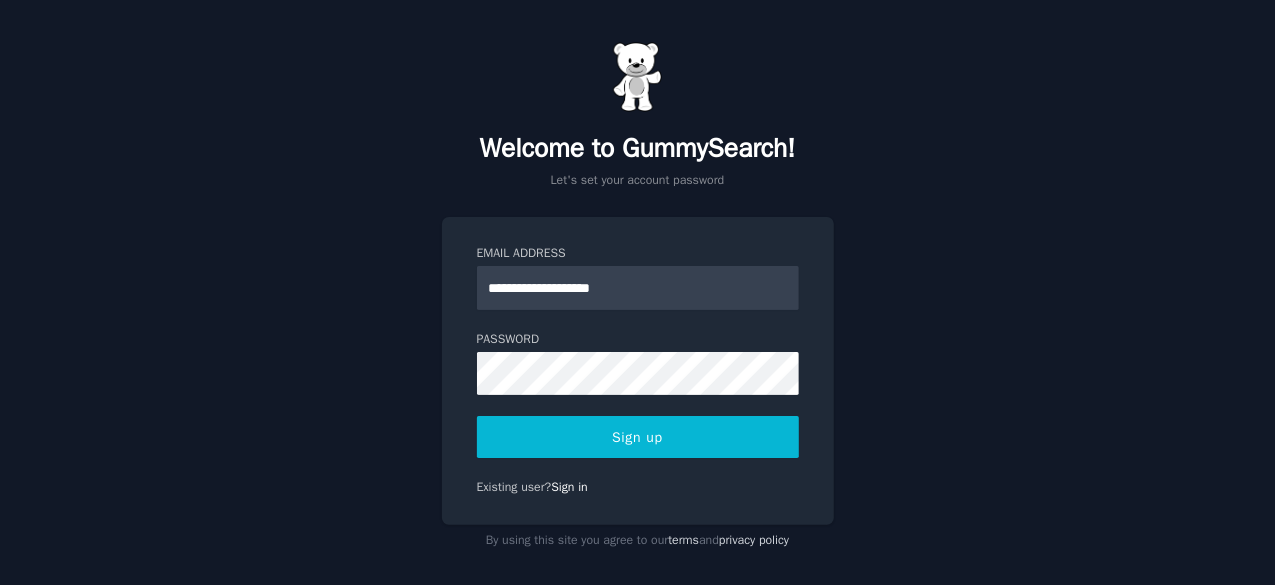 click on "**********" 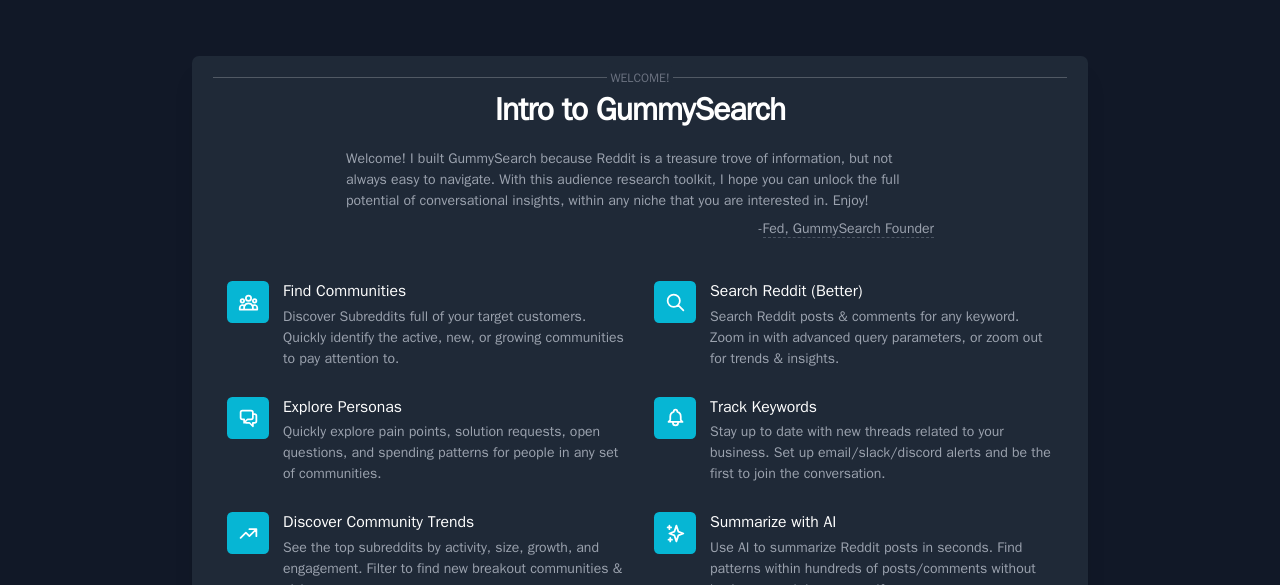 scroll, scrollTop: 0, scrollLeft: 0, axis: both 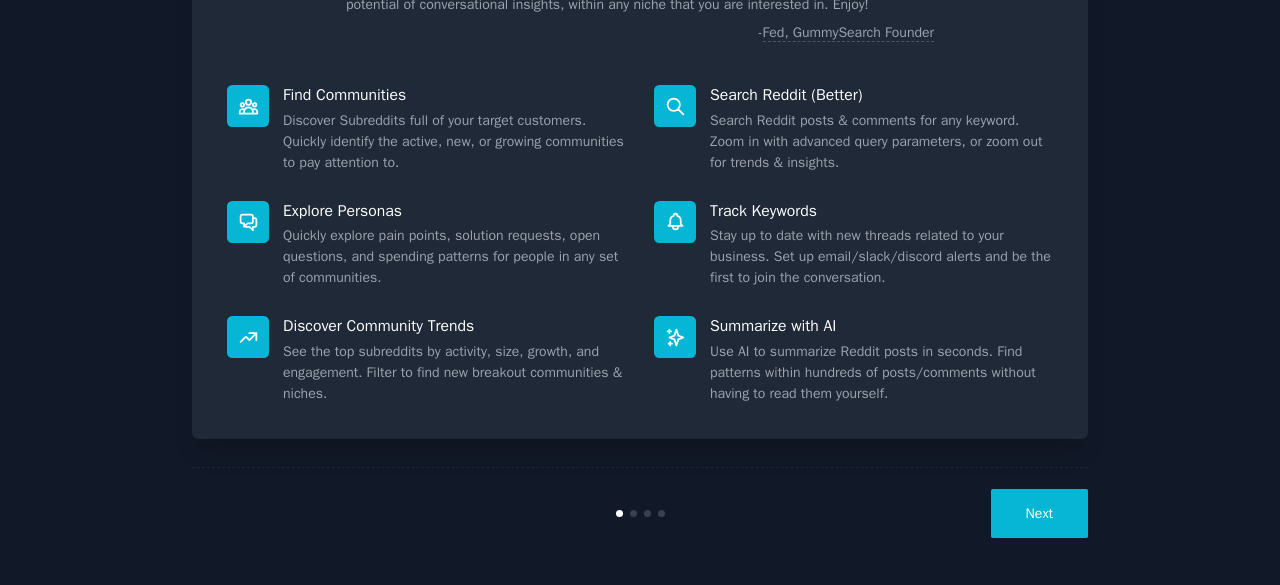 click on "Next" at bounding box center (1039, 513) 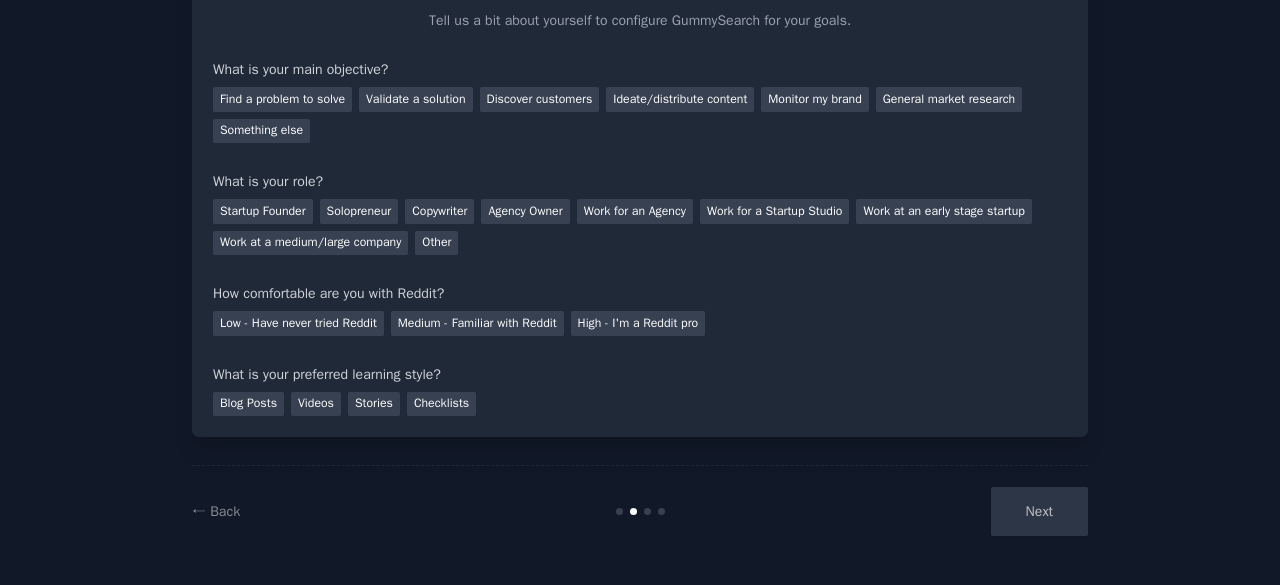 scroll, scrollTop: 130, scrollLeft: 0, axis: vertical 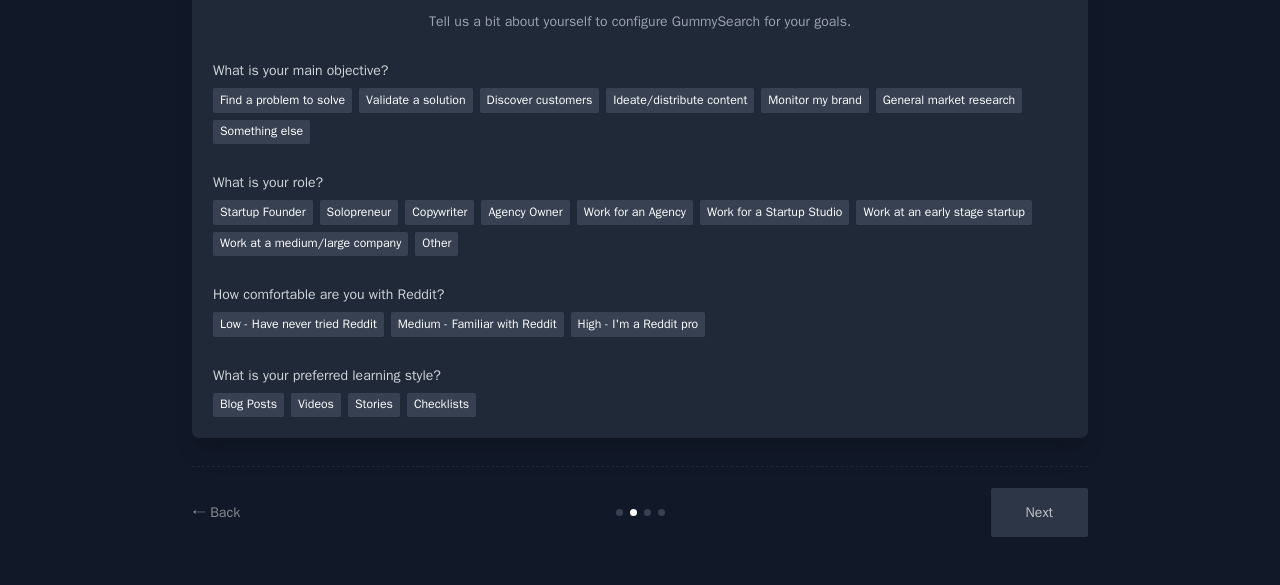click on "Your goals Let's get acquainted Tell us a bit about yourself to configure GummySearch for your goals. What is your main objective? Find a problem to solve Validate a solution Discover customers Ideate/distribute content Monitor my brand General market research Something else What is your role? Startup Founder Solopreneur Copywriter Agency Owner Work for an Agency Work for a Startup Studio Work at an early stage startup Work at a medium/large company Other How comfortable are you with Reddit? Low - Have never tried Reddit Medium - Familiar with Reddit High - I'm a Reddit pro What is your preferred learning style? Blog Posts Videos Stories Checklists" at bounding box center (640, 182) 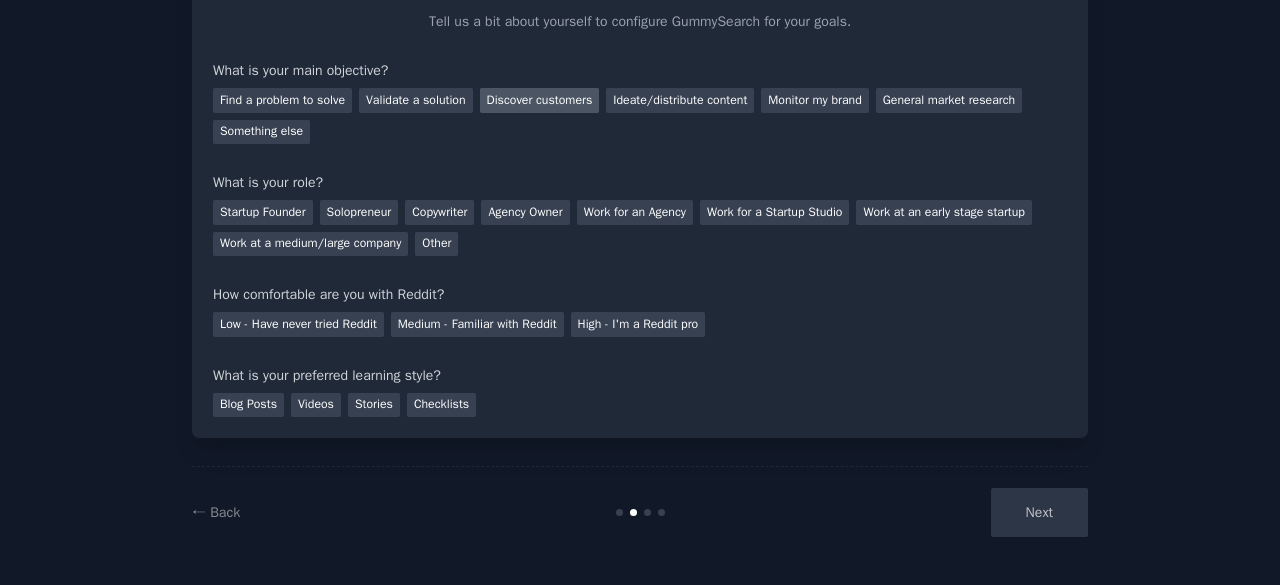 click on "Discover customers" at bounding box center (540, 100) 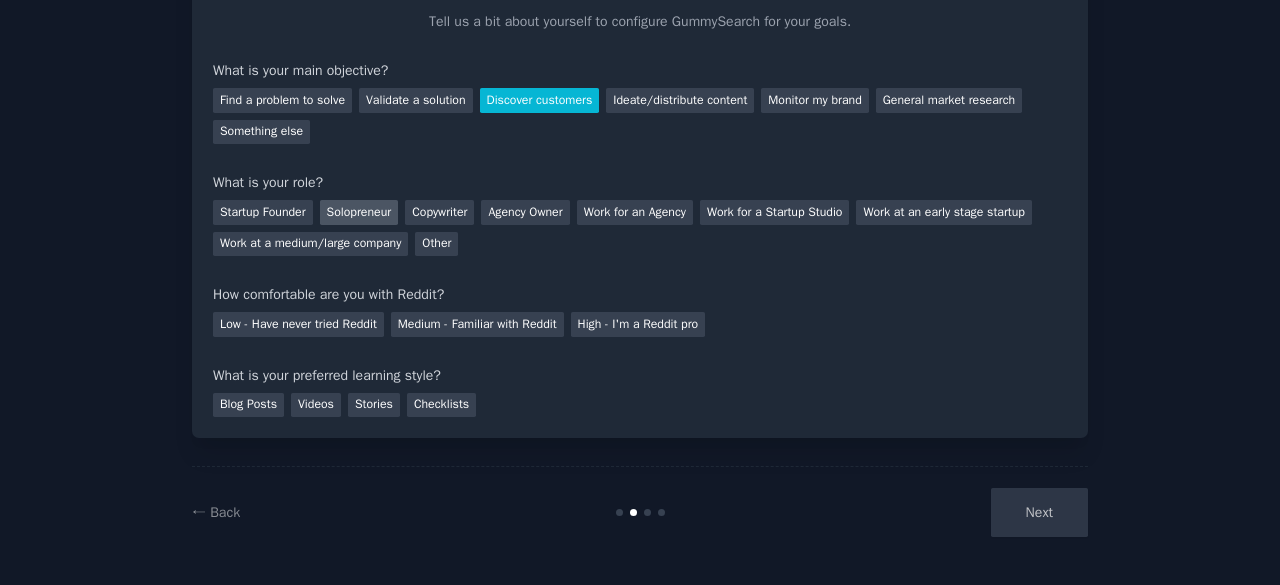 click on "Solopreneur" at bounding box center [359, 212] 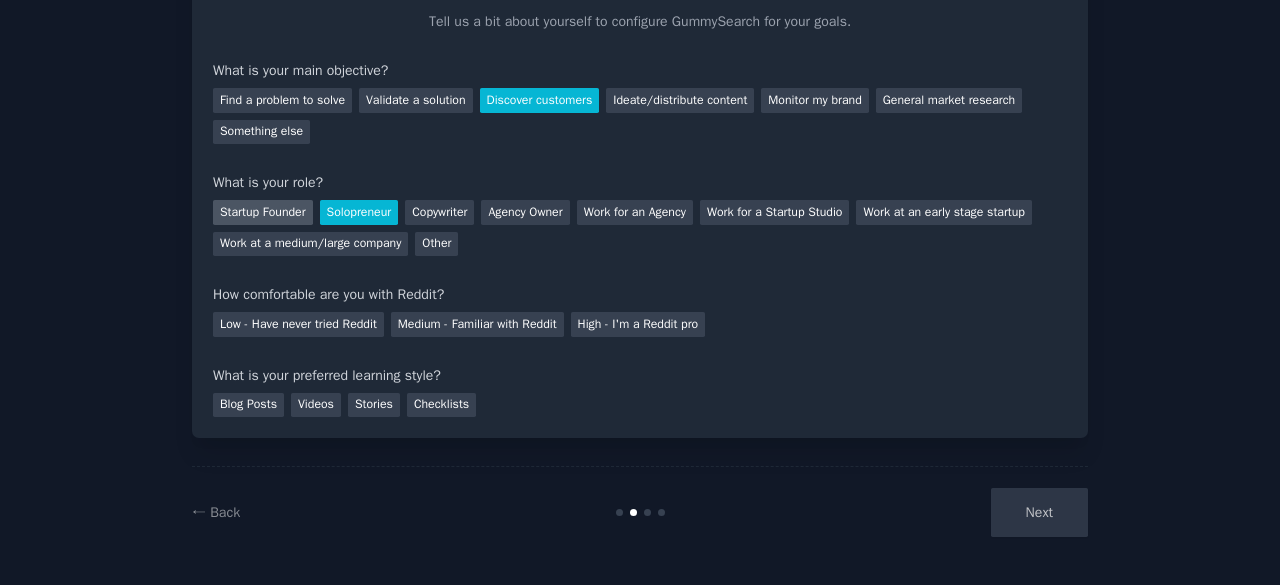 click on "Startup Founder" at bounding box center [263, 212] 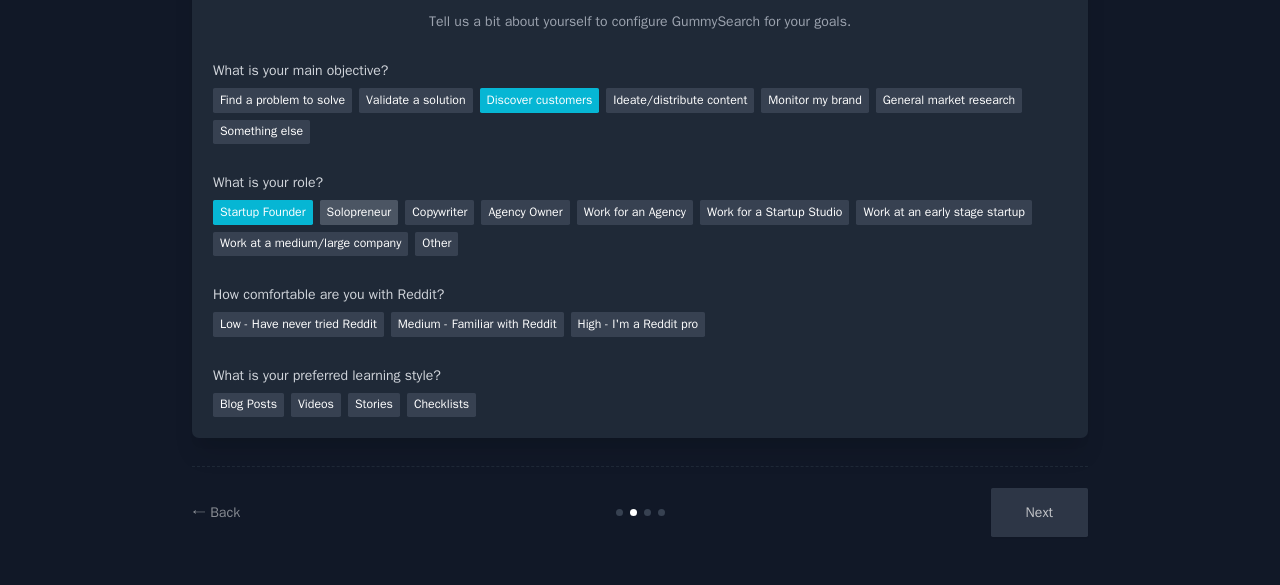 click on "Solopreneur" at bounding box center (359, 212) 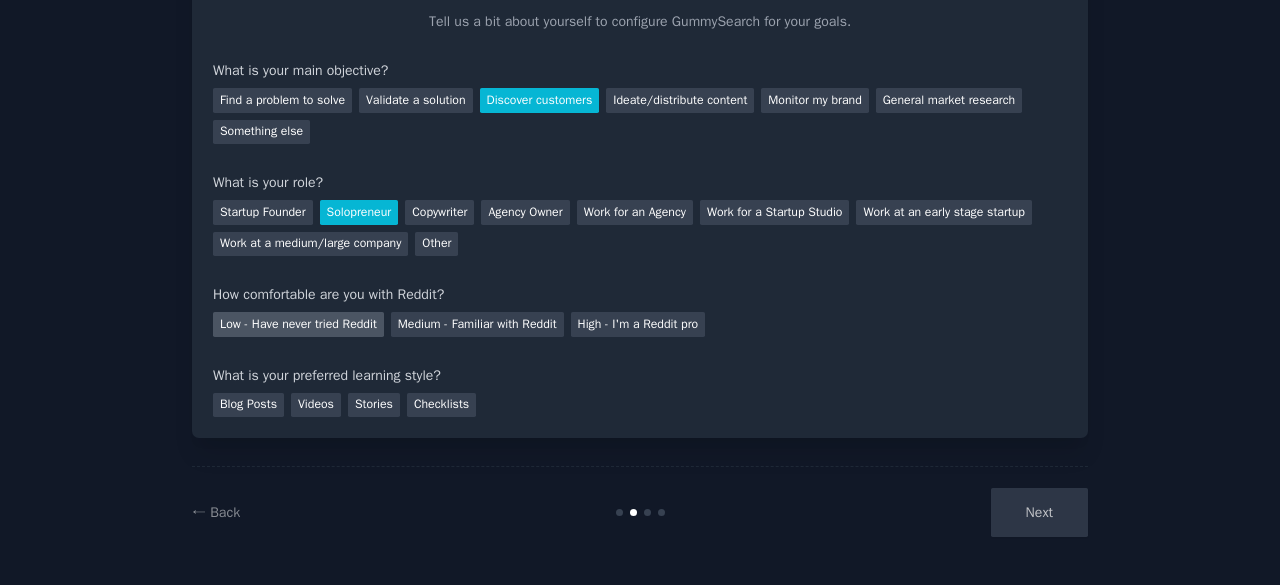click on "Low - Have never tried Reddit" at bounding box center (298, 324) 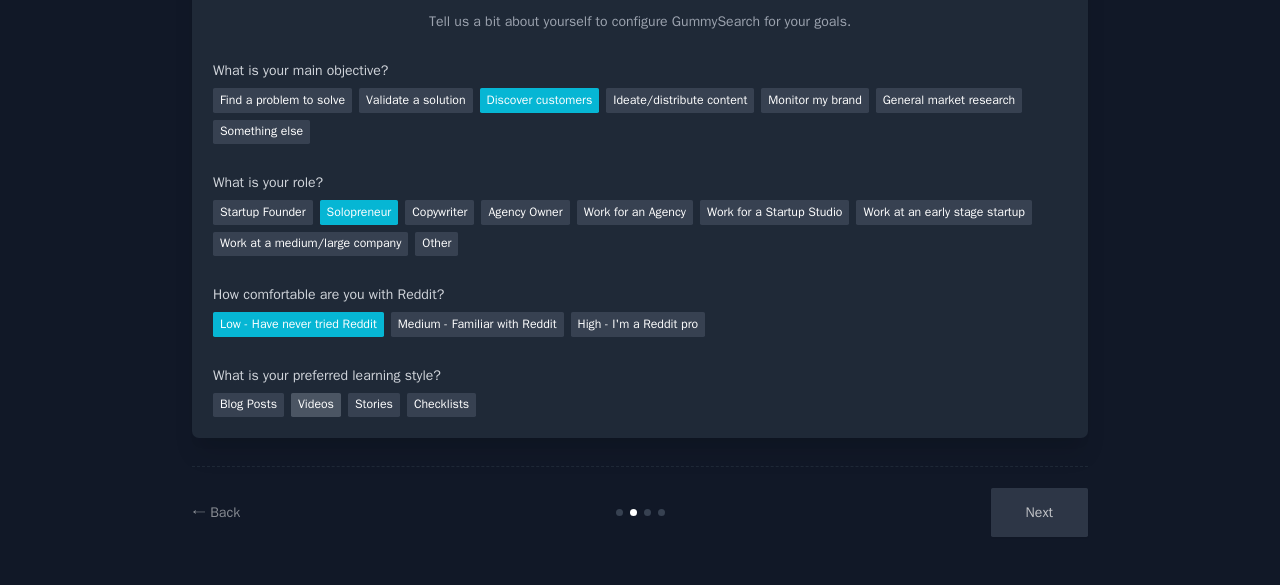 click on "Videos" at bounding box center (316, 405) 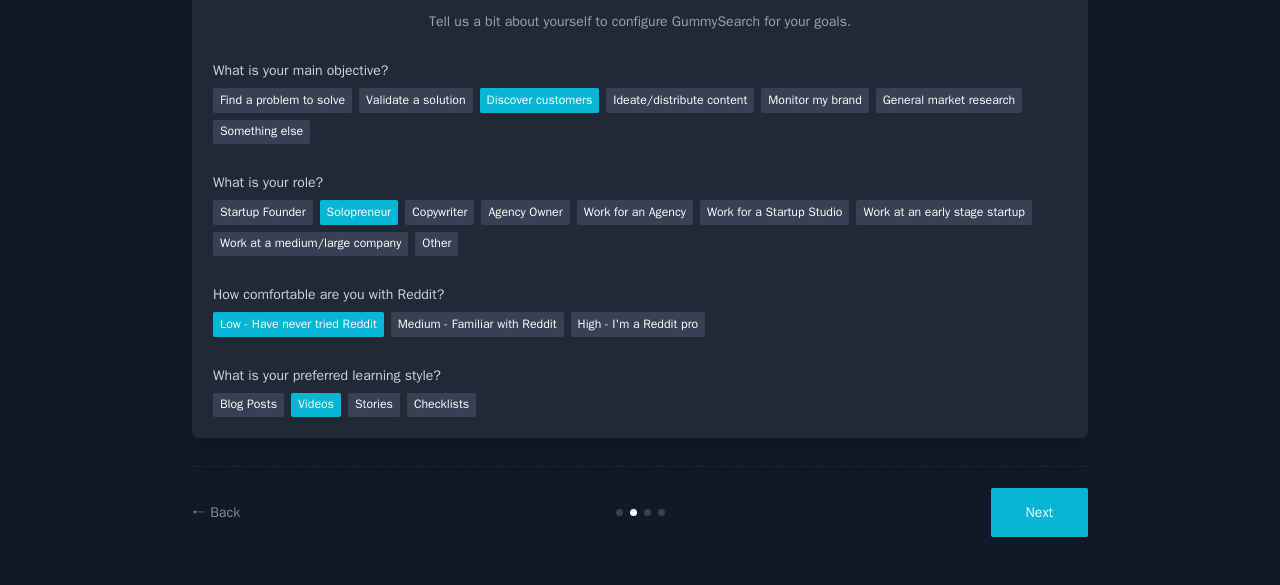 click on "Next" at bounding box center (1039, 512) 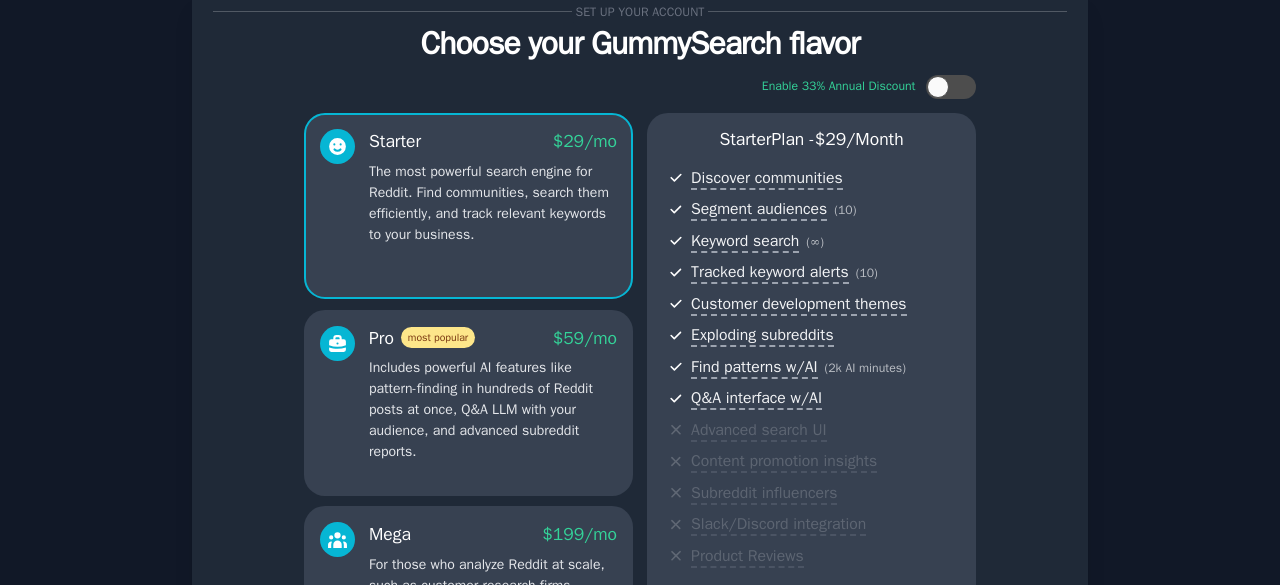 scroll, scrollTop: 68, scrollLeft: 0, axis: vertical 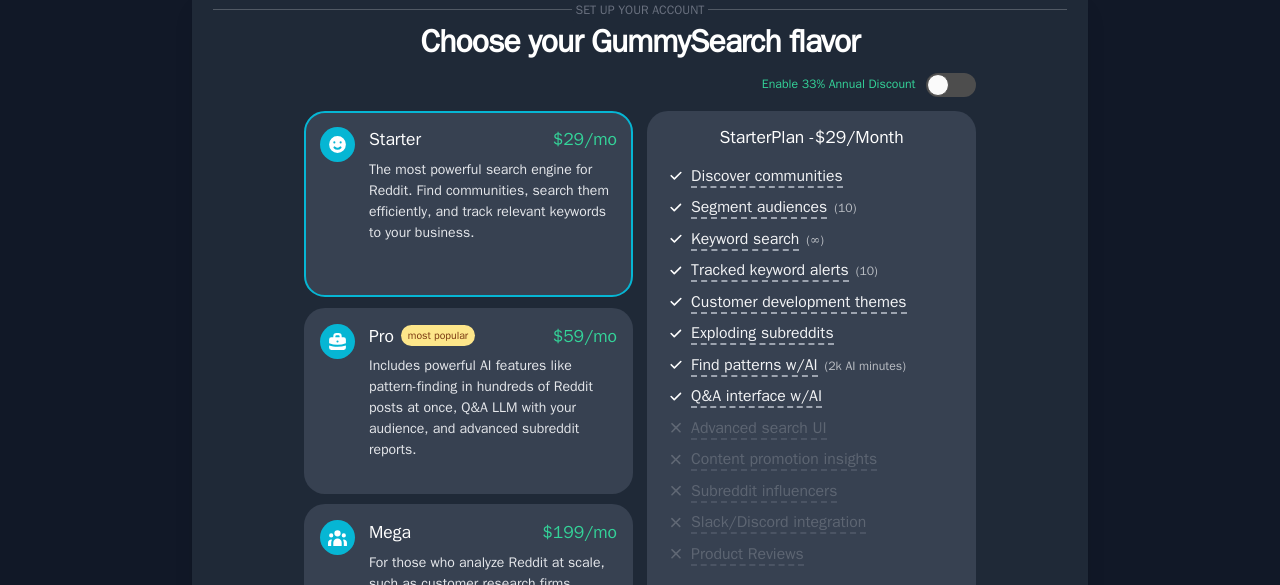 click on "Set up your account Choose your GummySearch flavor Enable 33% Annual Discount Starter $ 29 /mo The most powerful search engine for Reddit. Find communities, search them efficiently, and track relevant keywords to your business. Pro most popular $ 59 /mo Includes powerful AI features like pattern-finding in hundreds of Reddit posts at once, Q&A LLM with your audience, and advanced subreddit reports. Mega $ 199 /mo For those who analyze Reddit at scale, such as customer research firms, startup studios, or content agencies. Comes with 20k AI minutes. Starter  Plan -  $ 29 /month Discover communities Segment audiences ( 10 ) Keyword search ( ∞ ) Tracked keyword alerts ( 10 ) Customer development themes Exploding subreddits Find patterns w/AI ( 2k AI minutes ) Q&A interface w/AI Advanced search UI Content promotion insights Subreddit influencers Slack/Discord integration Product Reviews Try  Starter  for  $10 7 days  trial, then $ 29 /month . Cancel anytime. Continue on free tier ← Back" 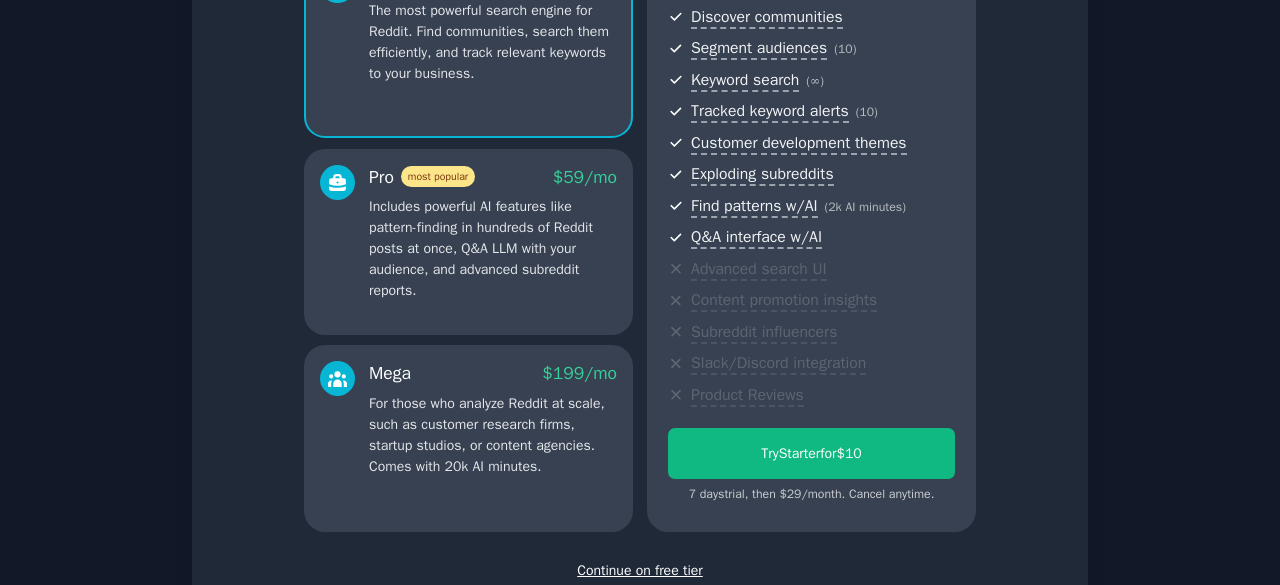 scroll, scrollTop: 320, scrollLeft: 0, axis: vertical 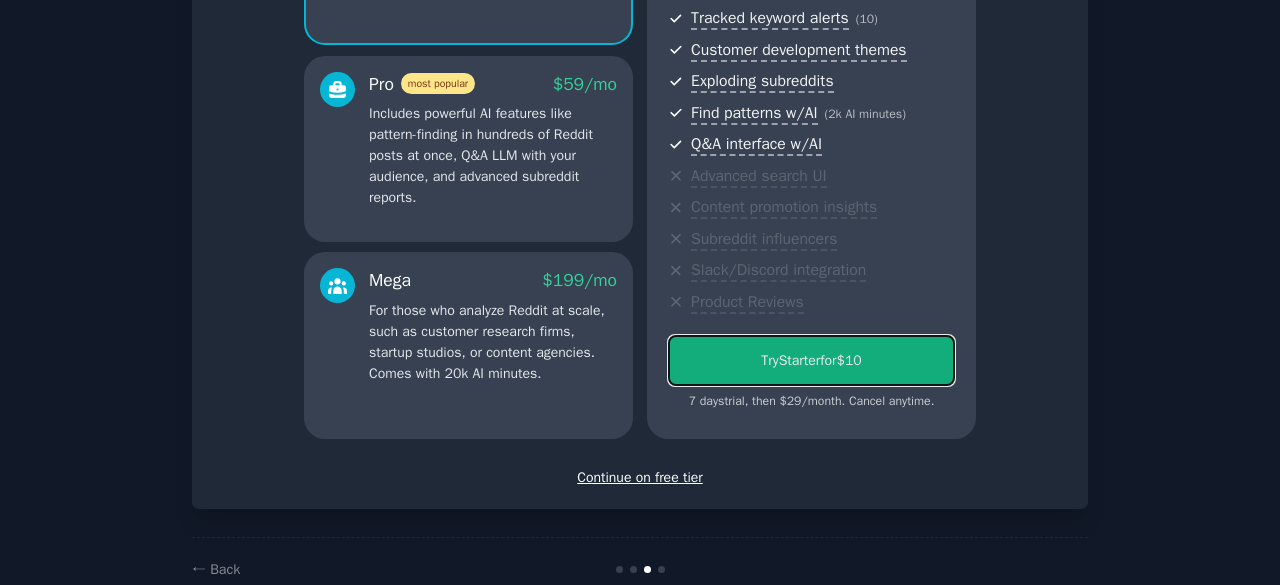 click on "Try  Starter  for  $10" at bounding box center [811, 360] 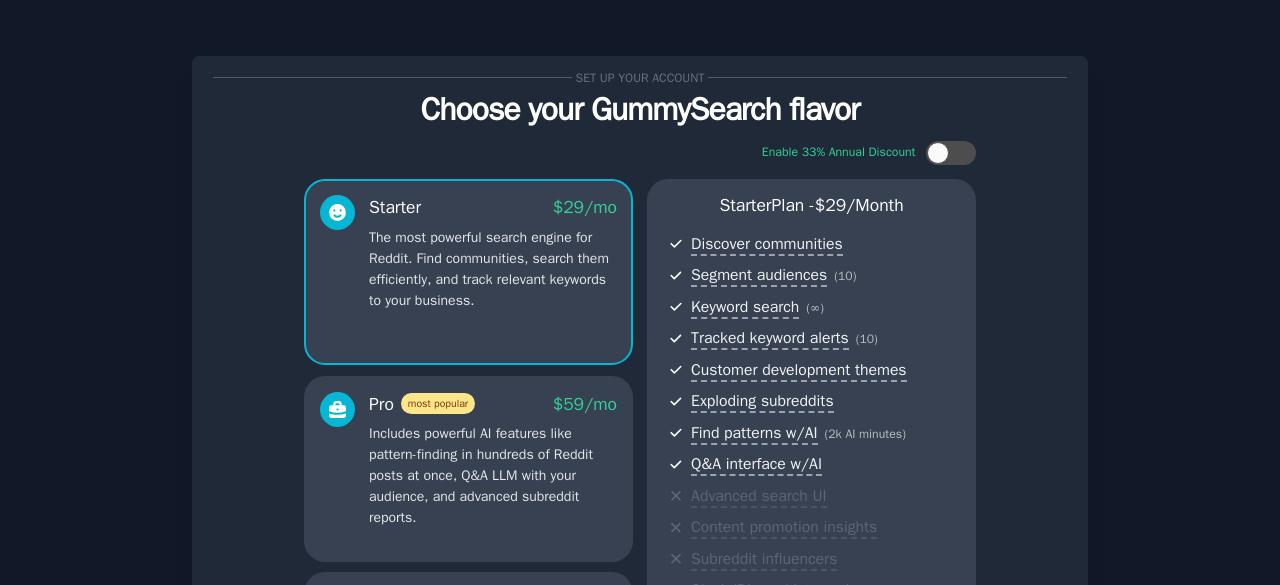 scroll, scrollTop: 0, scrollLeft: 0, axis: both 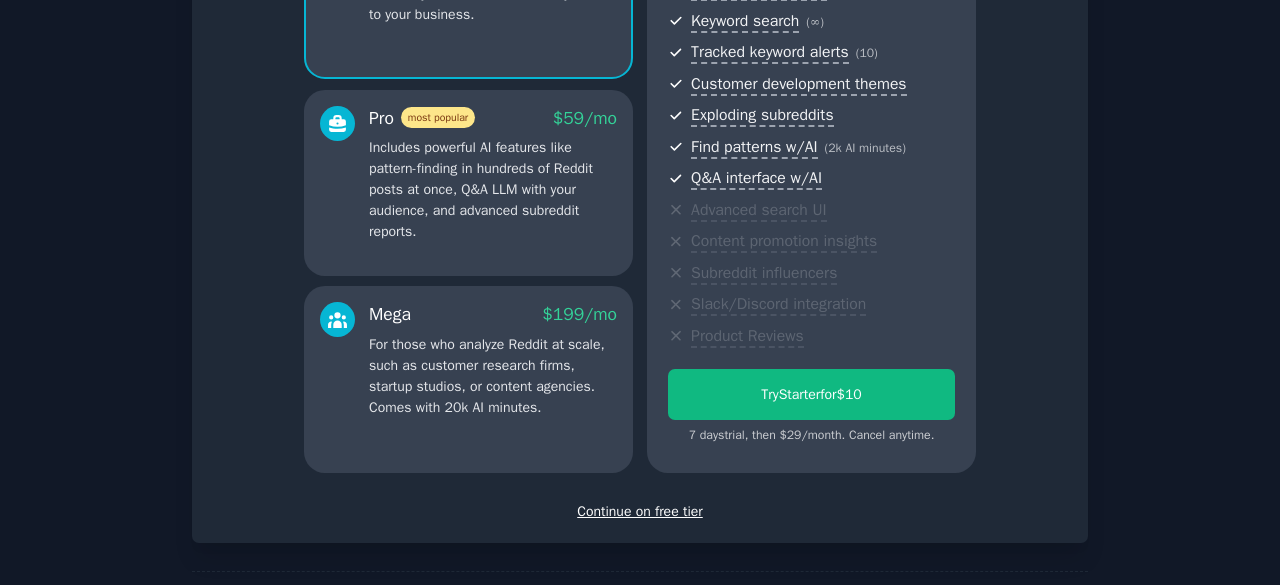 click on "Continue on free tier" at bounding box center (640, 511) 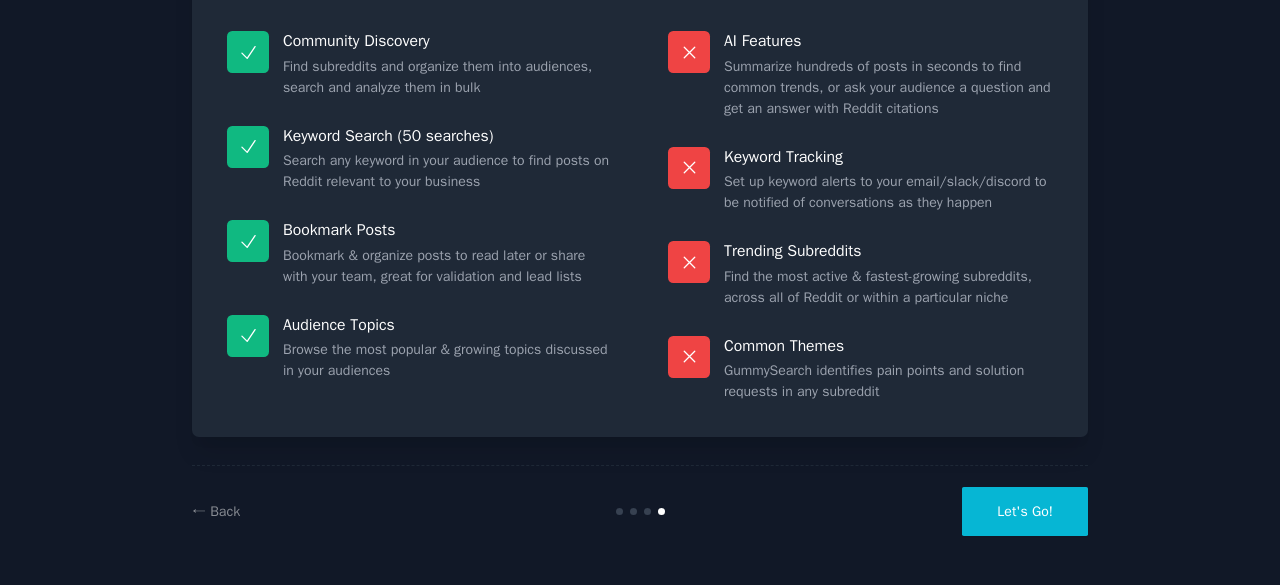 scroll, scrollTop: 193, scrollLeft: 0, axis: vertical 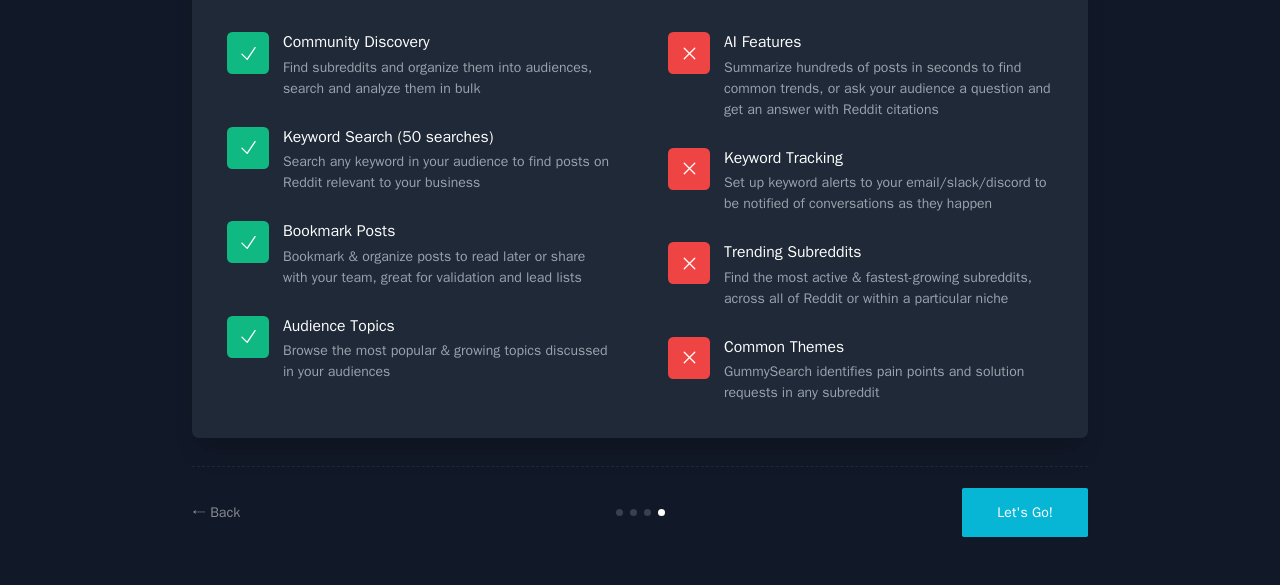 click on "Let's Go!" at bounding box center (1025, 512) 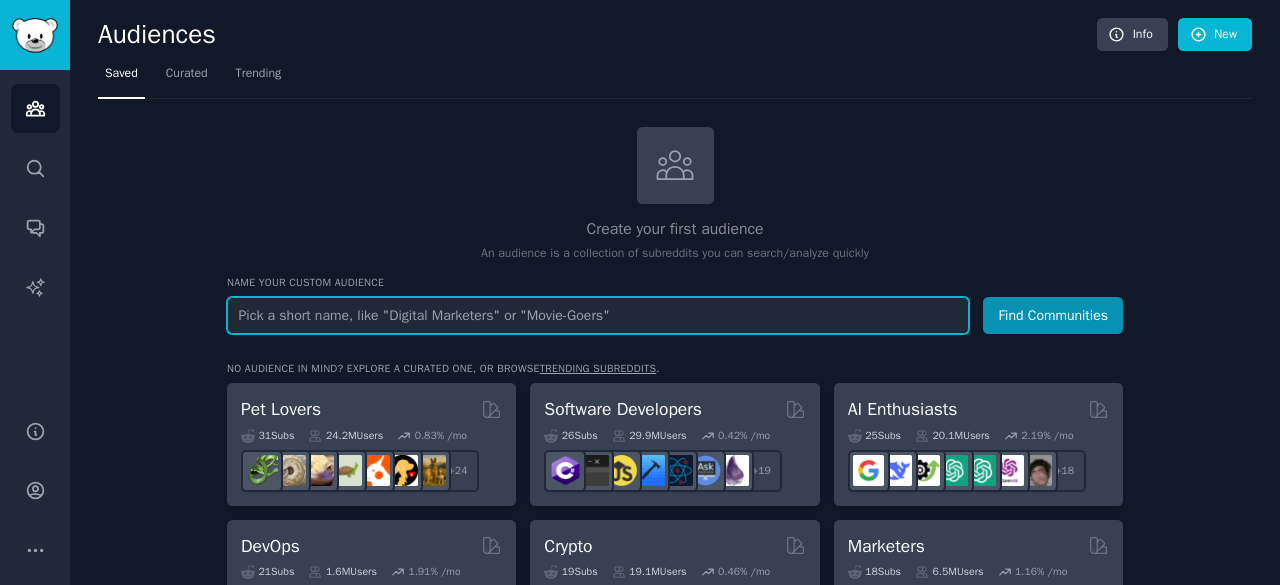 paste on "smallbusiness" 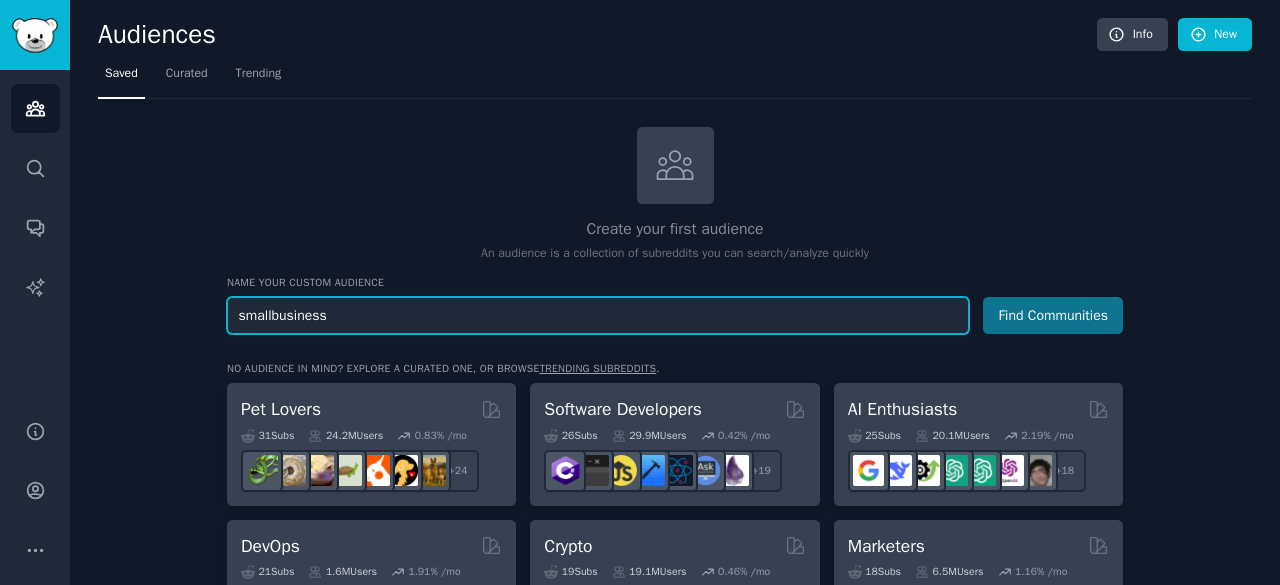 type on "smallbusiness" 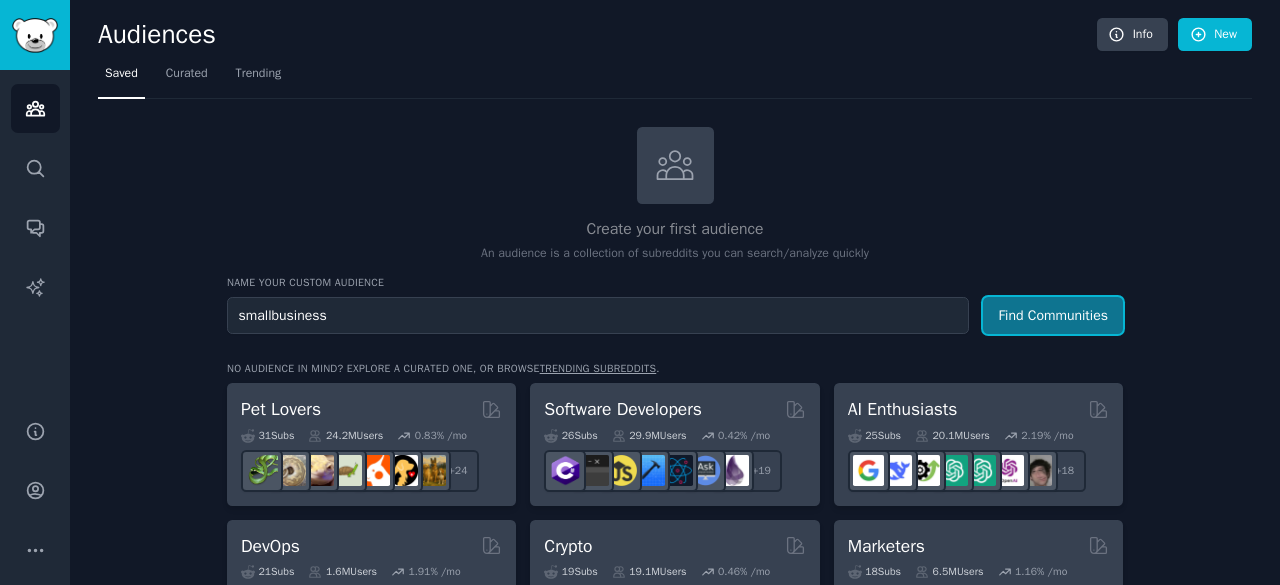 click on "Find Communities" at bounding box center (1053, 315) 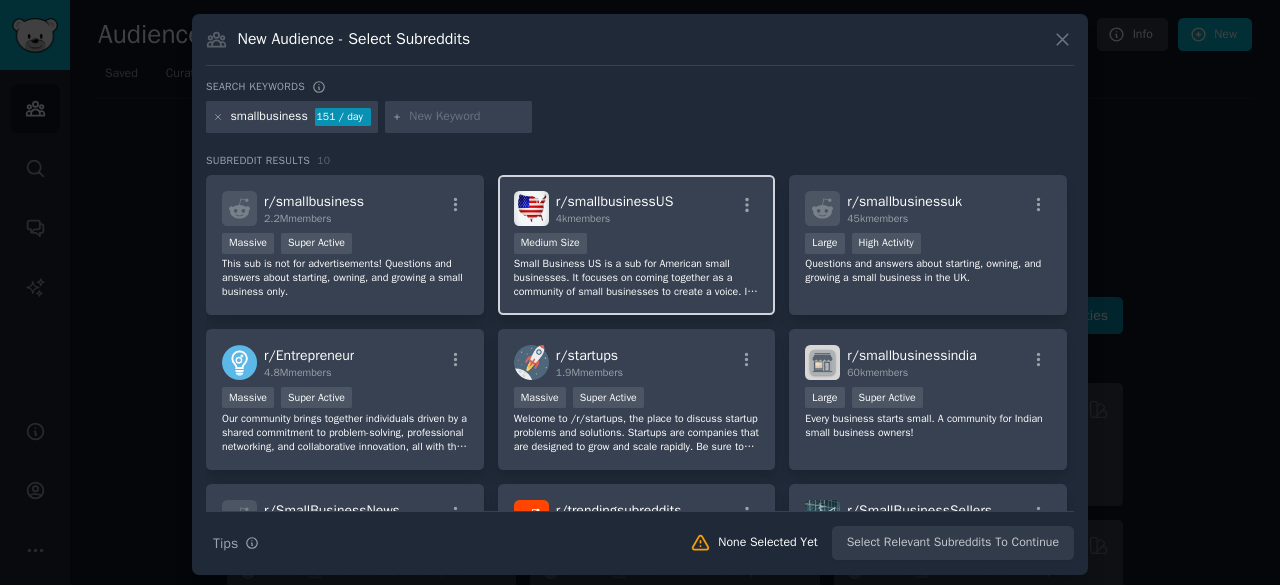 click on "4k  members" at bounding box center [615, 219] 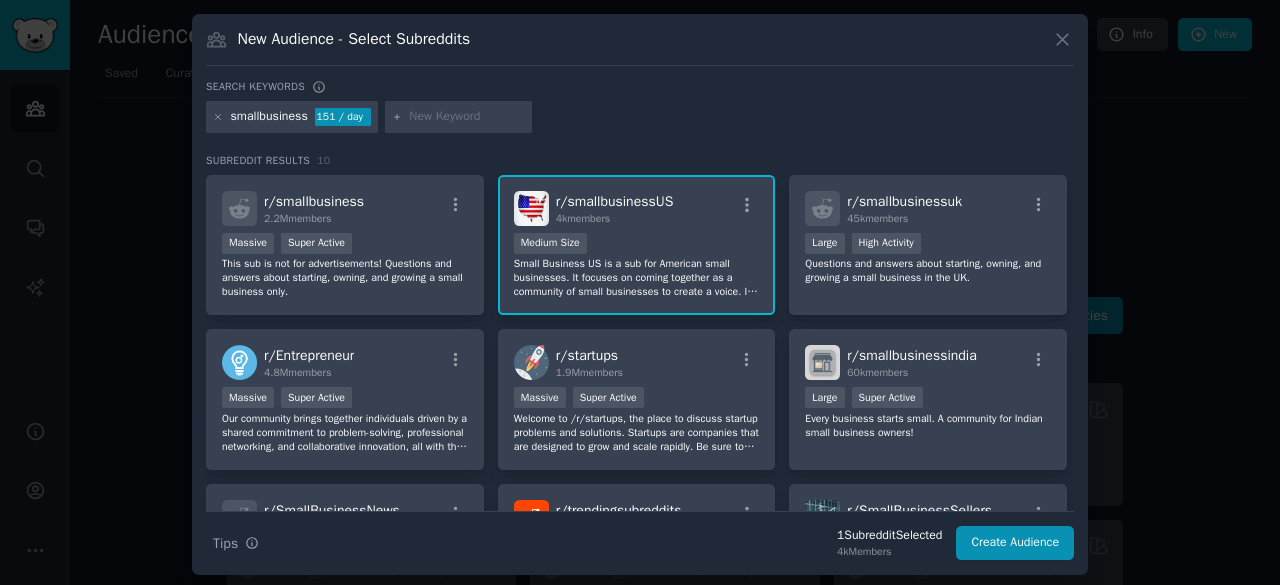 click at bounding box center [467, 117] 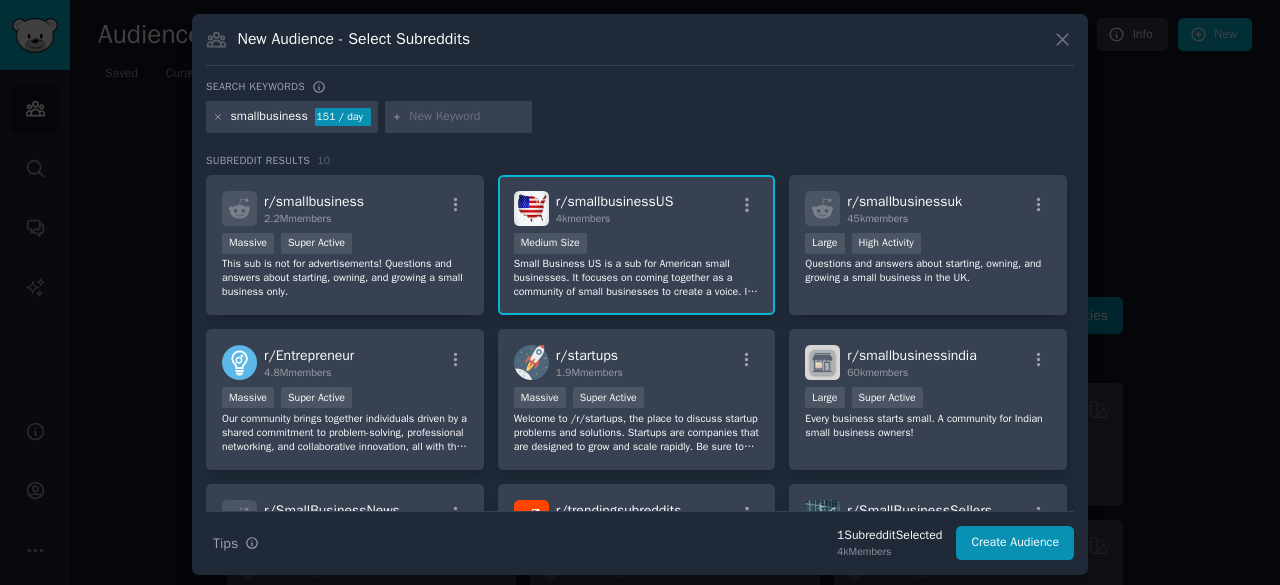 paste on "HVAC" 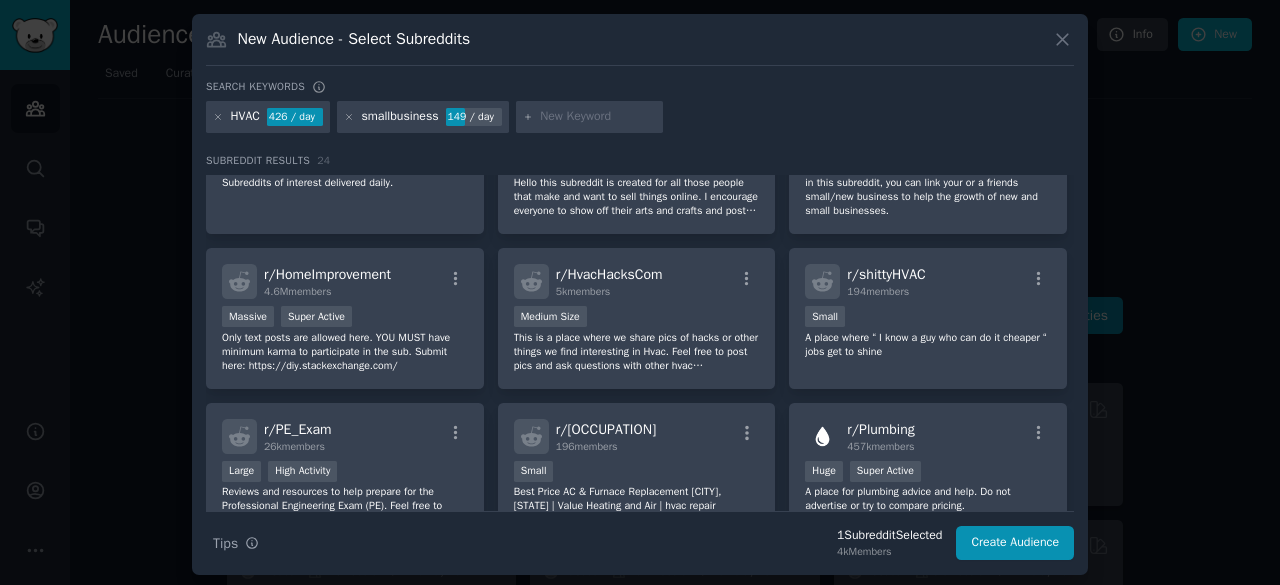scroll, scrollTop: 707, scrollLeft: 0, axis: vertical 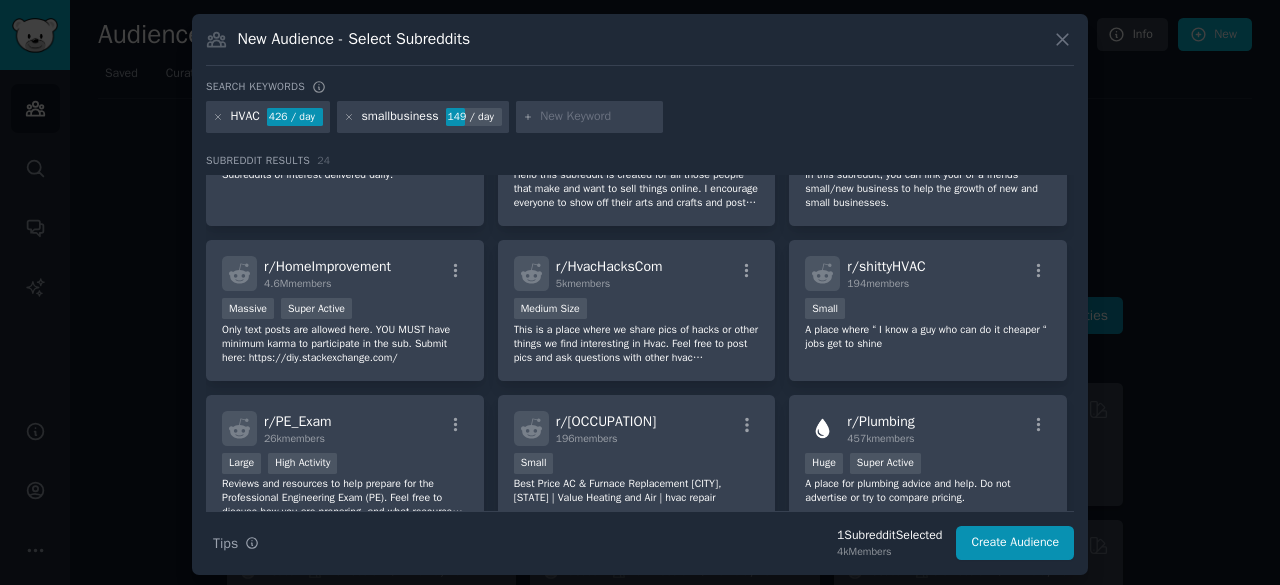 drag, startPoint x: 1072, startPoint y: 394, endPoint x: 1075, endPoint y: 424, distance: 30.149628 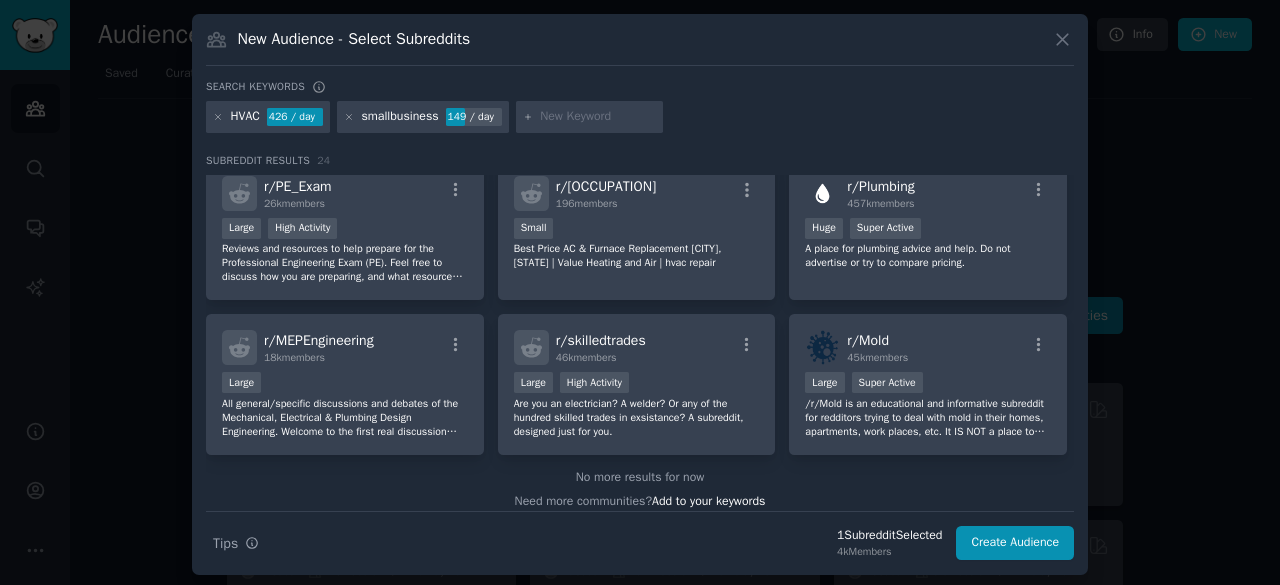 scroll, scrollTop: 956, scrollLeft: 0, axis: vertical 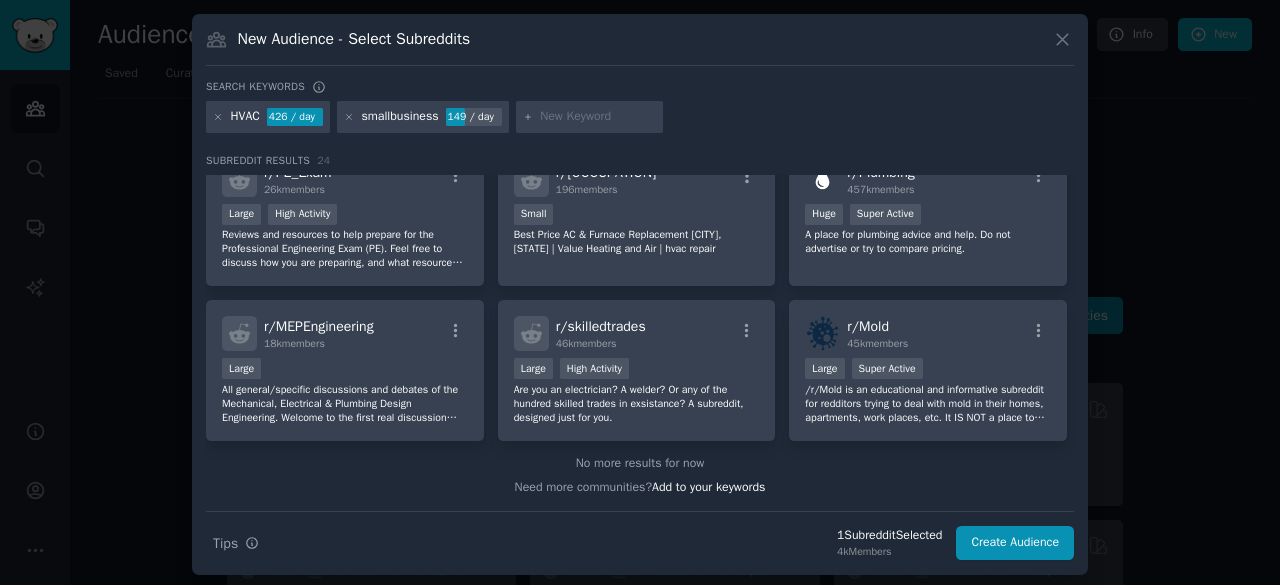 click at bounding box center [598, 117] 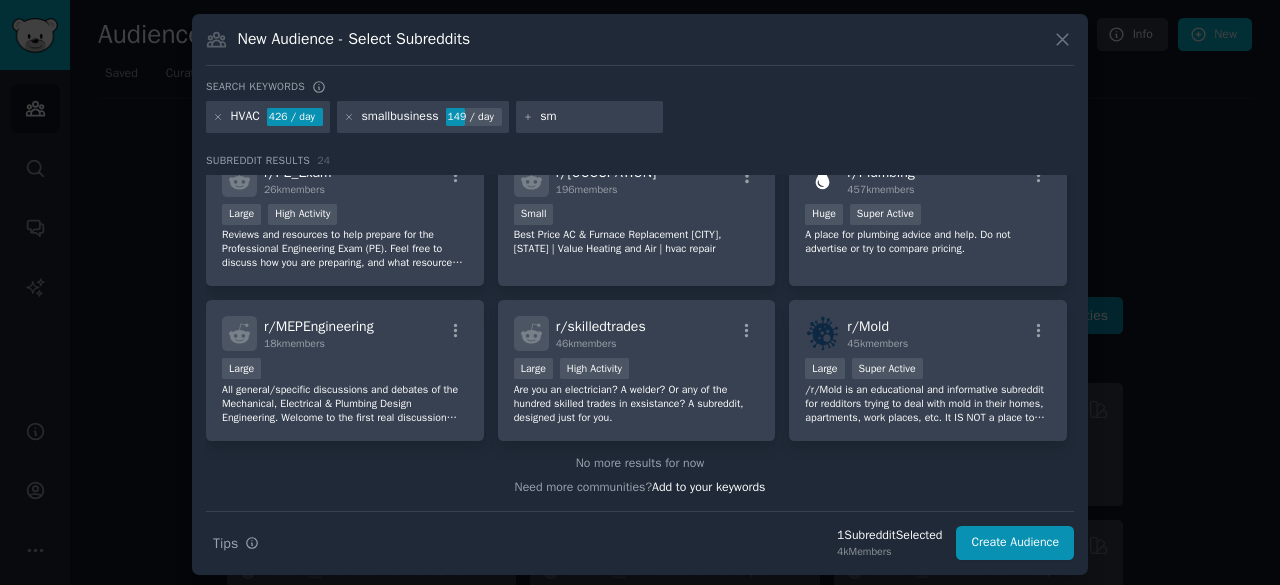 type on "smb" 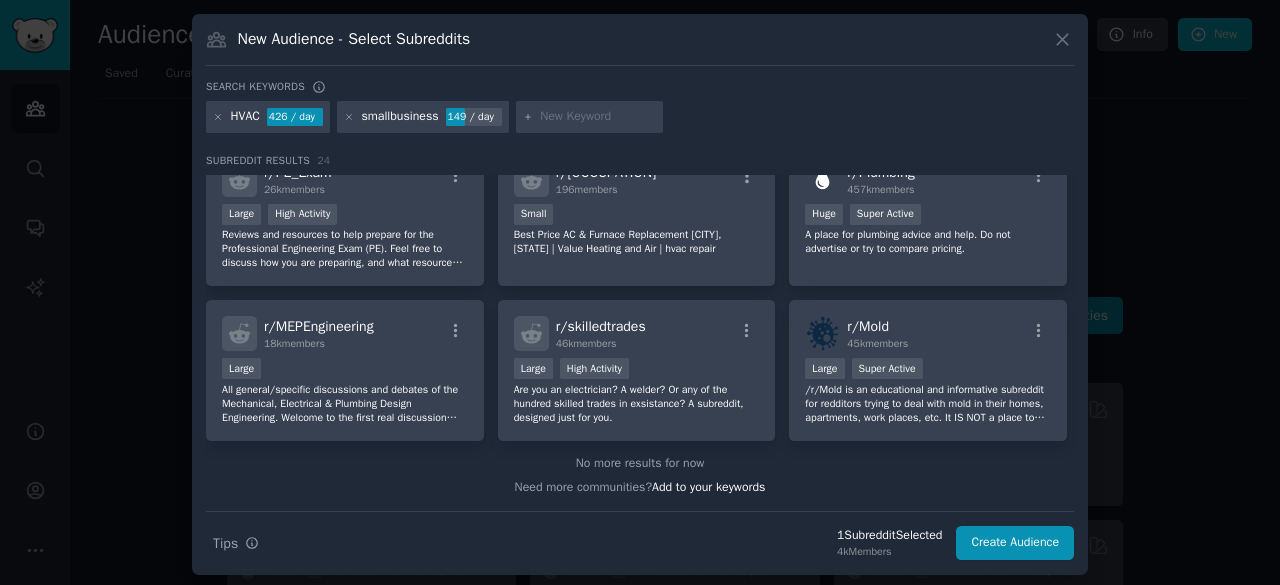 scroll, scrollTop: 0, scrollLeft: 0, axis: both 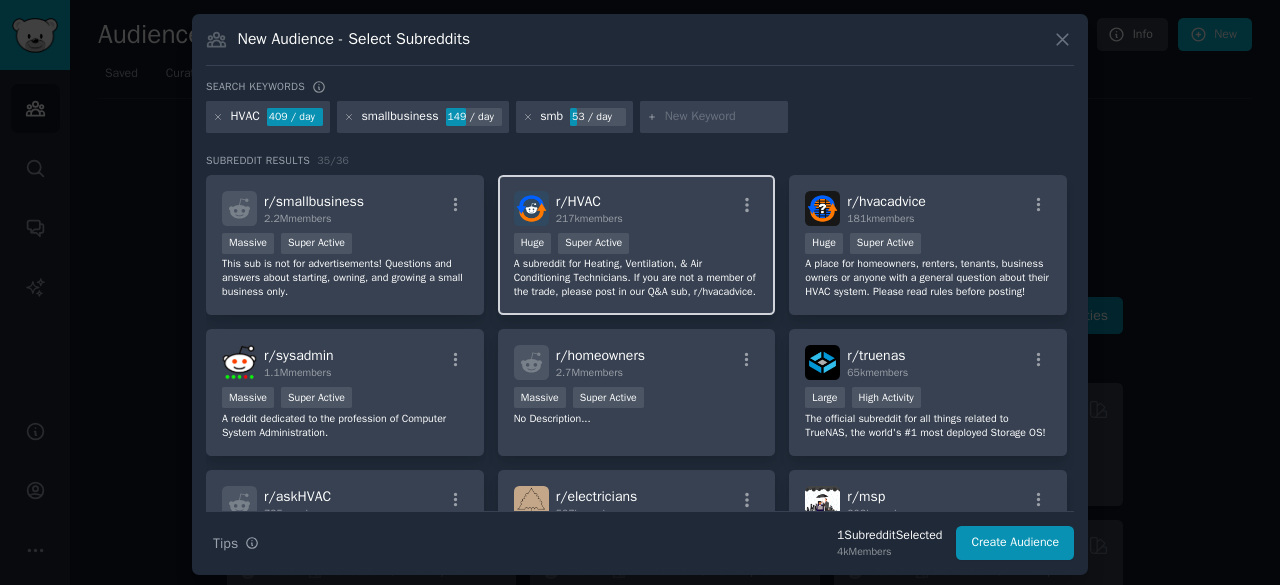 click on "A subreddit for Heating, Ventilation, & Air Conditioning Technicians. If you are not a member of the trade, please post in our Q&A sub, r/hvacadvice." at bounding box center (637, 278) 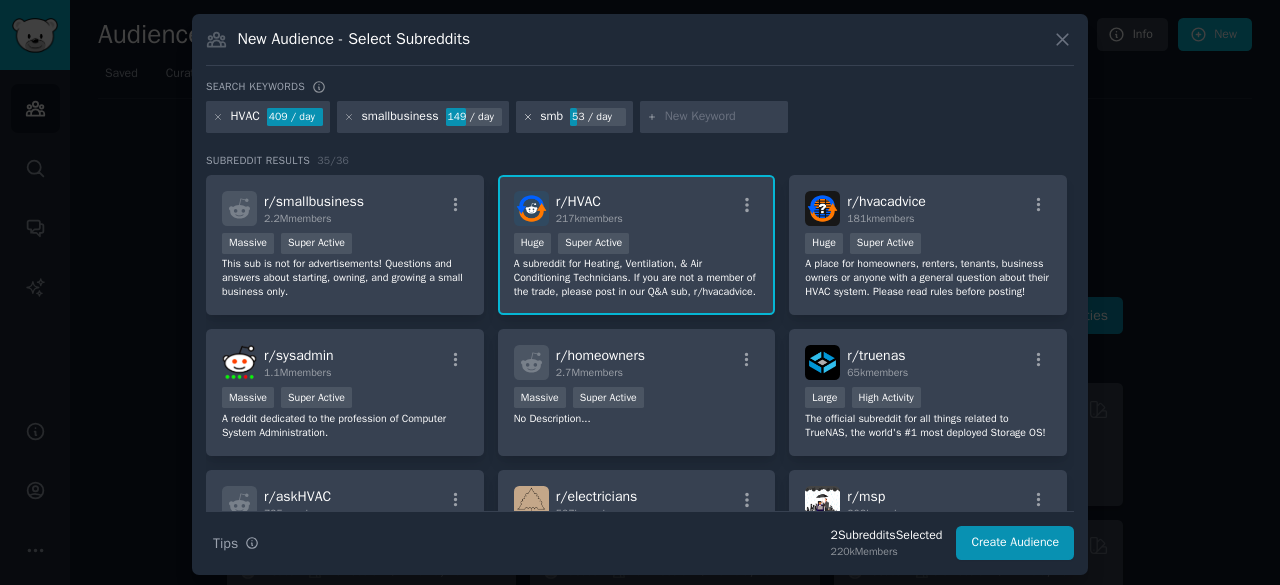 click 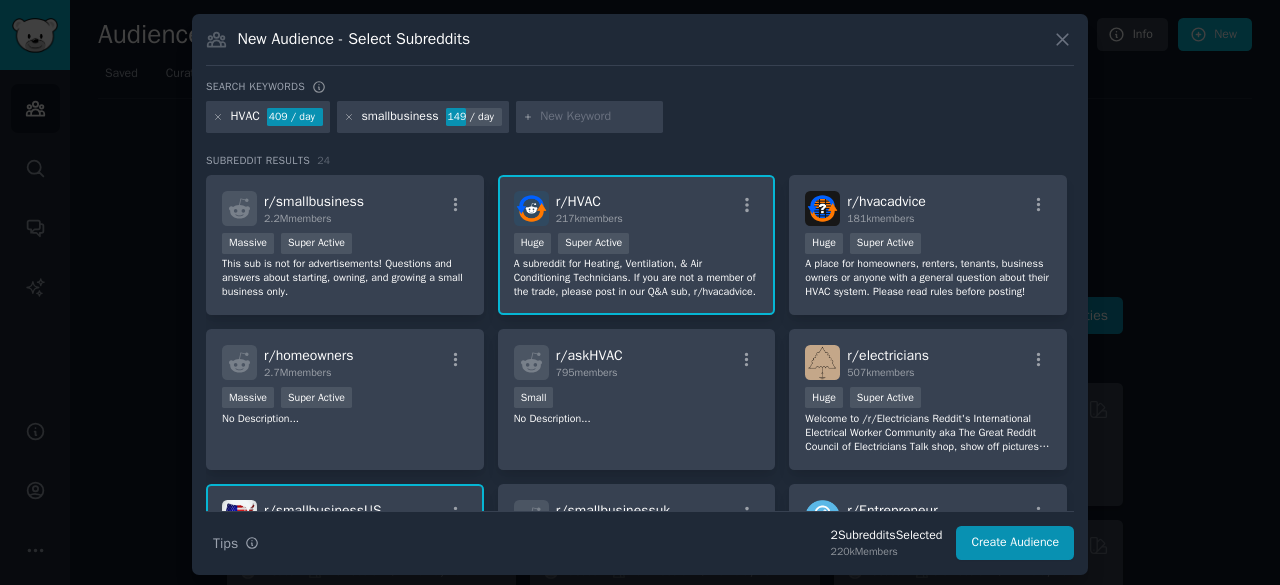 click at bounding box center [598, 117] 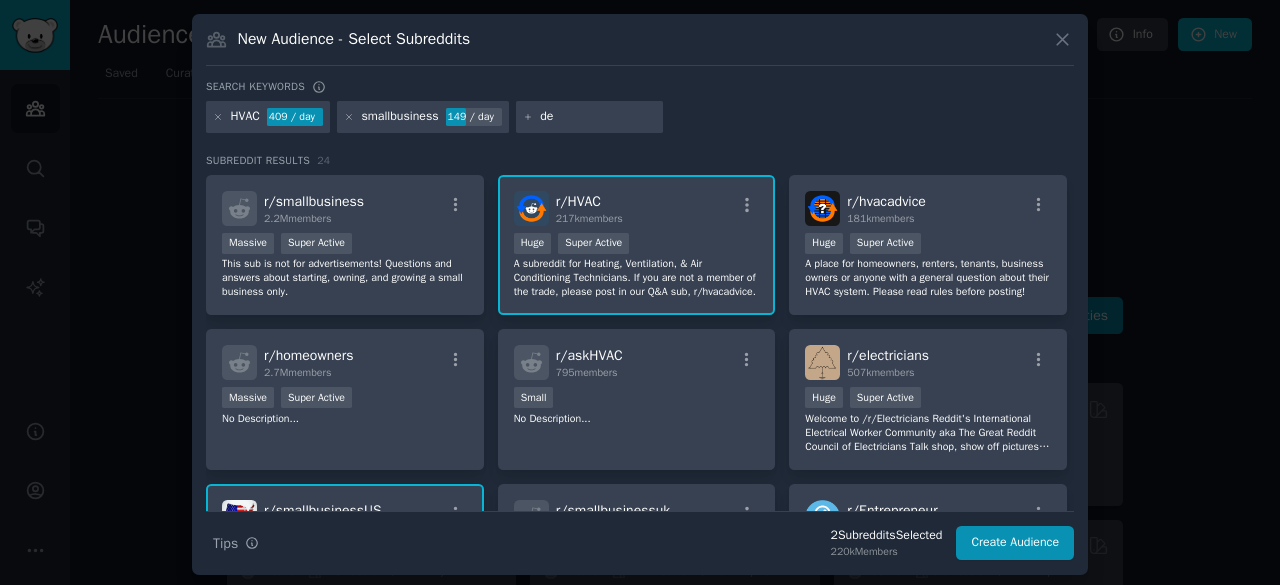 type on "d" 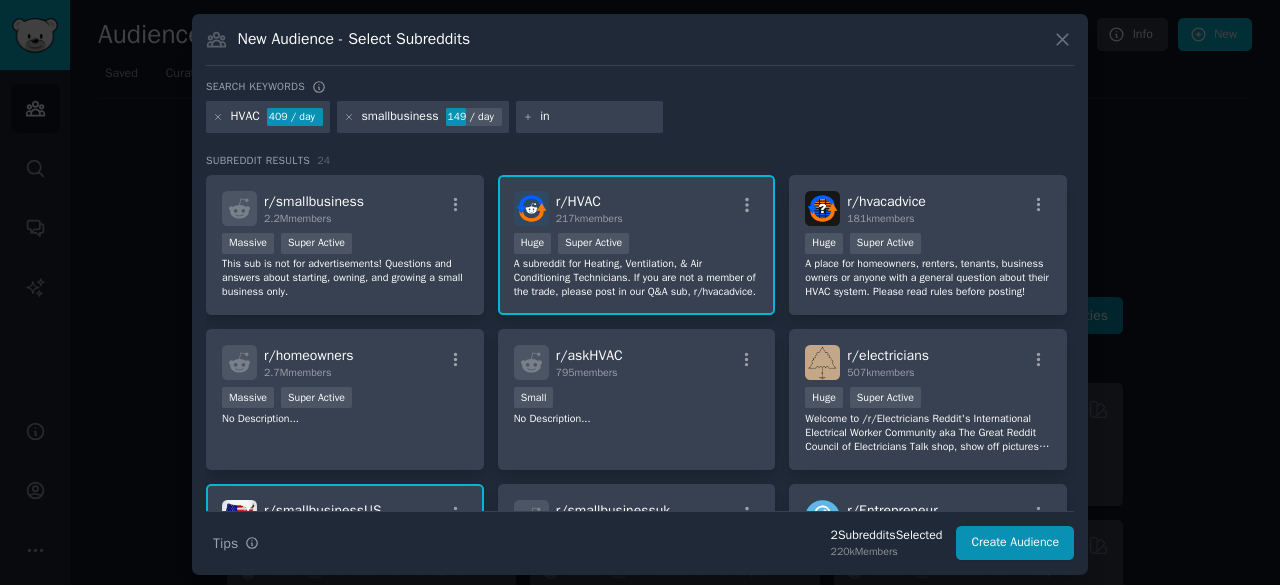 type on "i" 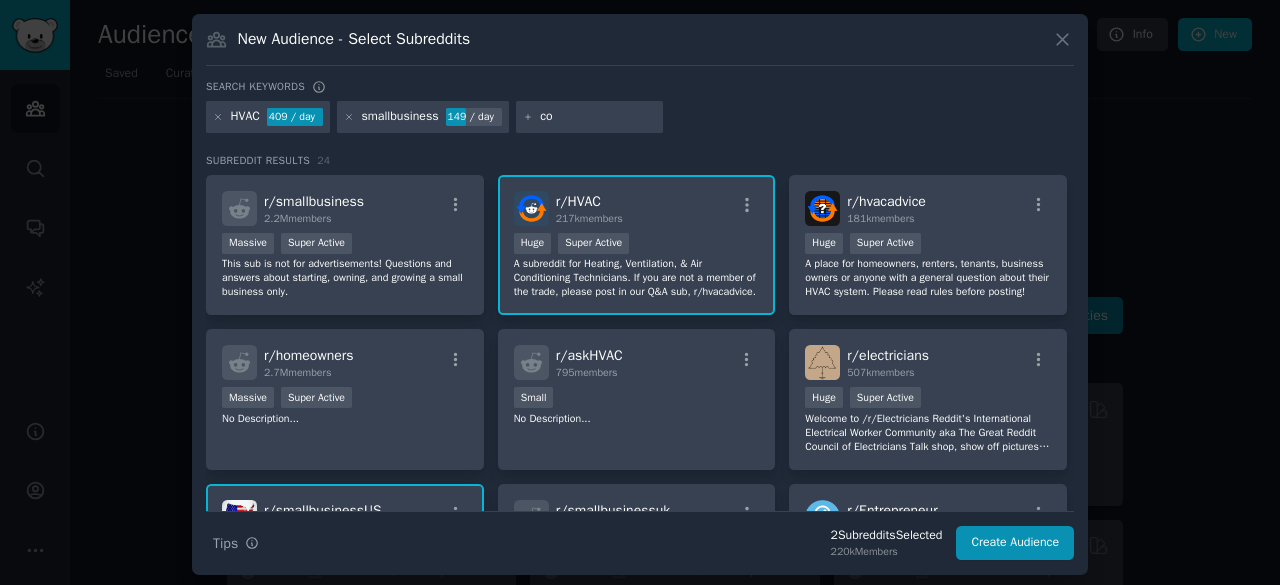type on "c" 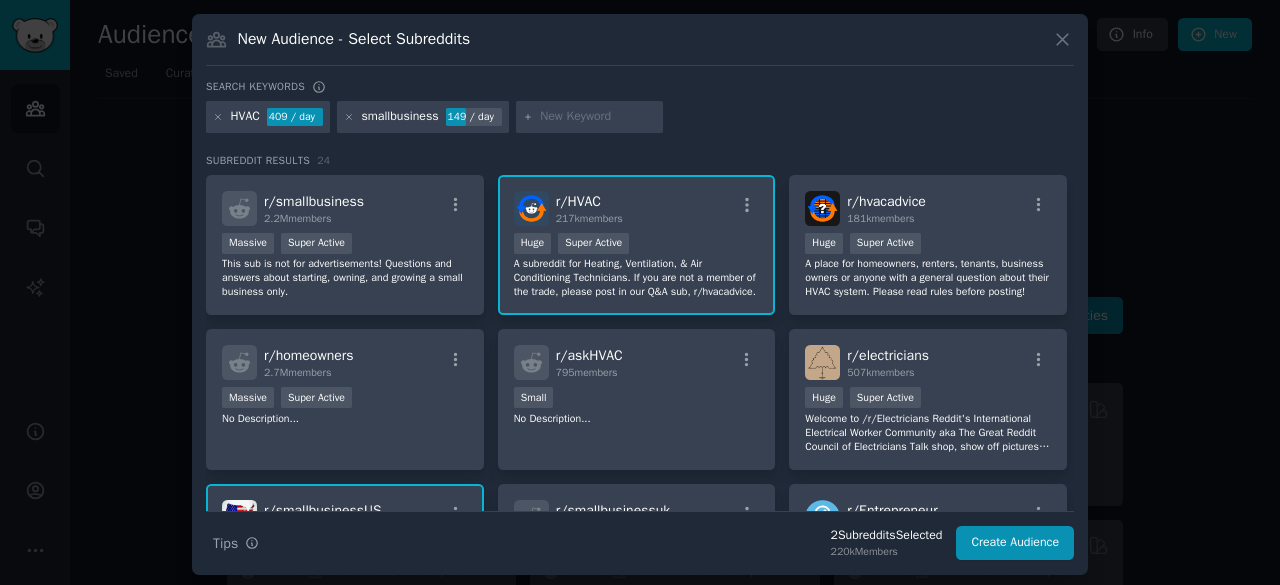 click at bounding box center (598, 117) 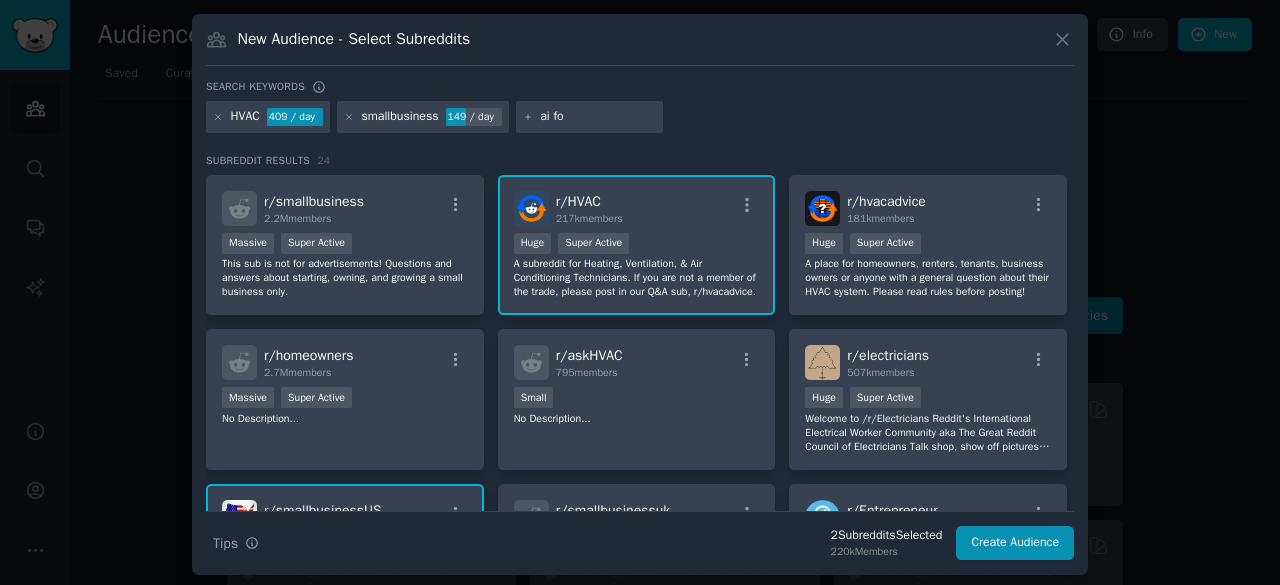 type on "ai for" 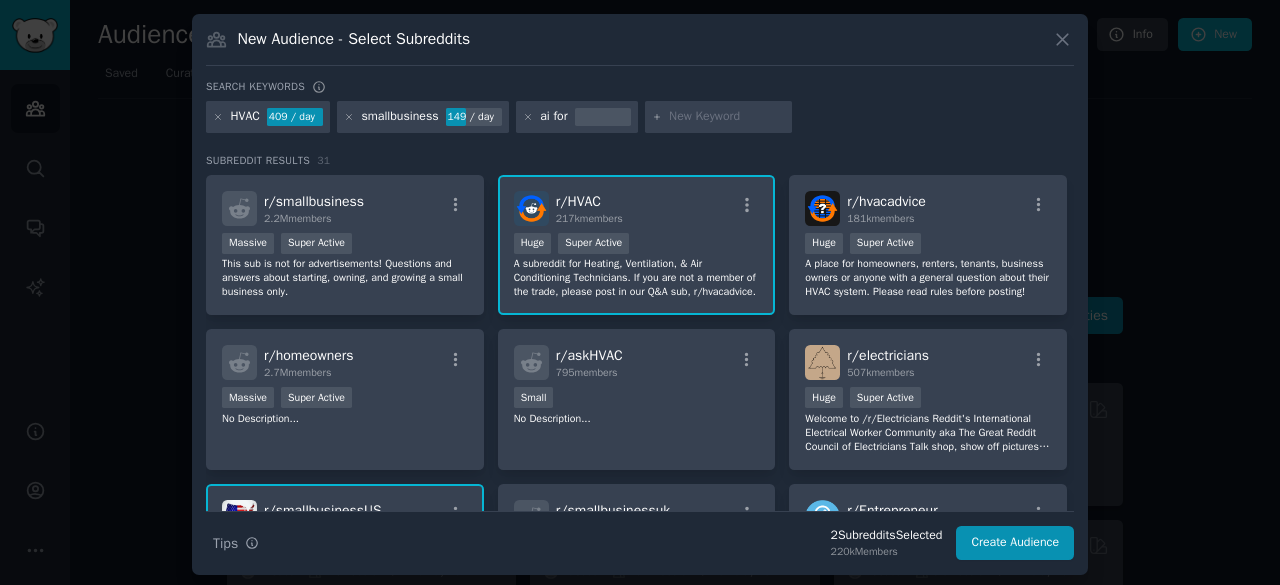 click at bounding box center (603, 117) 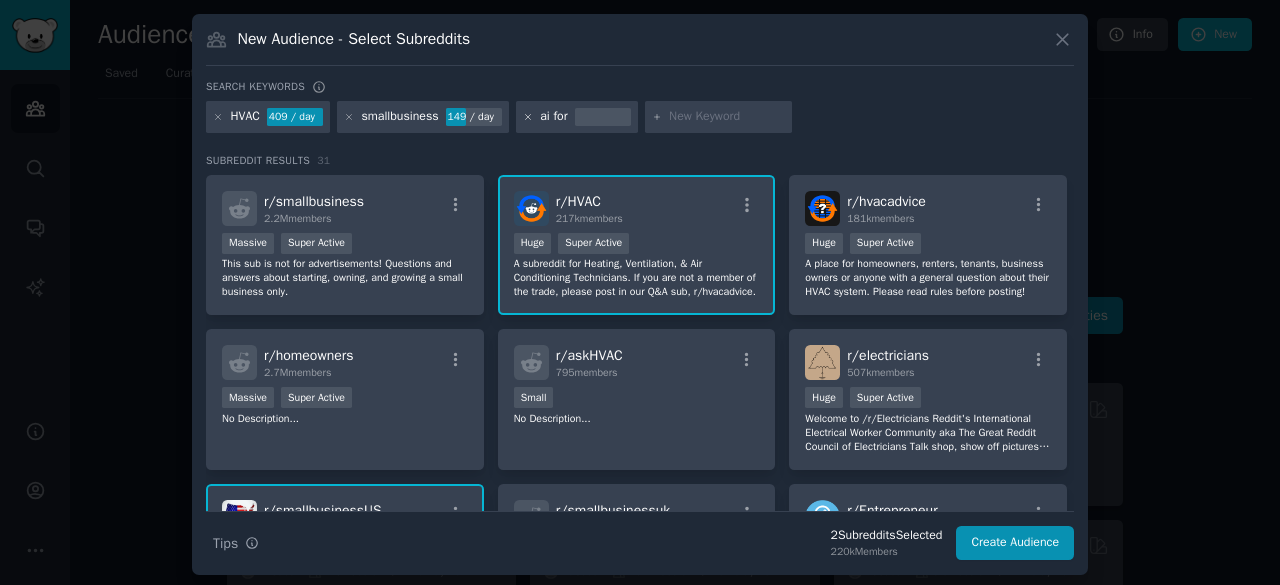 click 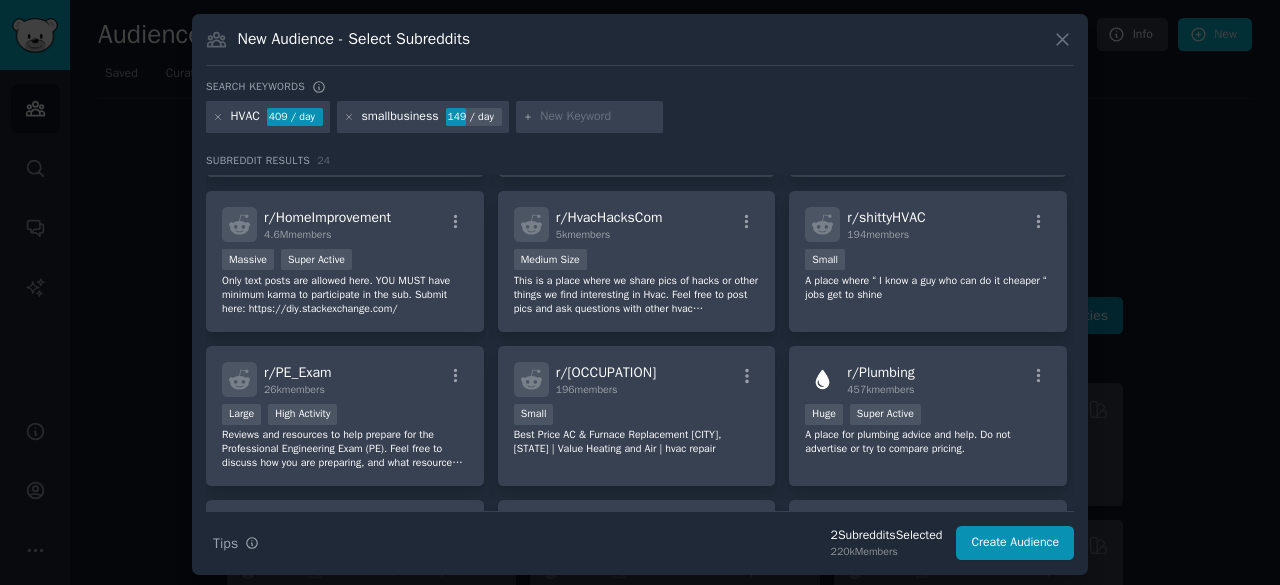 scroll, scrollTop: 760, scrollLeft: 0, axis: vertical 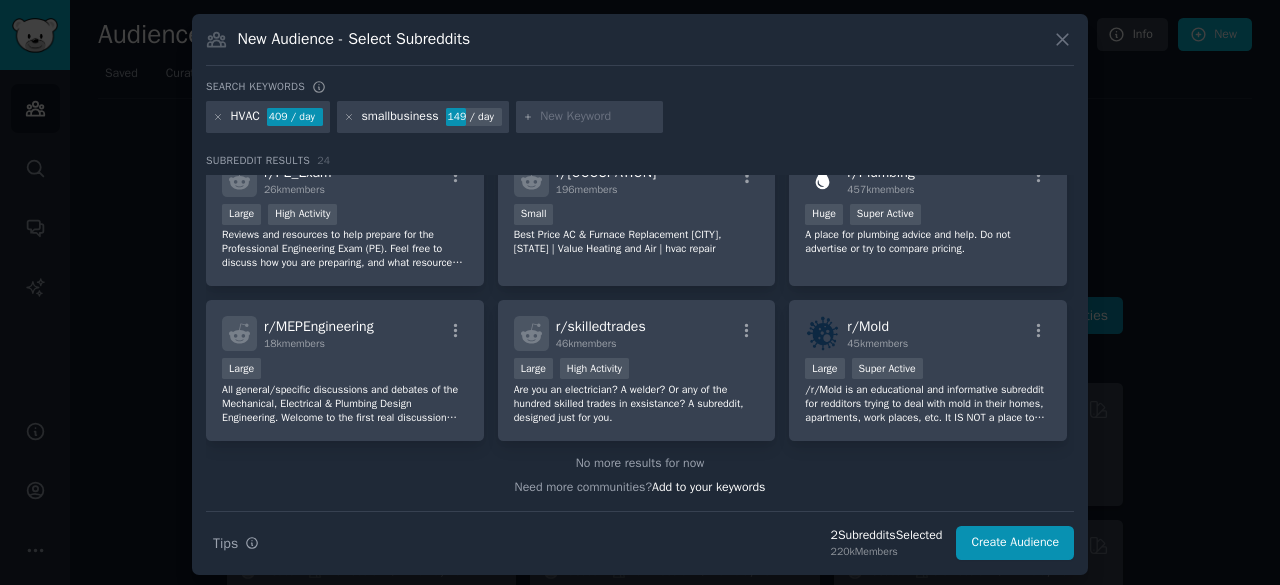 click at bounding box center (590, 117) 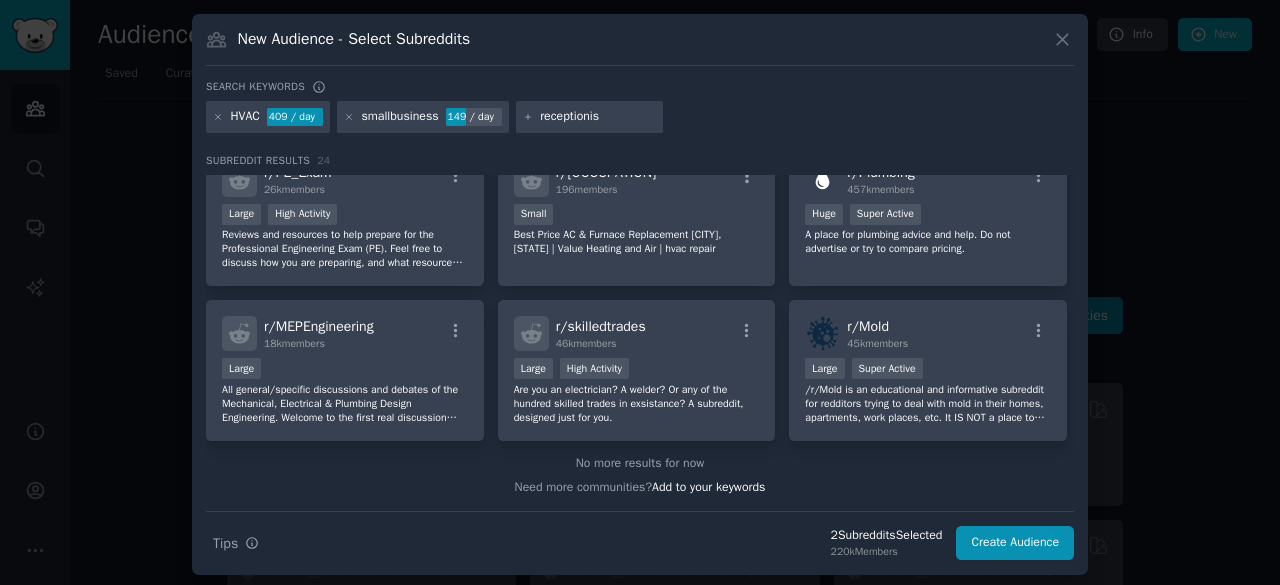 type on "receptionist" 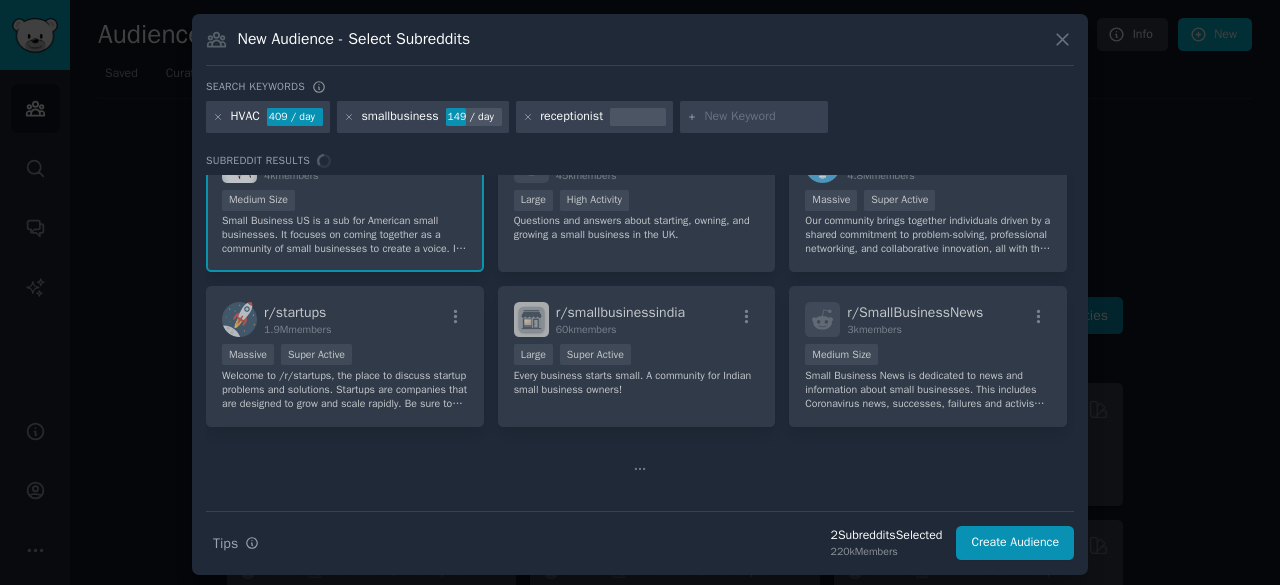 scroll, scrollTop: 0, scrollLeft: 0, axis: both 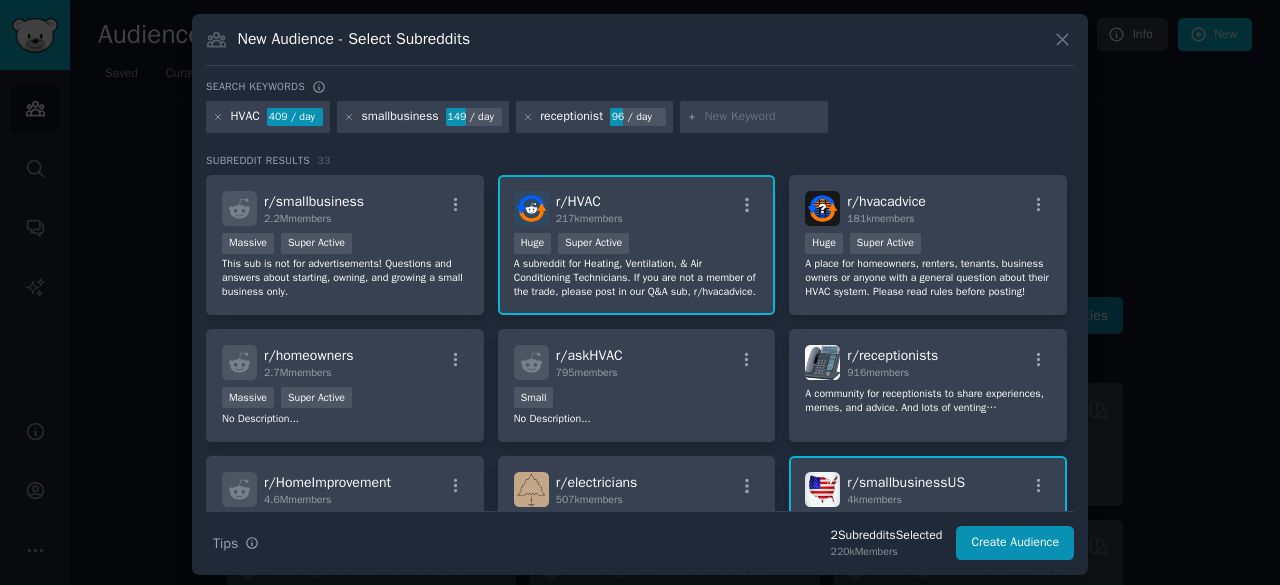 click at bounding box center (528, 117) 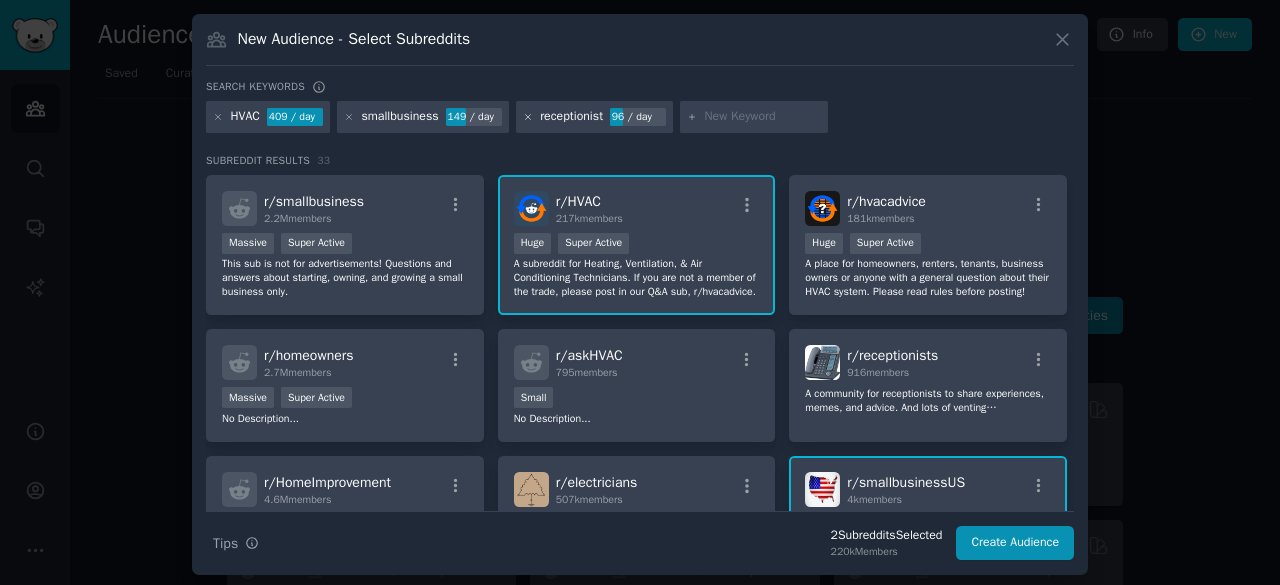 click 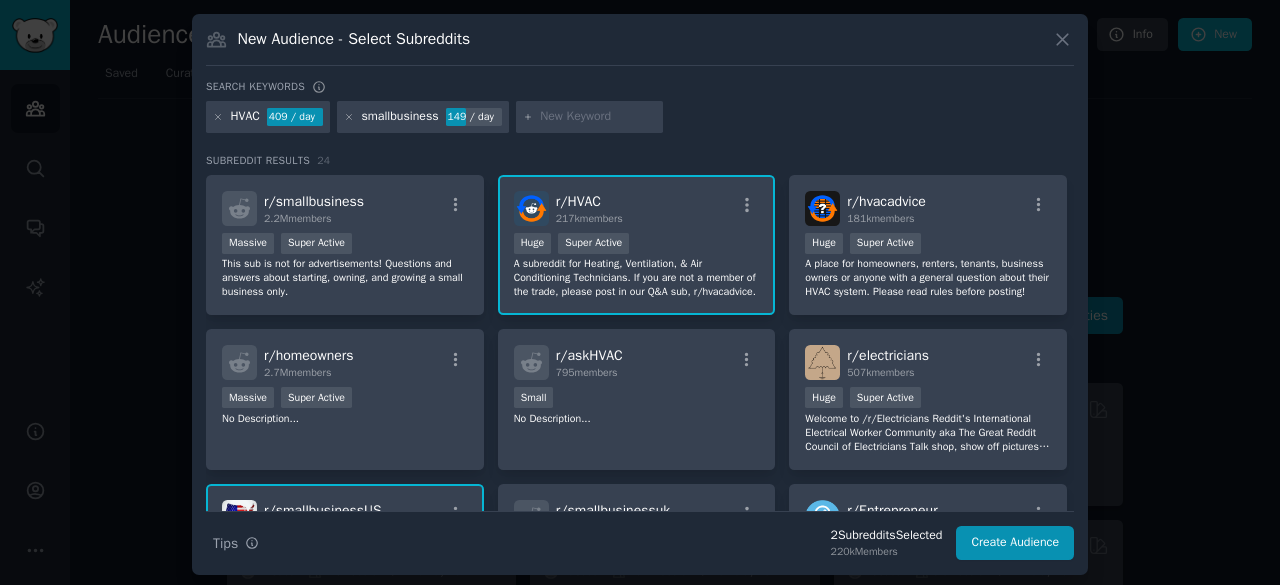 click at bounding box center [598, 117] 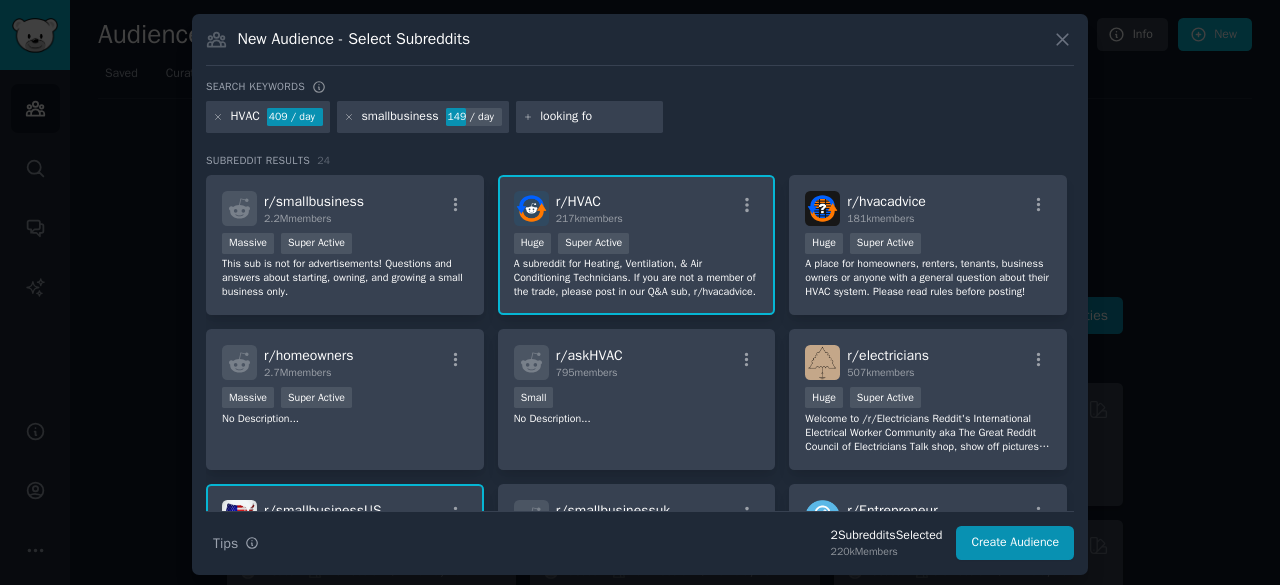 type on "looking for" 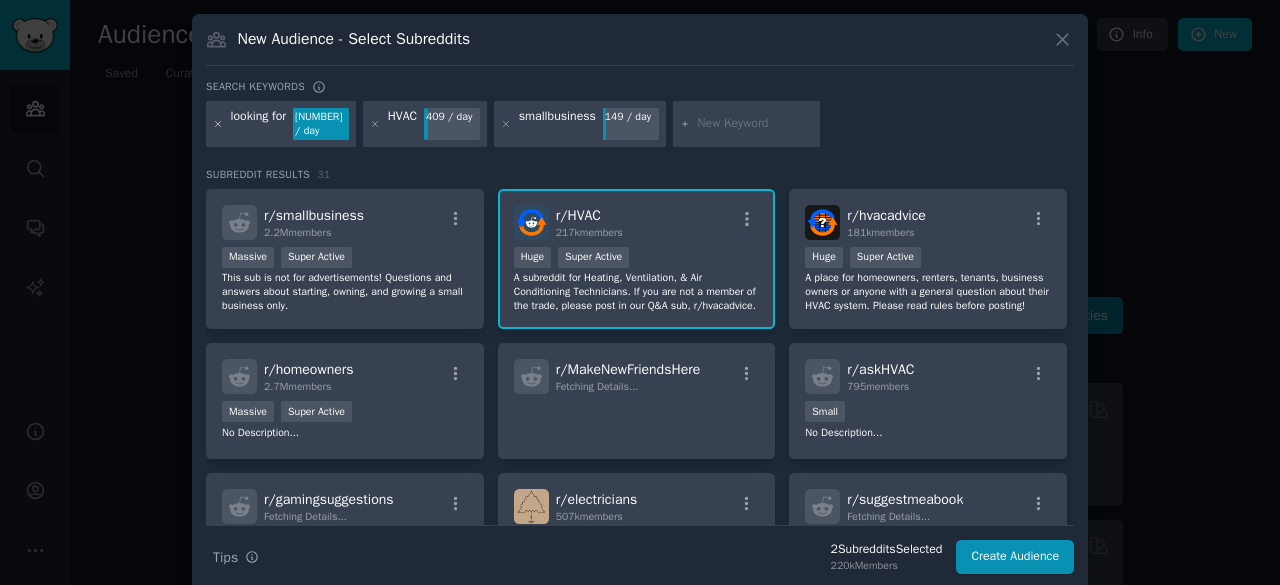 click on "smallbusiness" at bounding box center [557, 124] 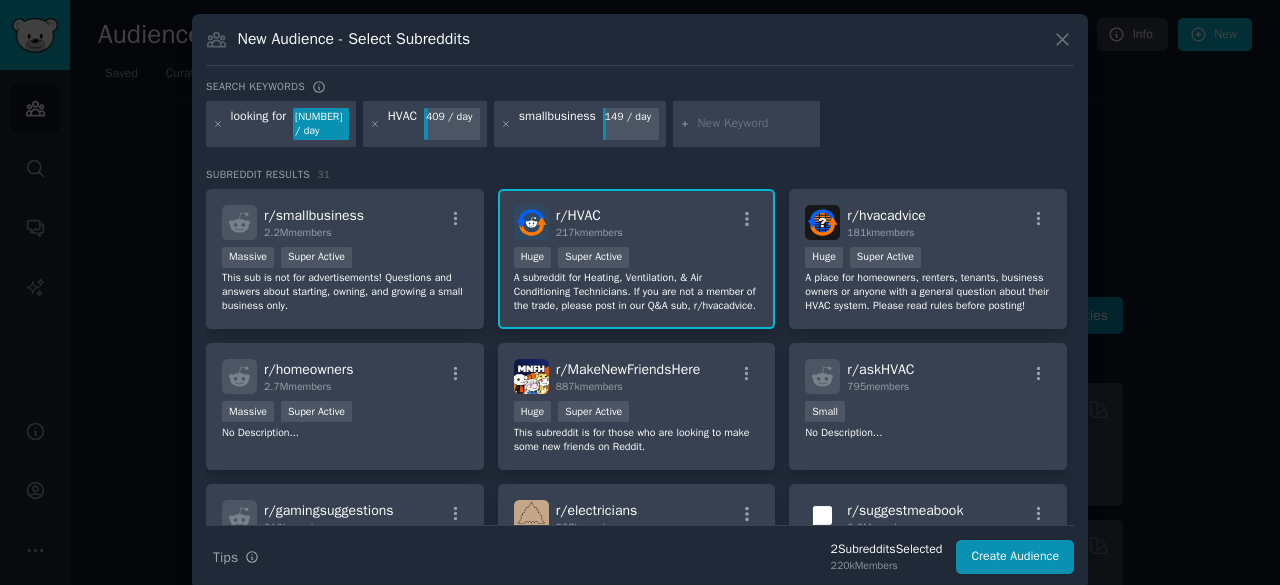 click at bounding box center [755, 124] 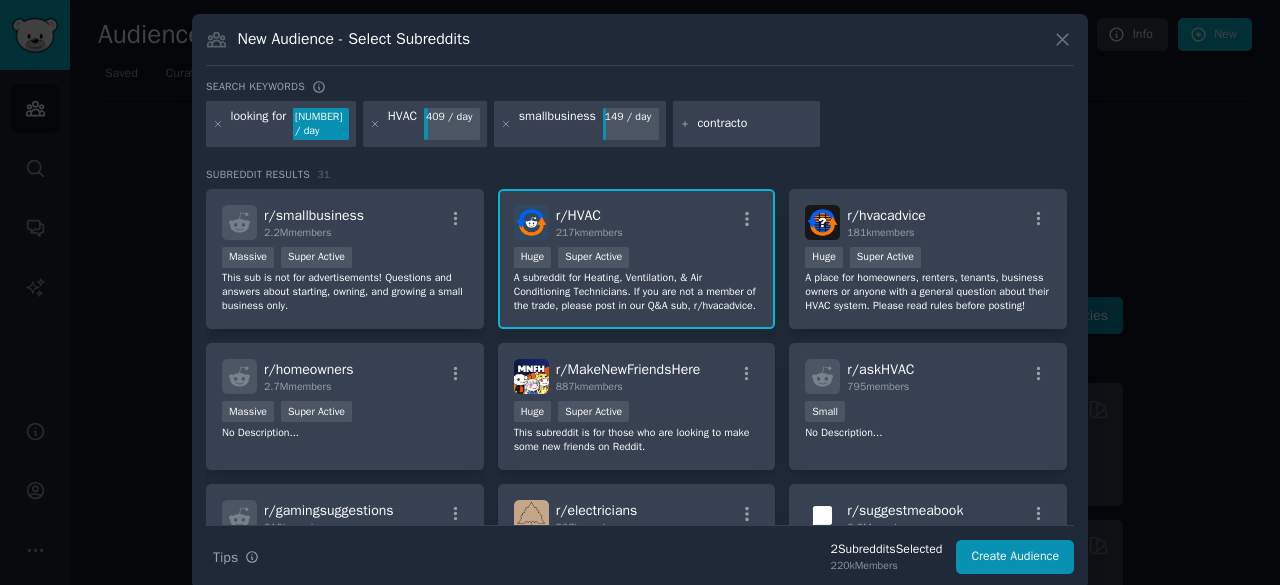 type on "contractor" 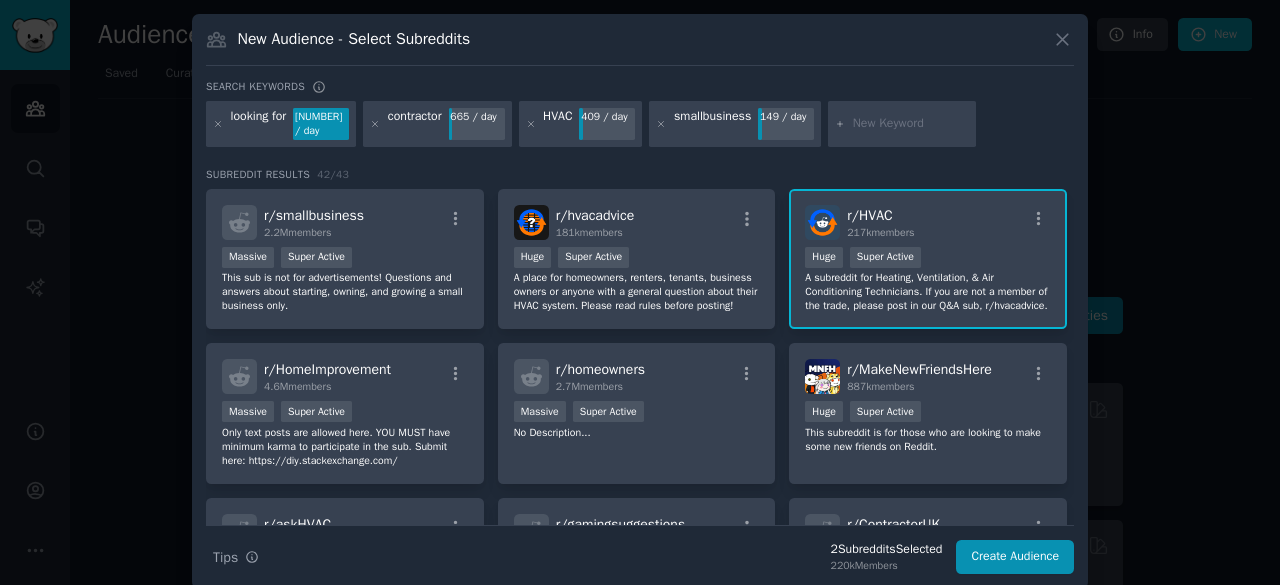 click on "smallbusiness" at bounding box center [712, 124] 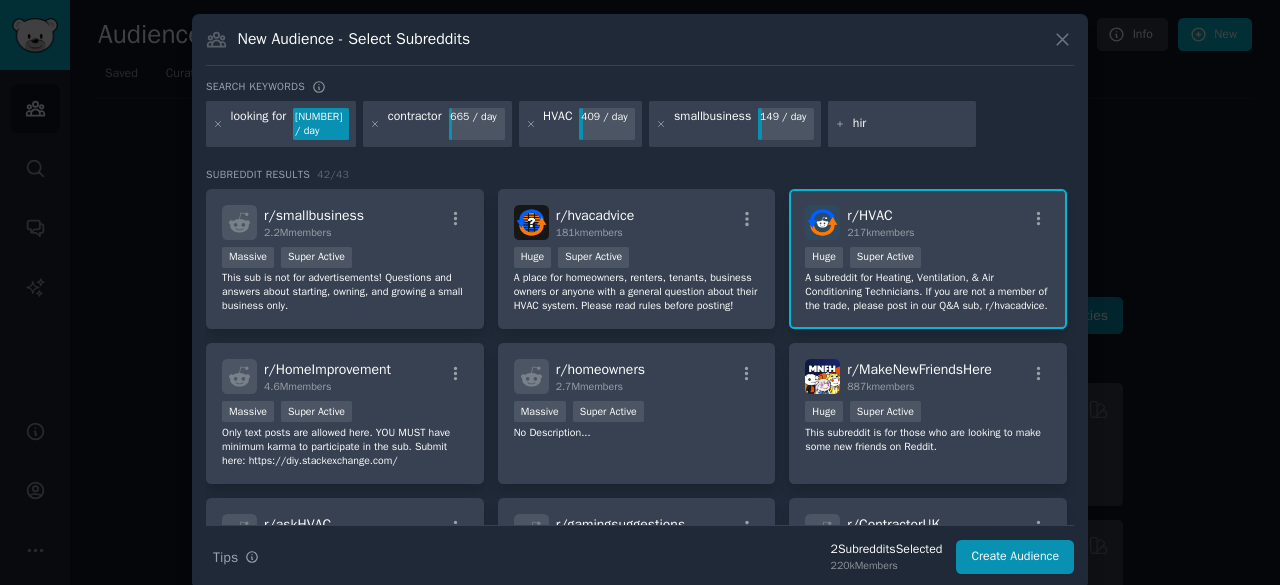 type on "hire" 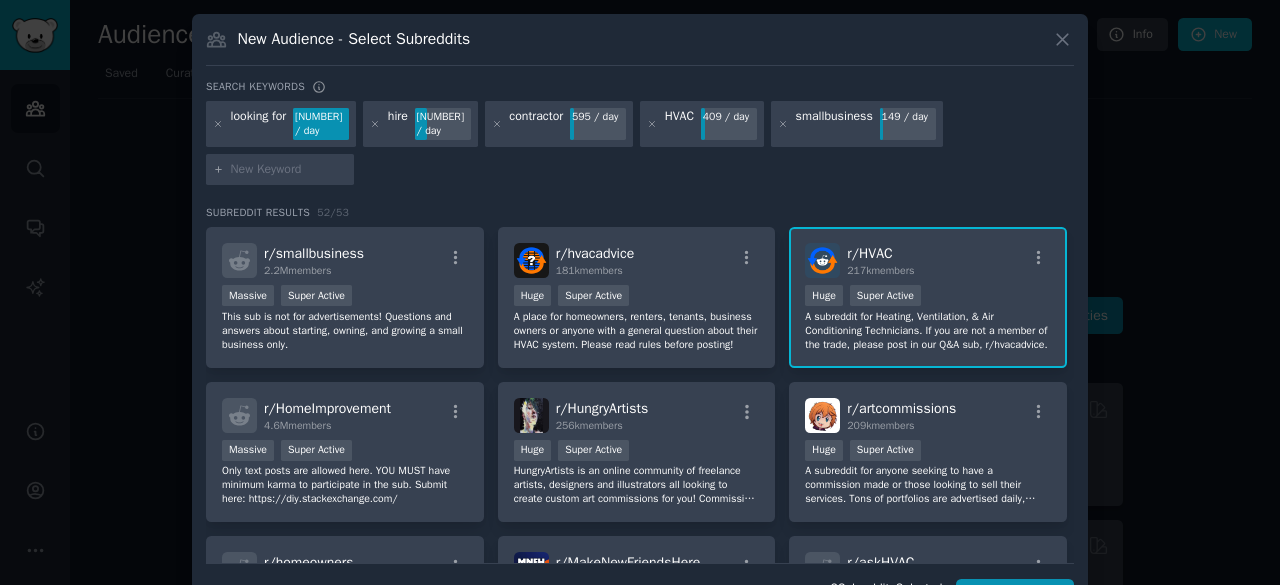 click on "[NUMBER] / day" at bounding box center (321, 124) 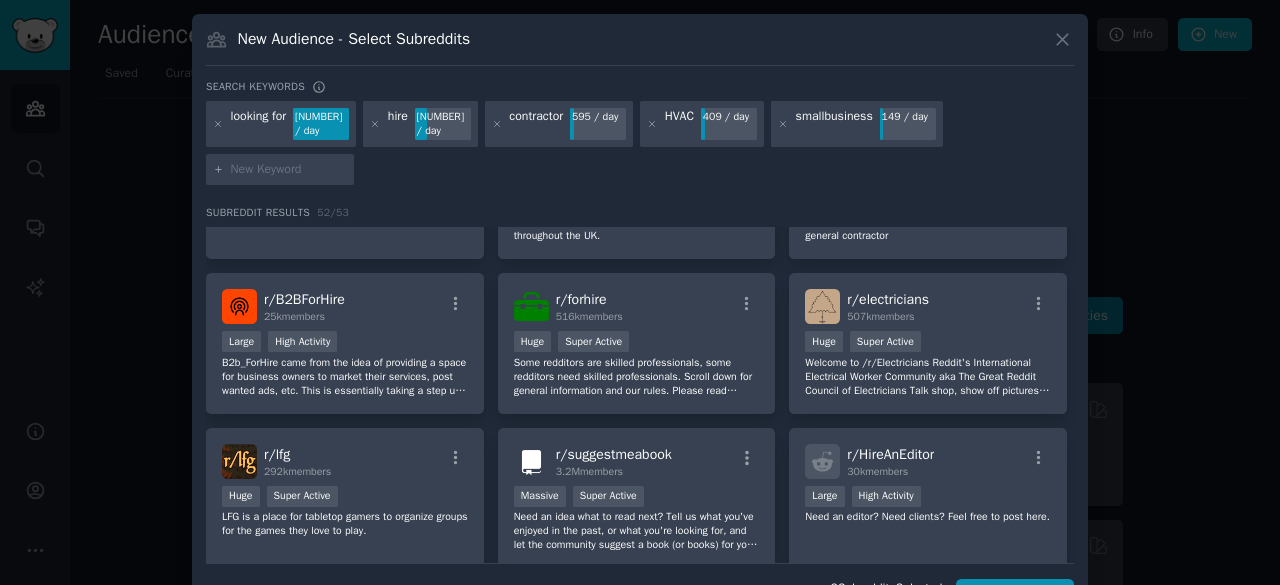 scroll, scrollTop: 566, scrollLeft: 0, axis: vertical 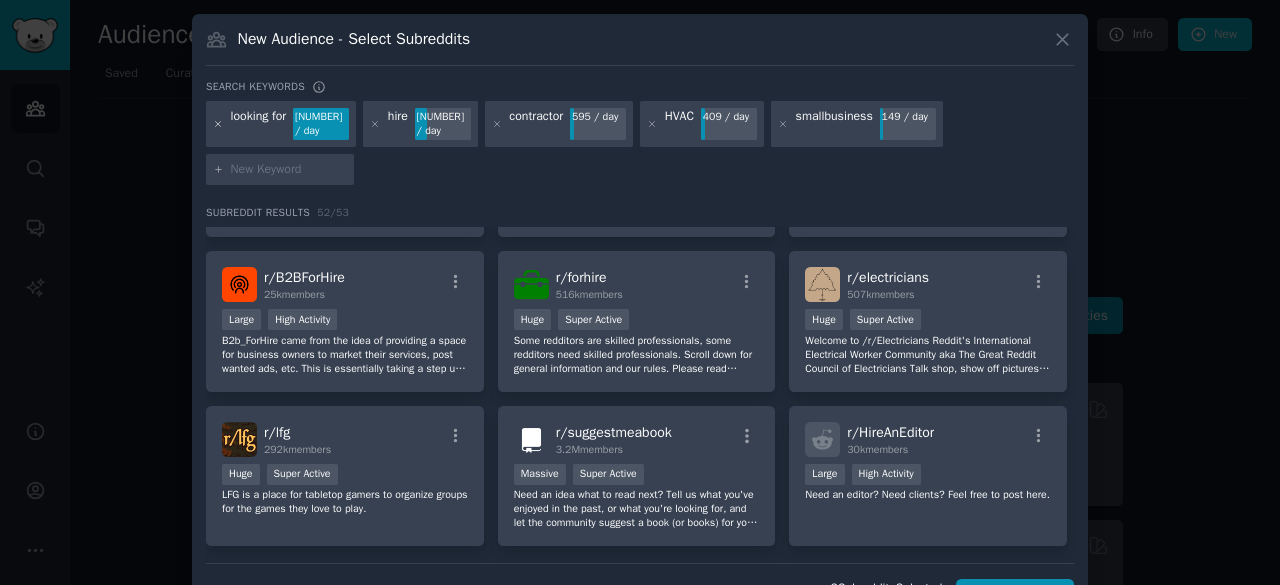click 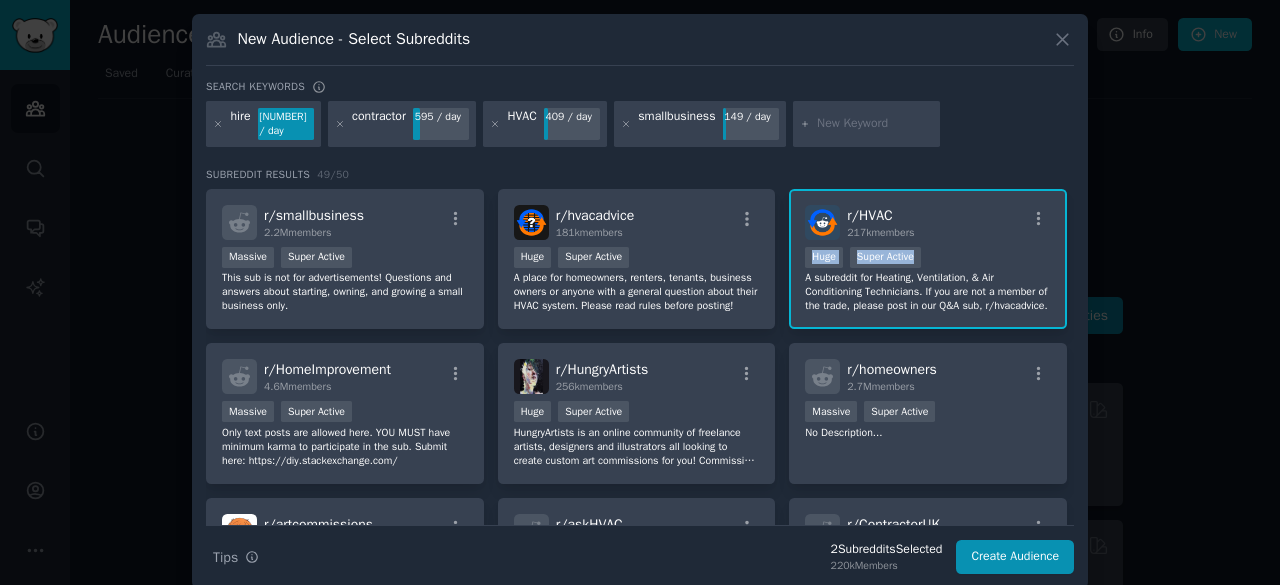 drag, startPoint x: 1072, startPoint y: 201, endPoint x: 1083, endPoint y: 256, distance: 56.089214 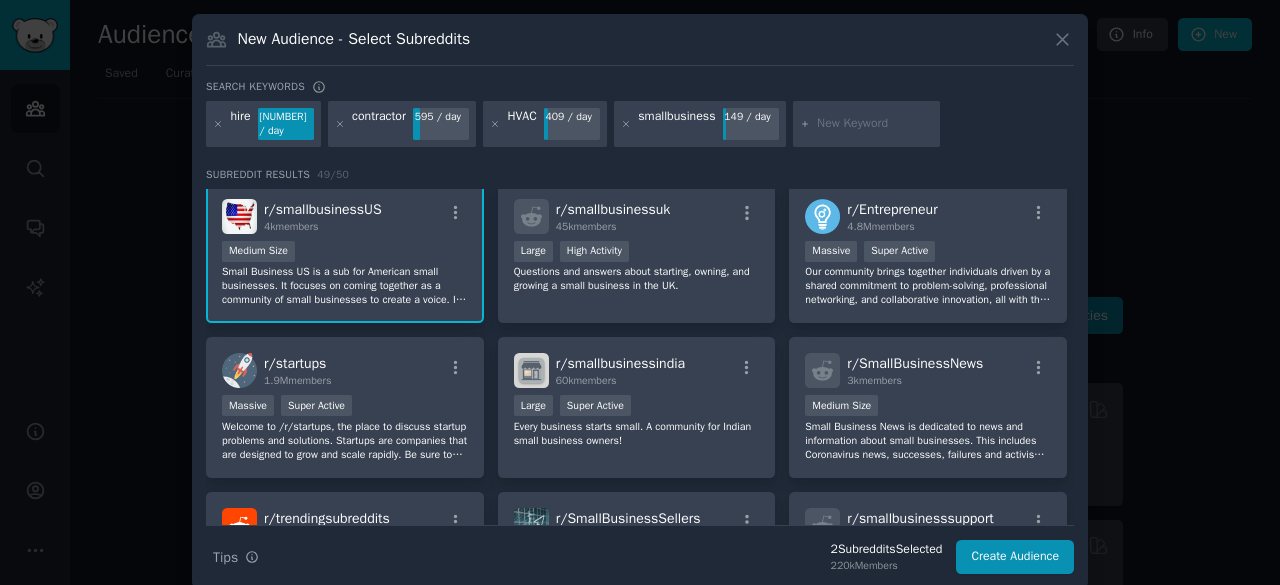 scroll, scrollTop: 630, scrollLeft: 0, axis: vertical 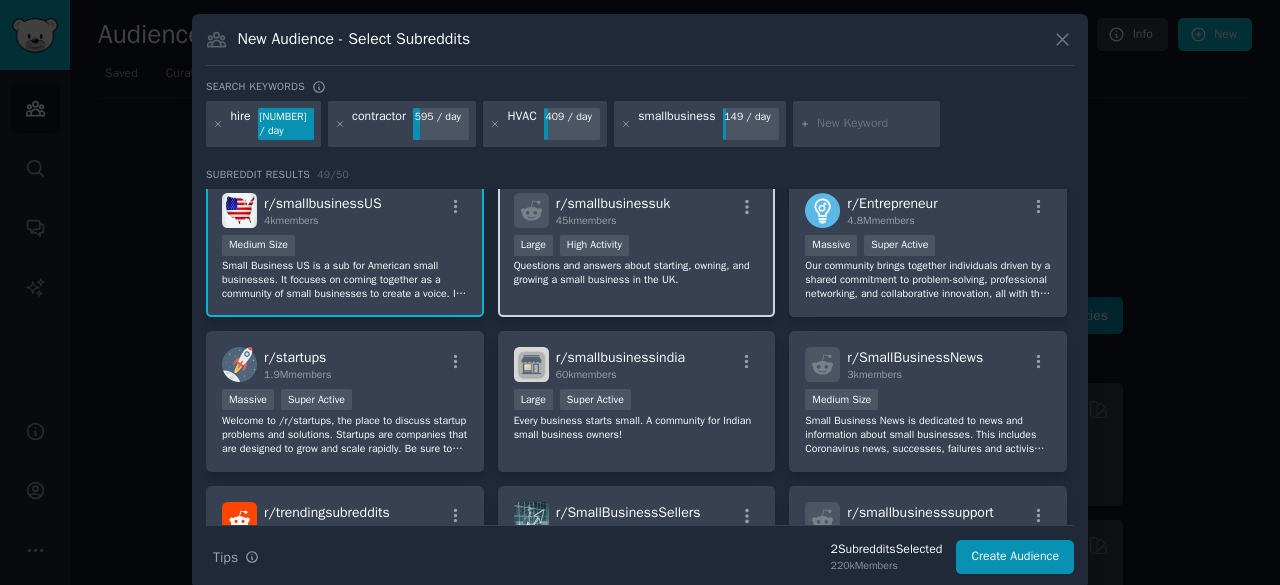click on "Large High Activity" at bounding box center (637, 247) 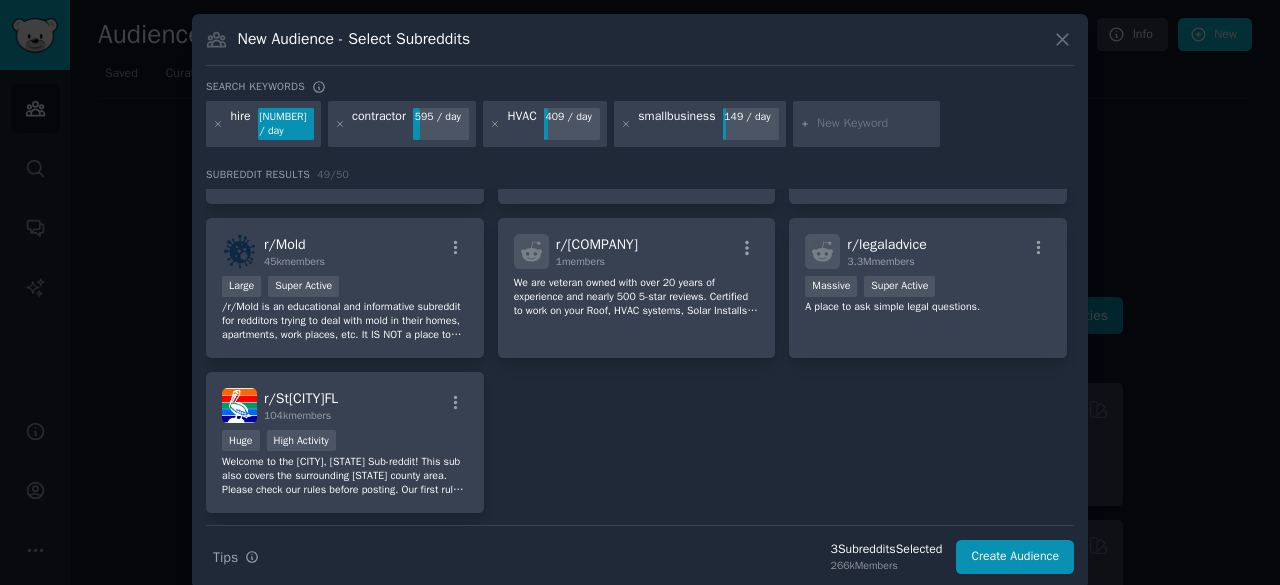 scroll, scrollTop: 2268, scrollLeft: 0, axis: vertical 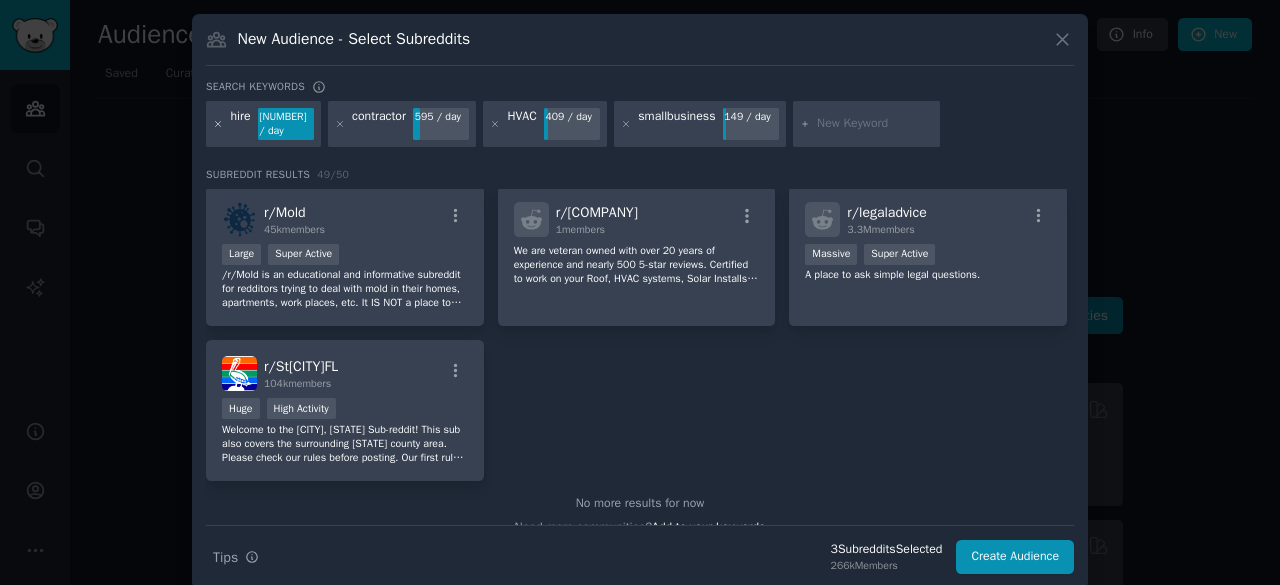 click 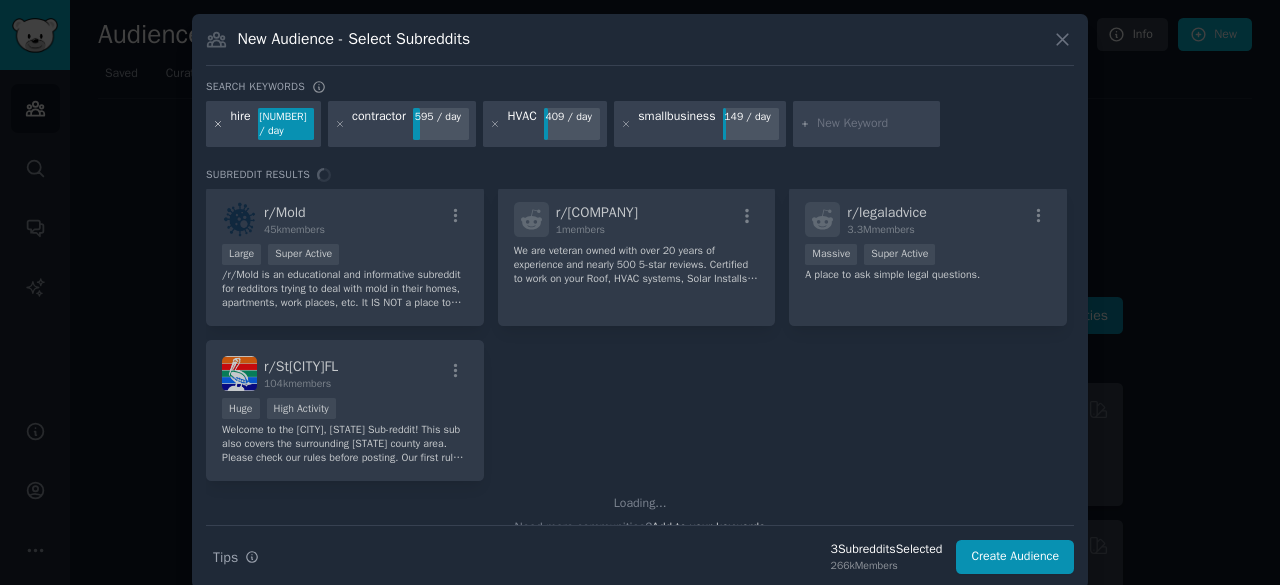 scroll, scrollTop: 0, scrollLeft: 0, axis: both 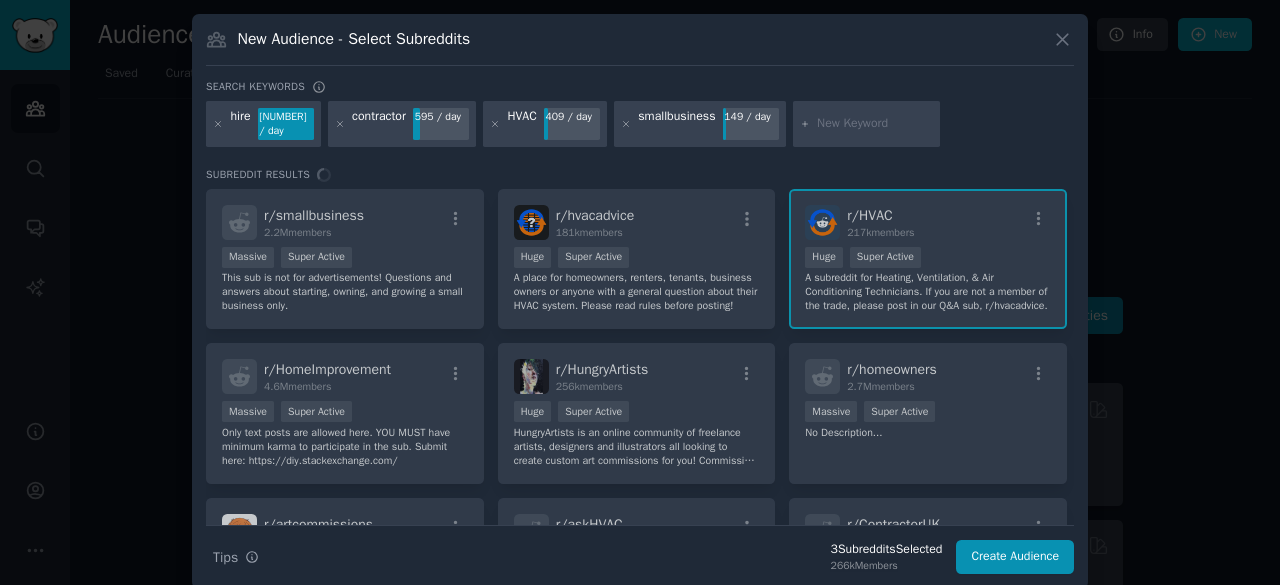 click at bounding box center [875, 124] 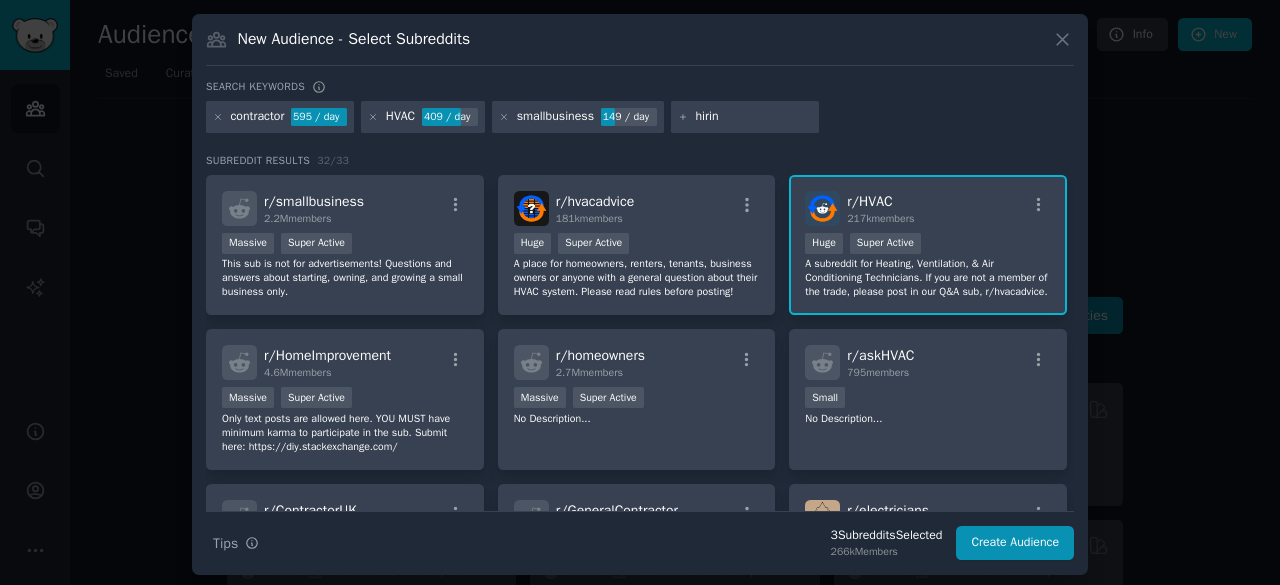 type on "hiring" 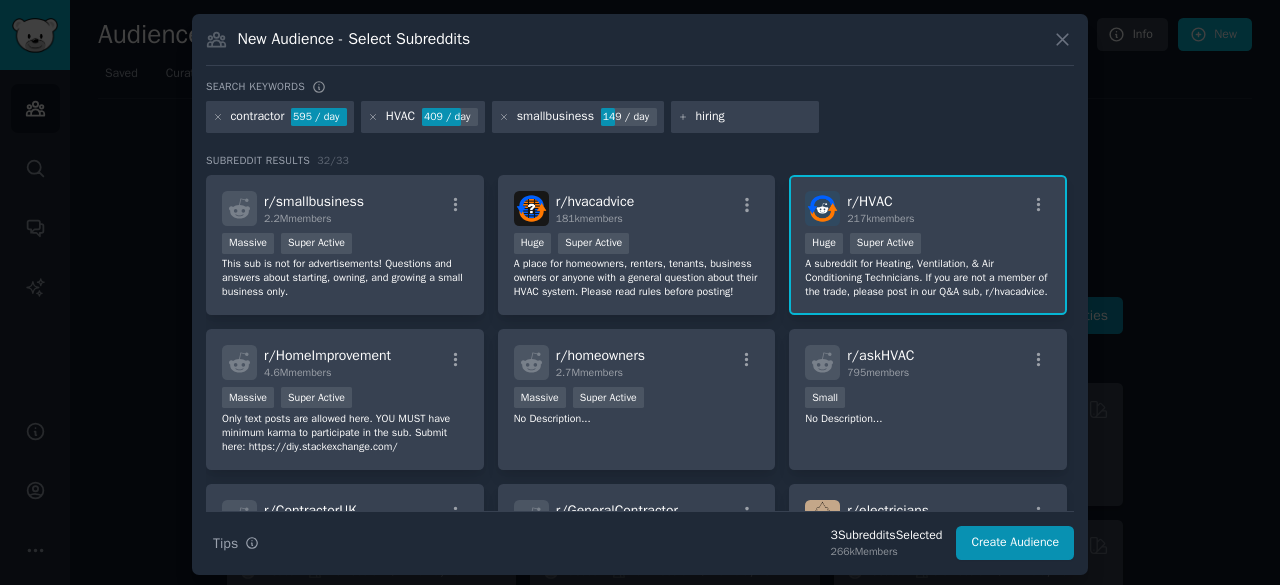 type 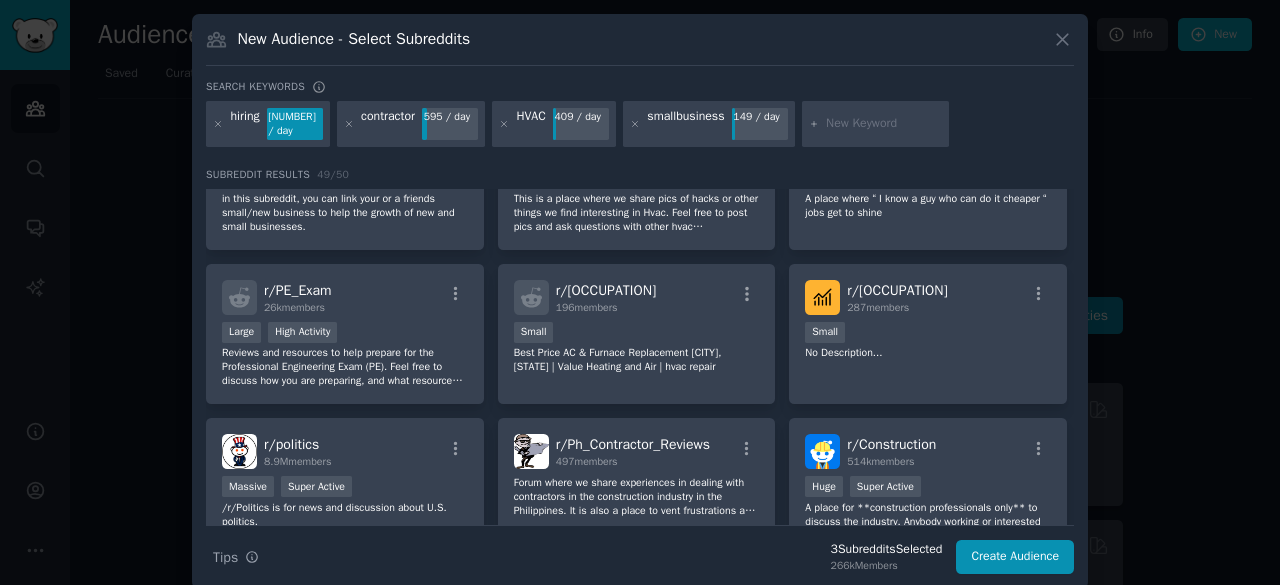 scroll, scrollTop: 1196, scrollLeft: 0, axis: vertical 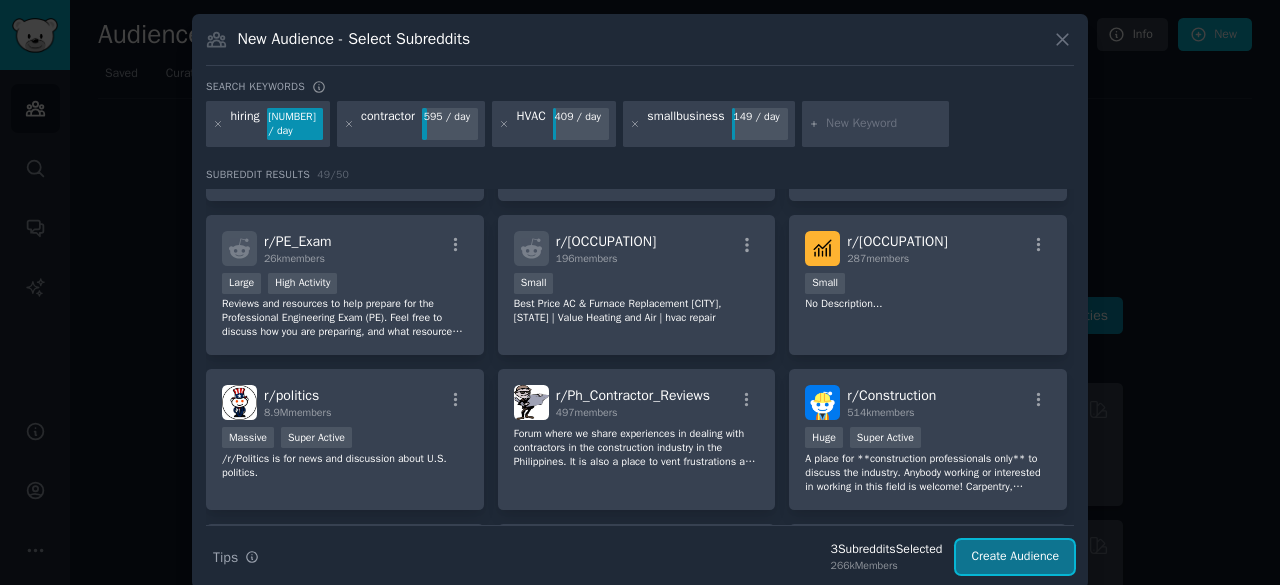 click on "Create Audience" at bounding box center (1015, 557) 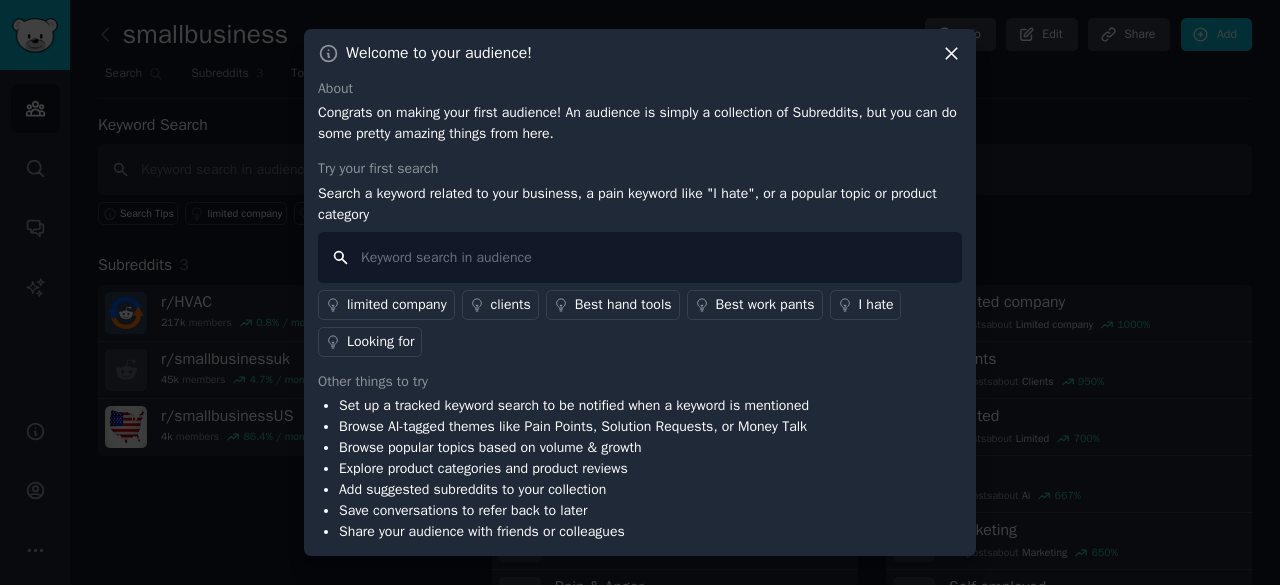 click at bounding box center (640, 257) 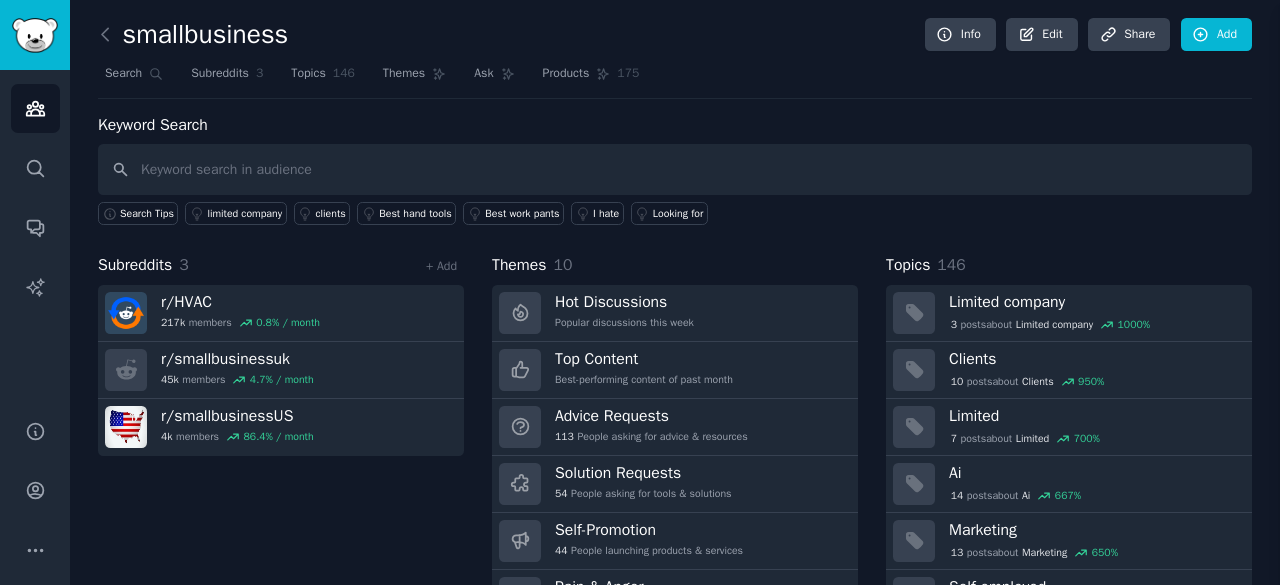 type 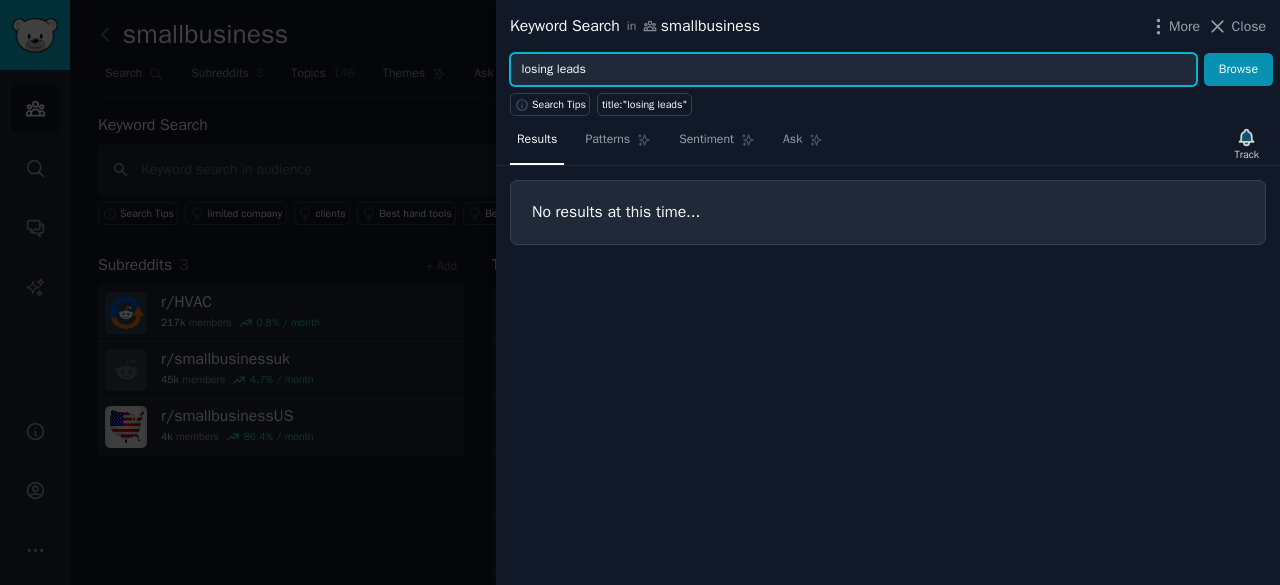 drag, startPoint x: 556, startPoint y: 67, endPoint x: 518, endPoint y: 67, distance: 38 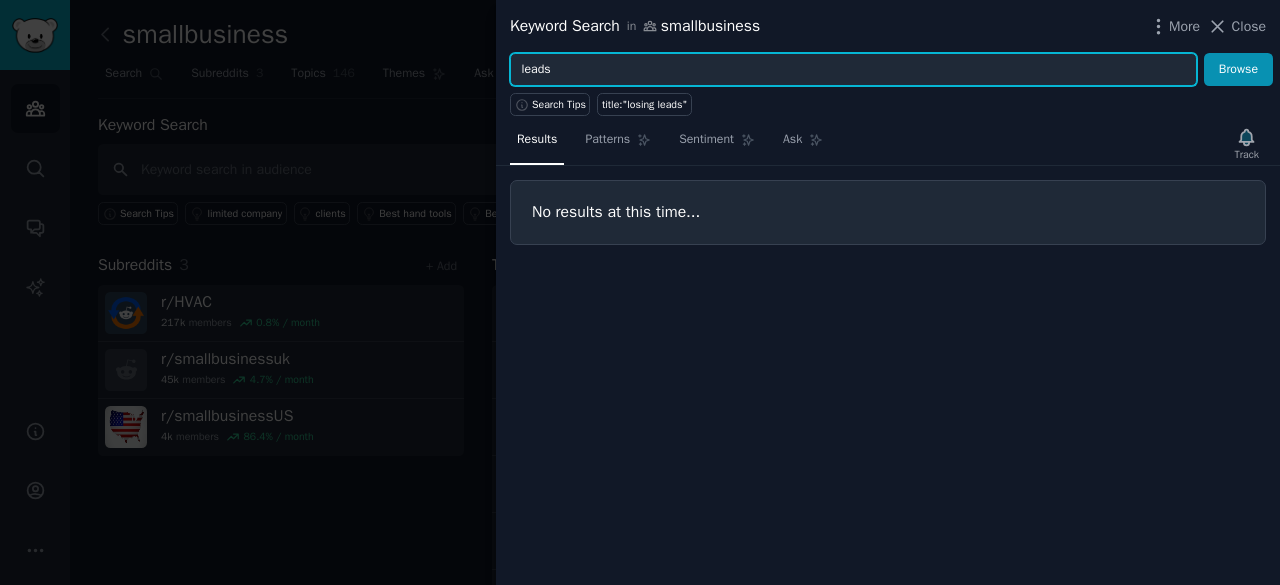 click on "Browse" at bounding box center (1238, 70) 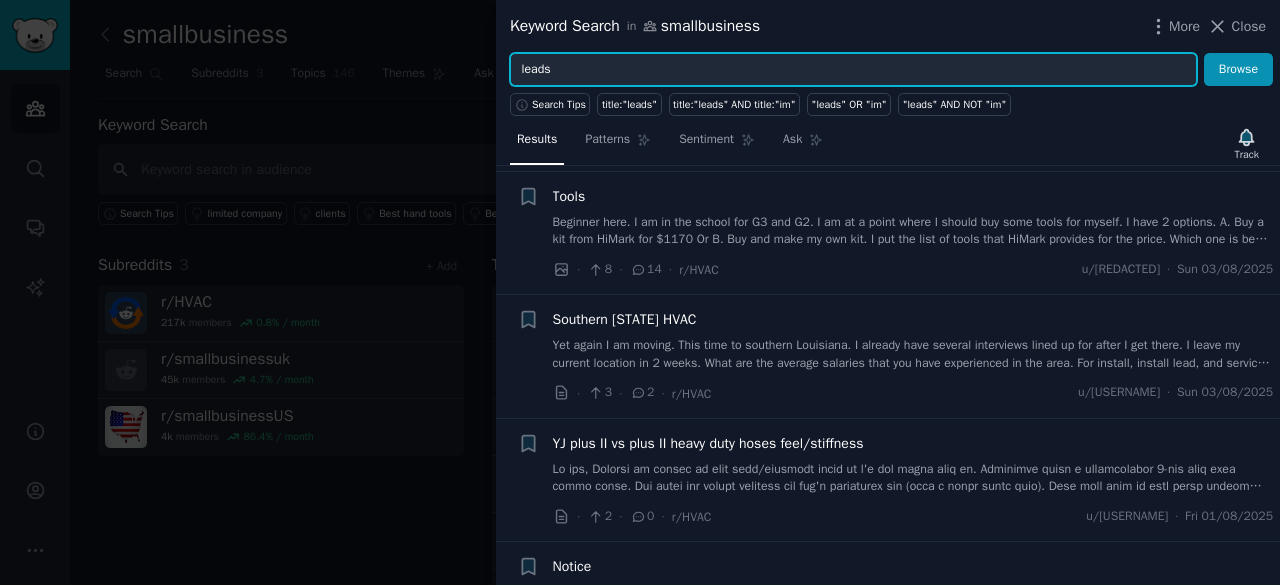 scroll, scrollTop: 313, scrollLeft: 0, axis: vertical 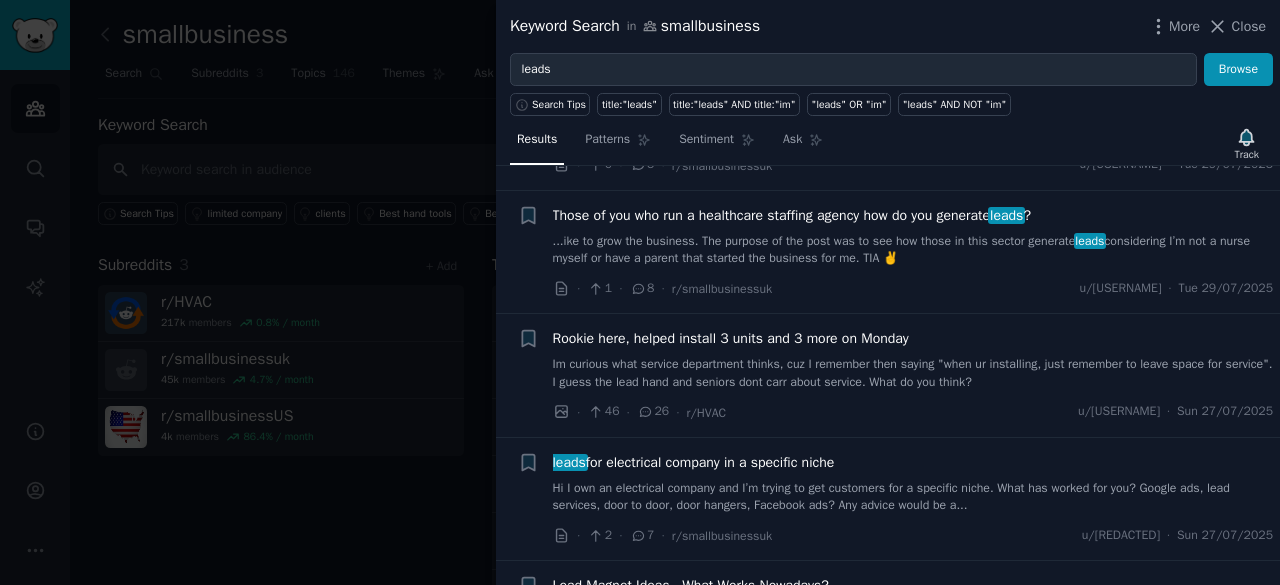 click on "Keyword Search in smallbusiness More Close" at bounding box center (888, 26) 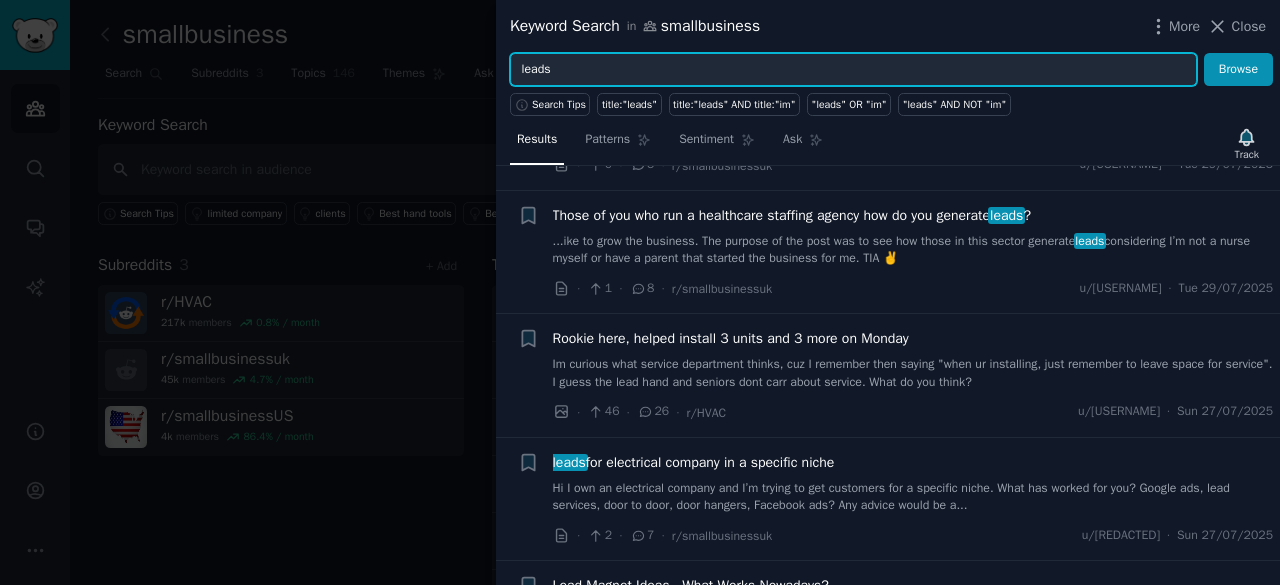 click on "leads" at bounding box center [853, 70] 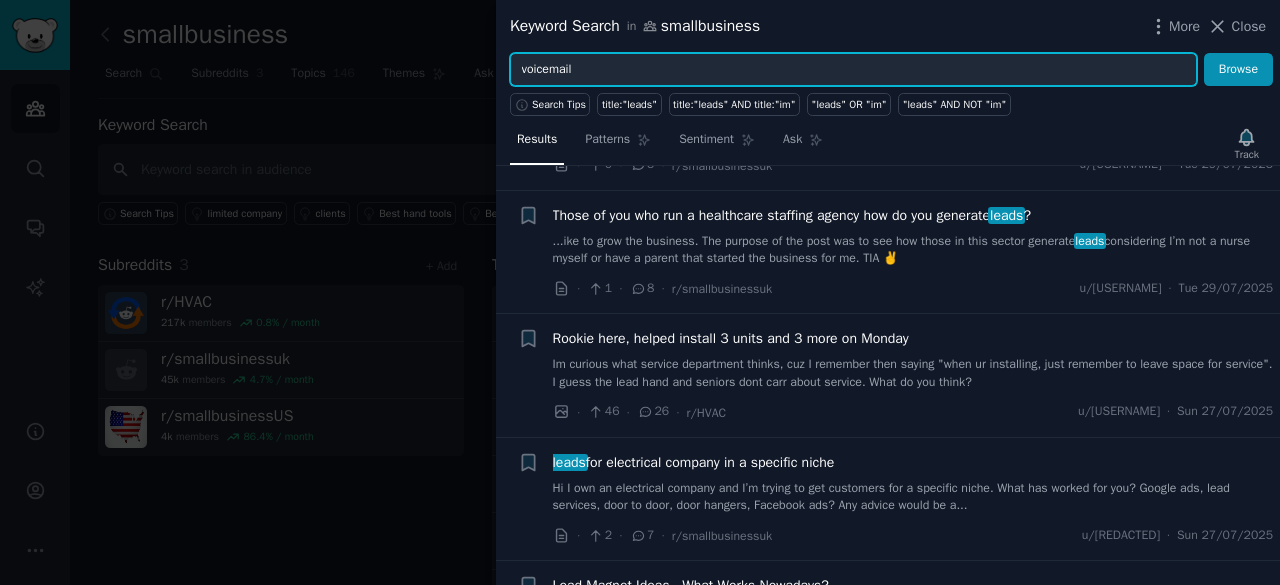 click on "Browse" at bounding box center (1238, 70) 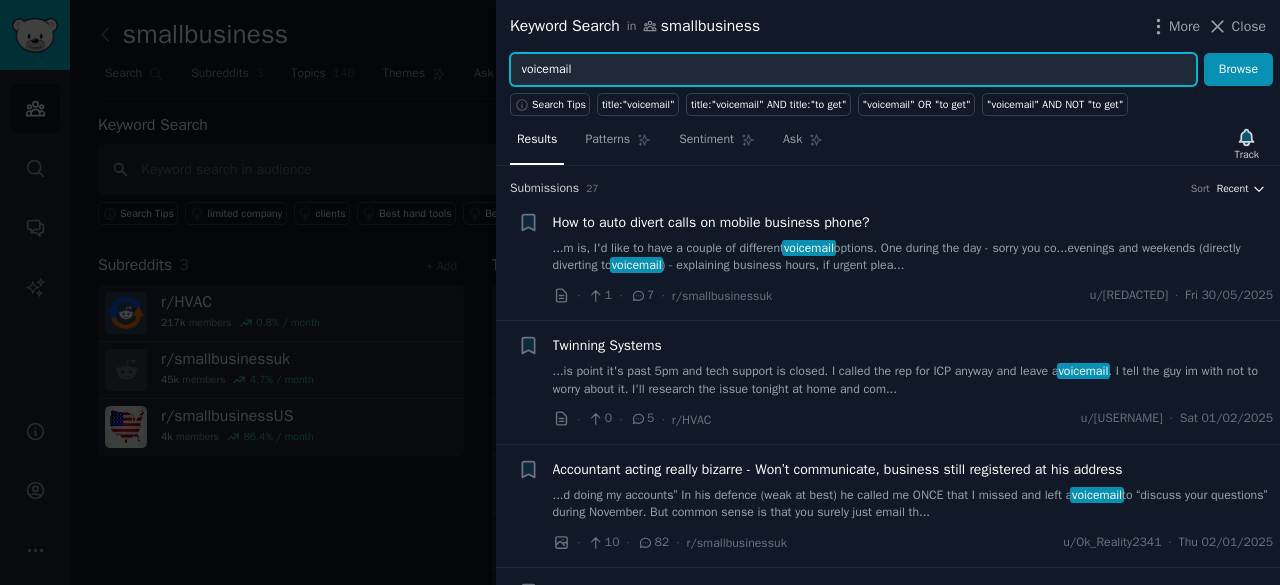 click on "Recent" at bounding box center (1233, 189) 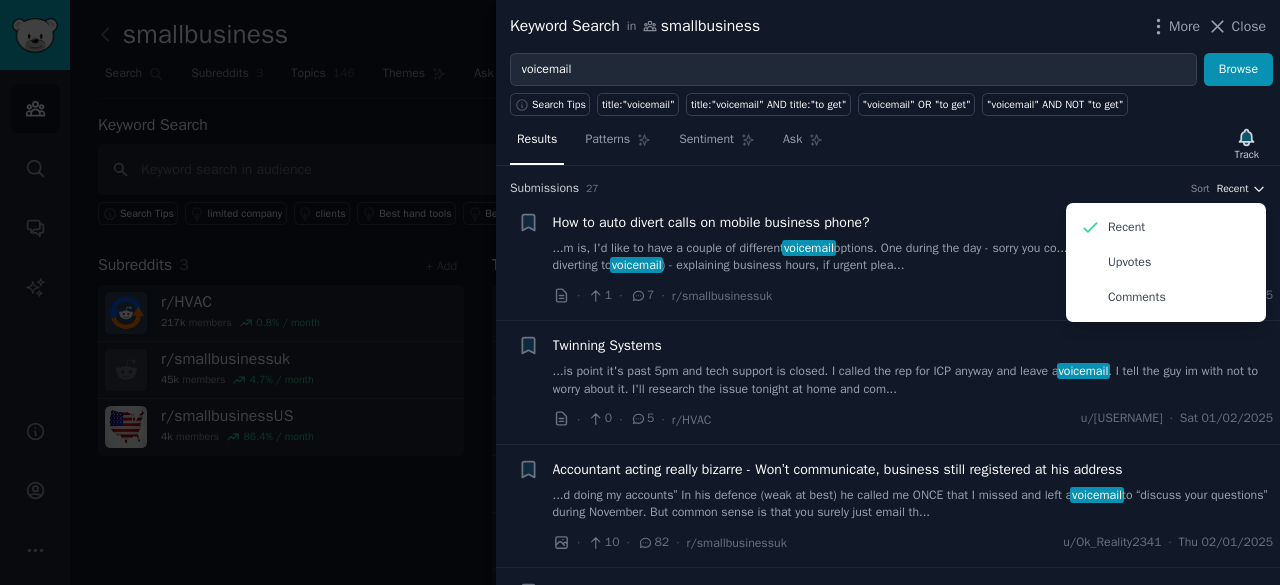 click on "Recent" at bounding box center [1233, 189] 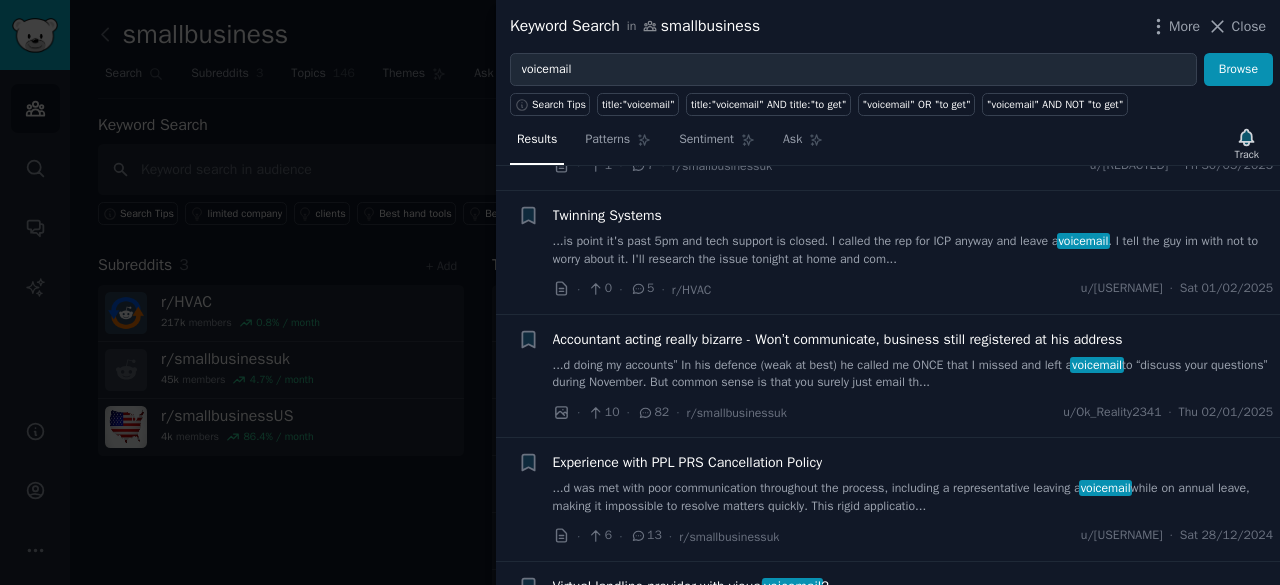 scroll, scrollTop: 0, scrollLeft: 0, axis: both 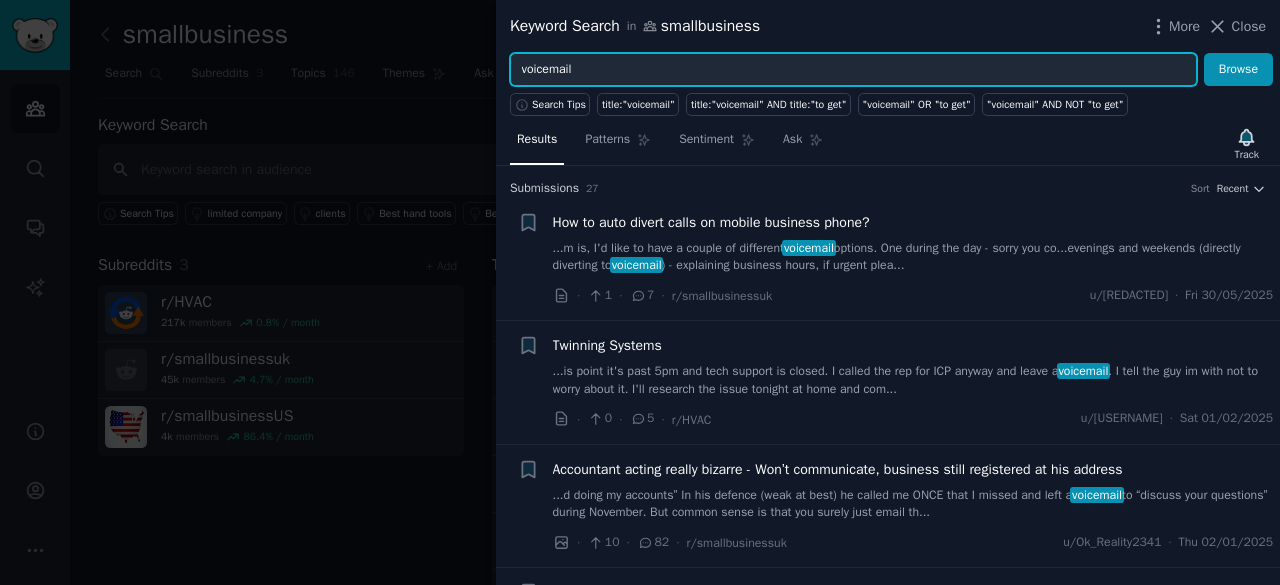 click on "voicemail" at bounding box center (853, 70) 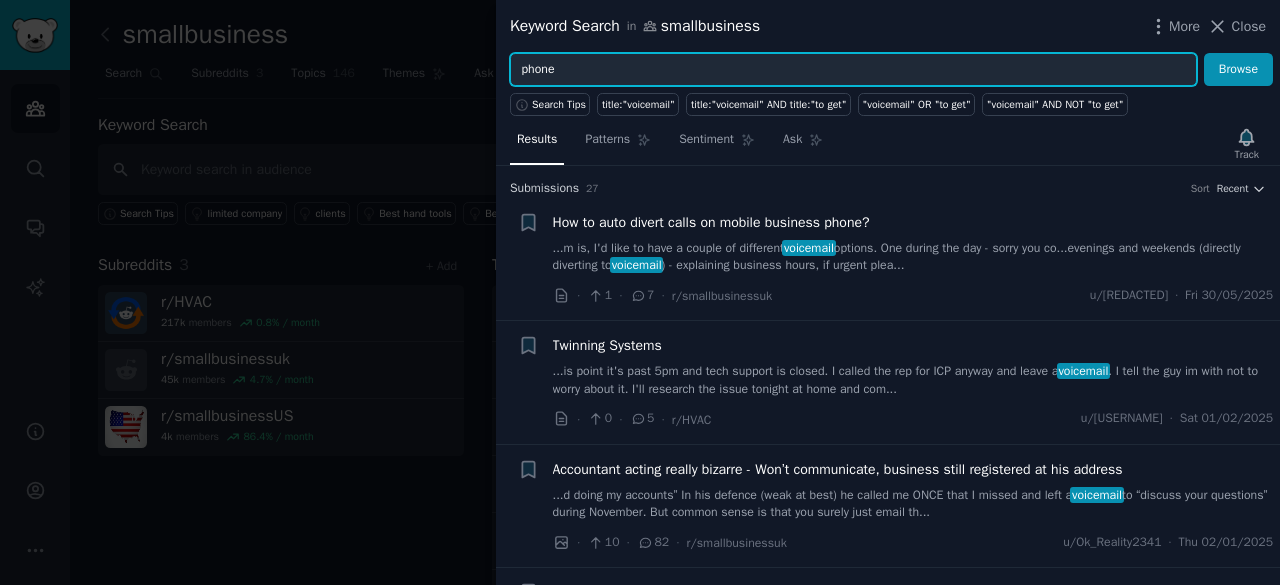 click on "Browse" at bounding box center [1238, 70] 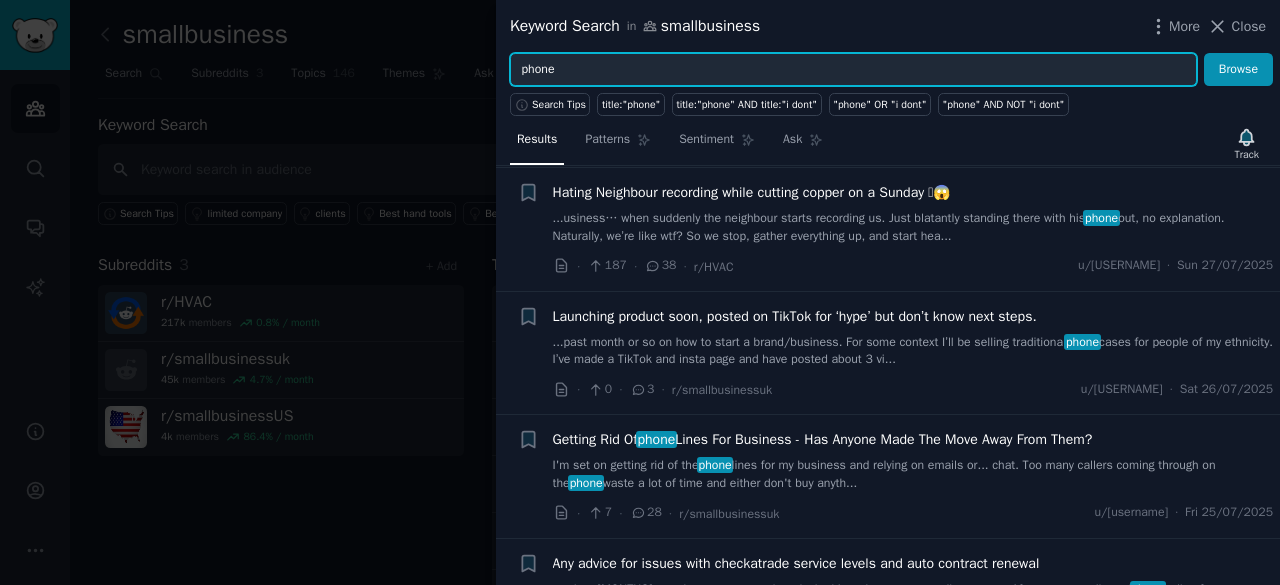 scroll, scrollTop: 457, scrollLeft: 0, axis: vertical 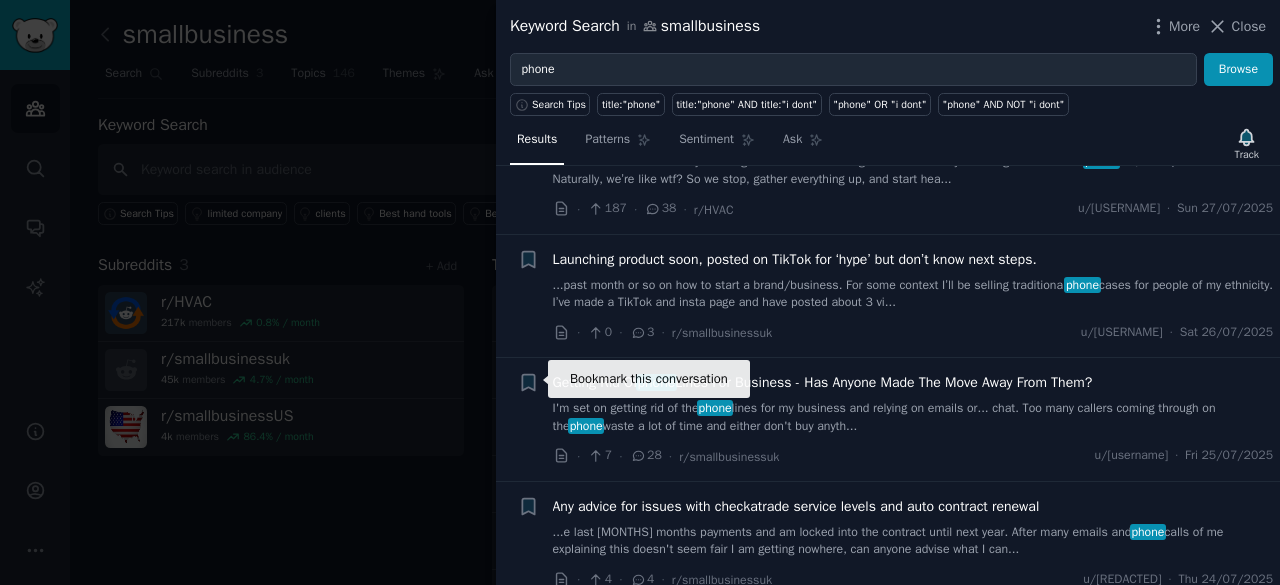 drag, startPoint x: 841, startPoint y: 379, endPoint x: 528, endPoint y: 377, distance: 313.00638 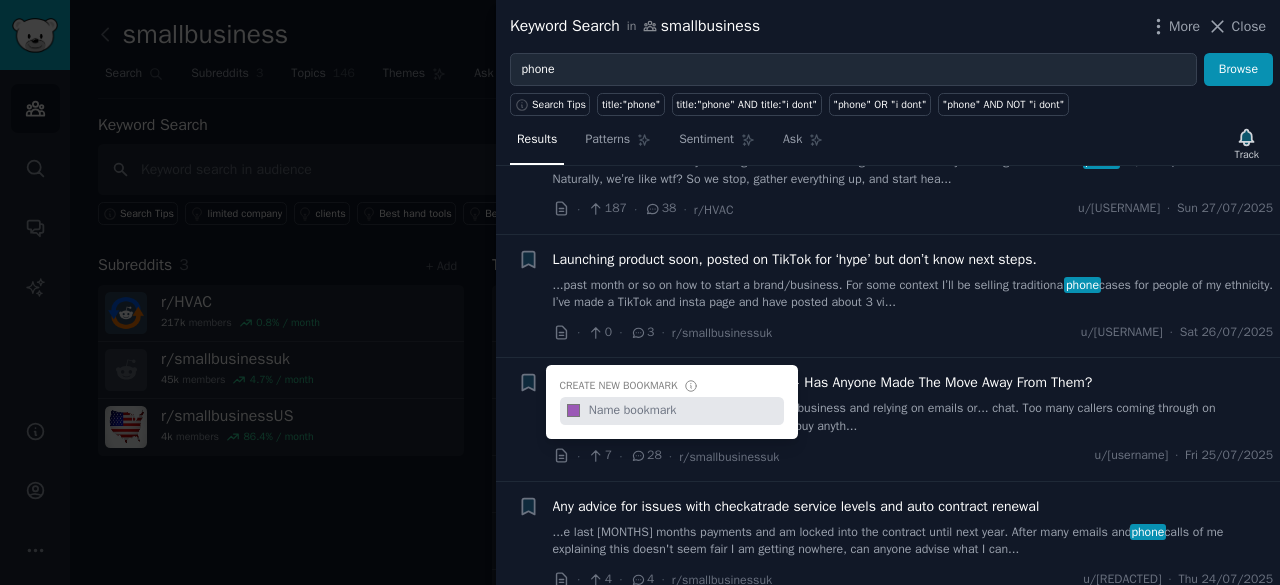 click on "Getting Rid Of  phone  Lines For Business - Has Anyone Made The Move Away From Them?" at bounding box center (823, 382) 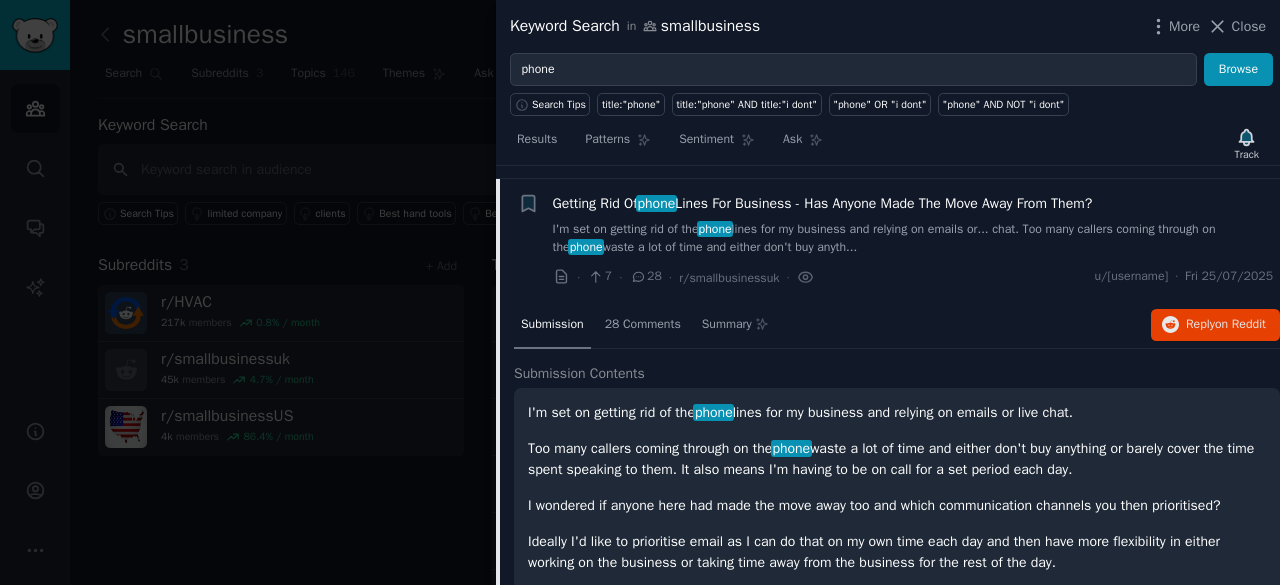 scroll, scrollTop: 647, scrollLeft: 0, axis: vertical 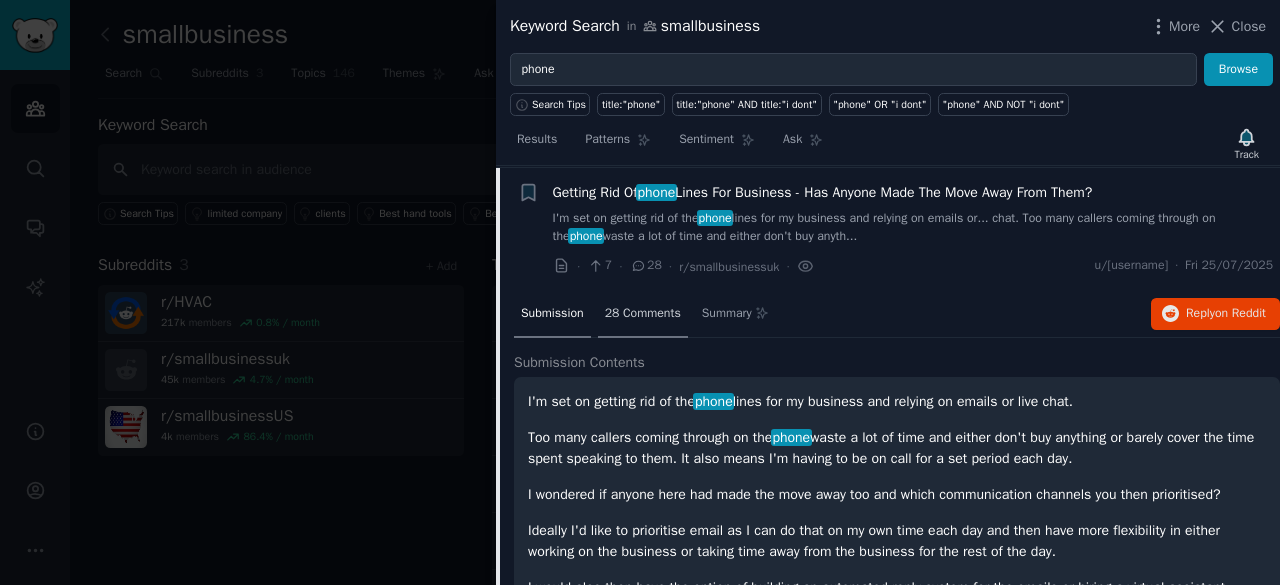 click on "28 Comments" at bounding box center [643, 314] 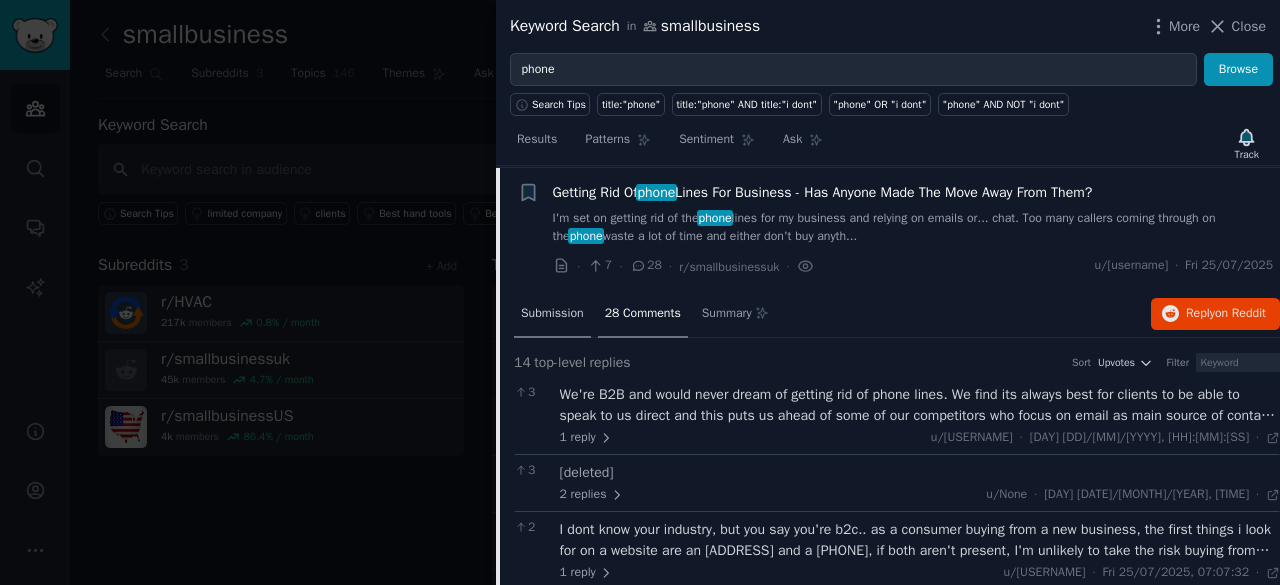 click on "Submission" at bounding box center [552, 314] 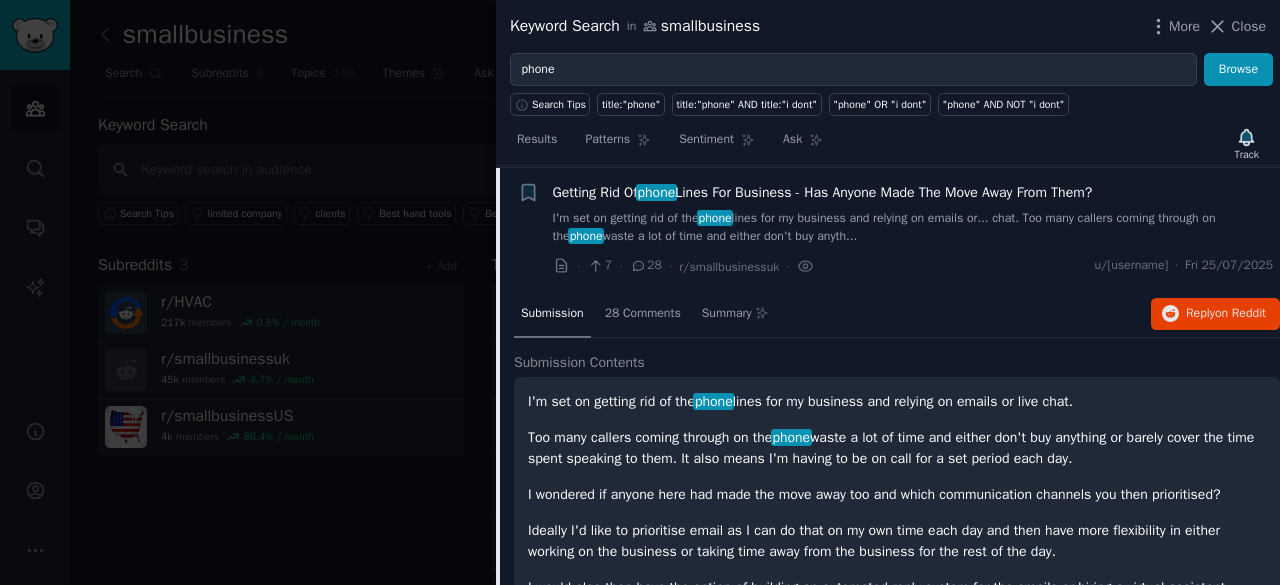 click on "I'm set on getting rid of the phone lines for my business and relying on emails or live chat.
Too many callers coming through on the phone waste a lot of time and either don't buy anything or barely cover the time spent speaking to them. It also means I'm having to be on call for a set period each day.
I wondered if anyone here had made the move away too and which communication channels you then prioritised?
Ideally I'd like to prioritise email as I can do that on my own time each day and then have more flexibility in either working on the business or taking time away from the business for the rest of the day.
I would also then have the option of building an automated reply system for the emails or hiring a virtual assistant.
I was also thinking about live chat but then I would still be 'on call' for that too.
I would use a phone
I have an e-commerce site where people place orders so the phone calls tend to be people who want further information or want to order over the phone" at bounding box center [897, 580] 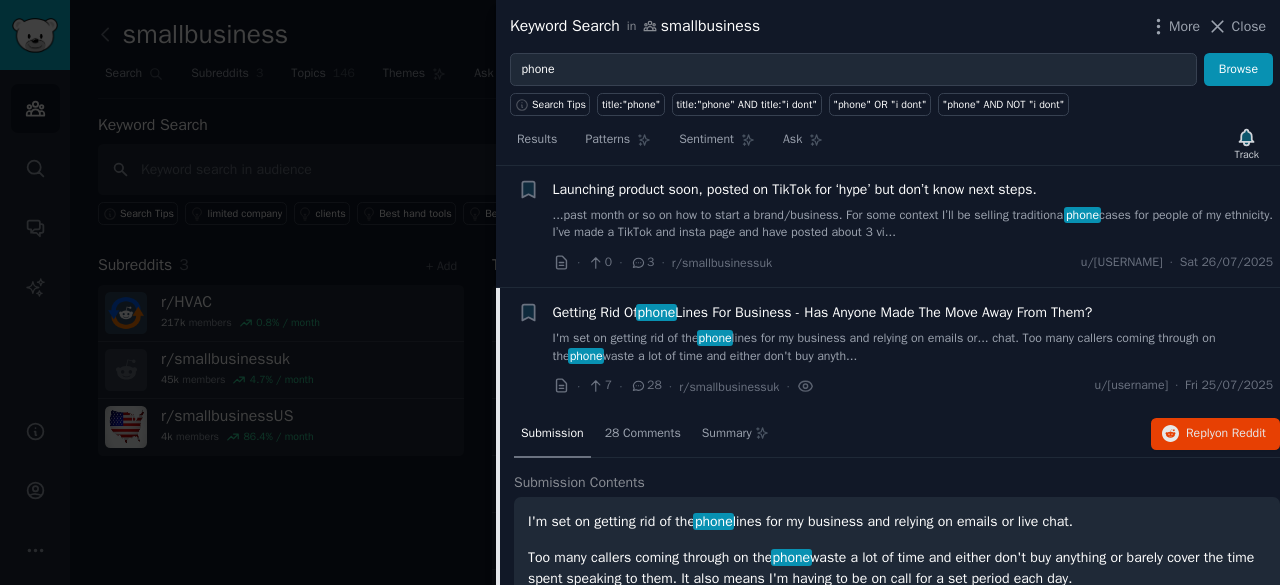 scroll, scrollTop: 487, scrollLeft: 0, axis: vertical 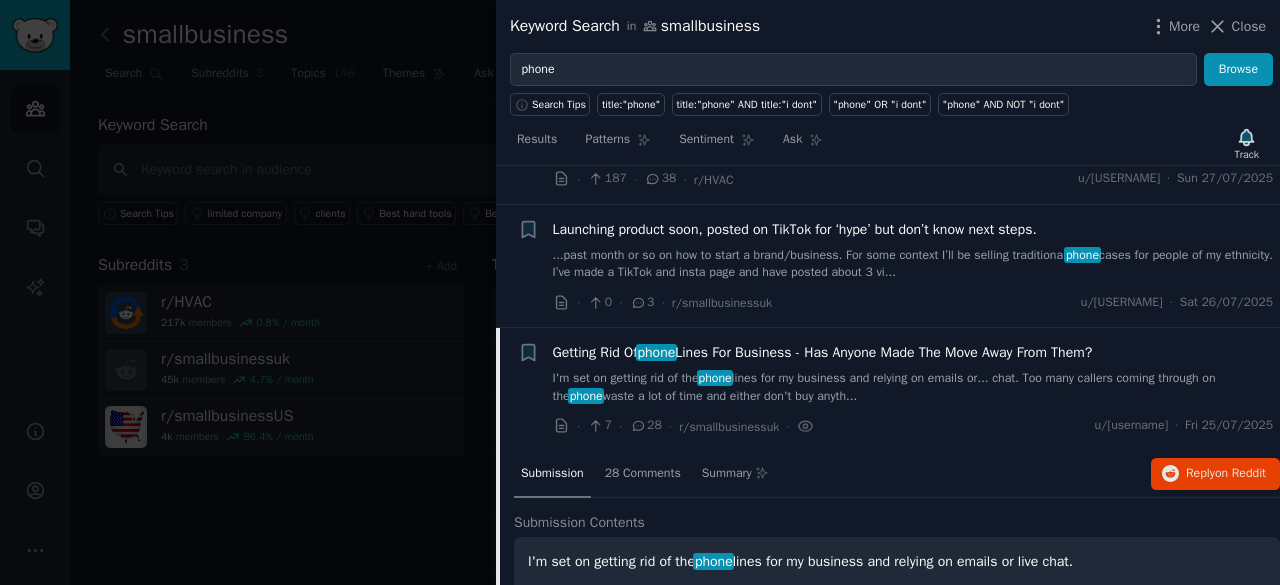 click on "Submission" at bounding box center (552, 474) 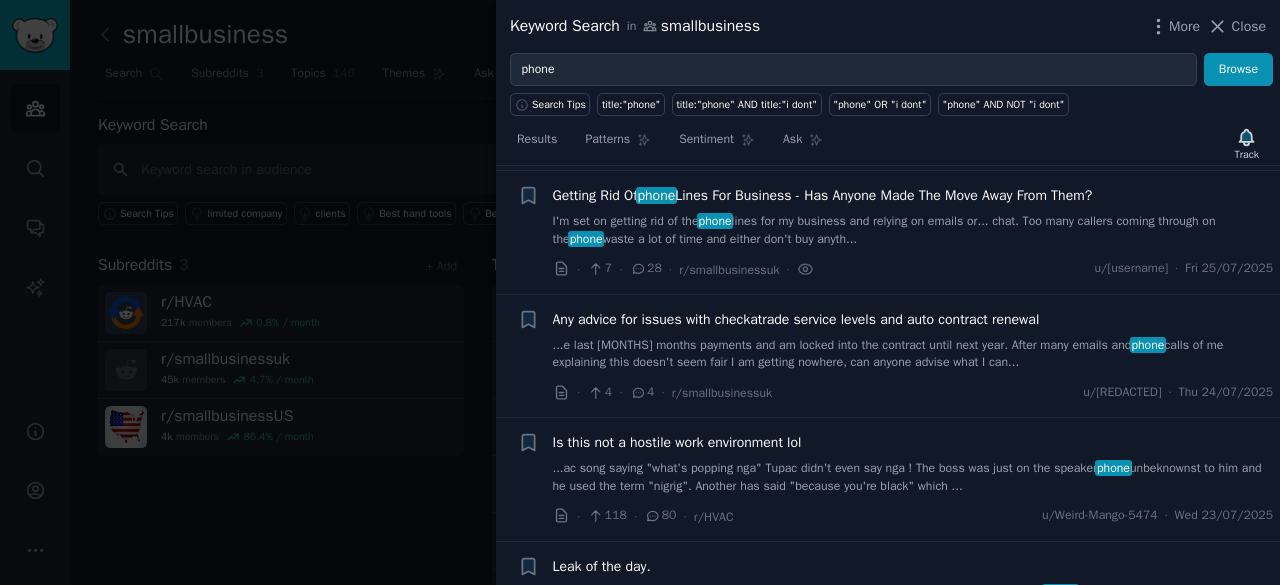 scroll, scrollTop: 647, scrollLeft: 0, axis: vertical 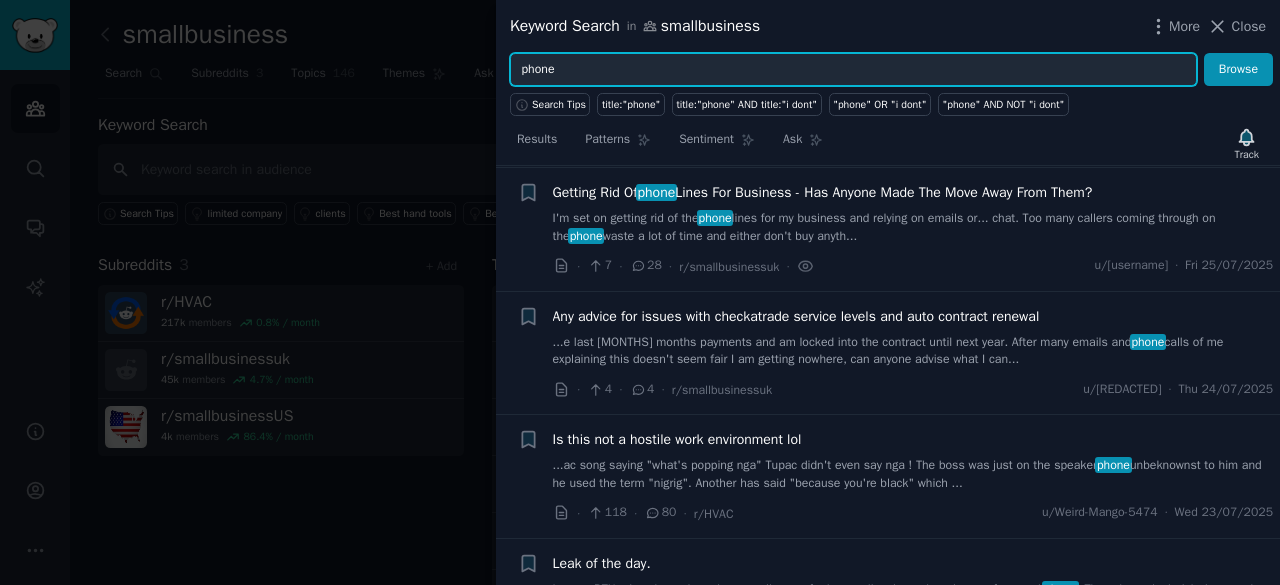 click on "phone" at bounding box center [853, 70] 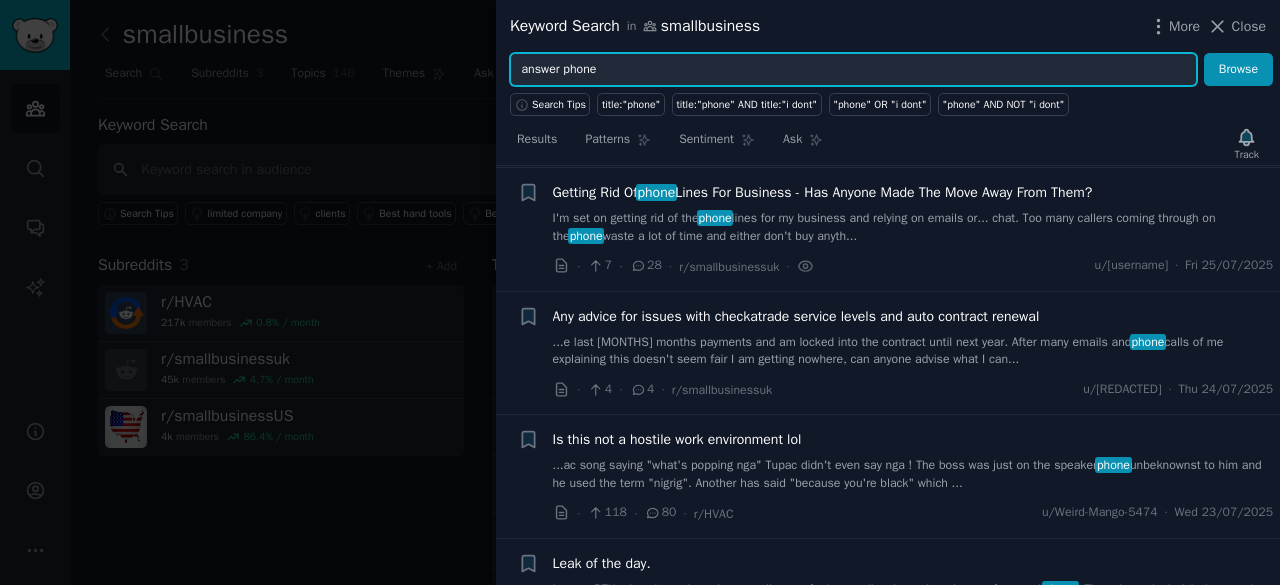 click on "Browse" at bounding box center (1238, 70) 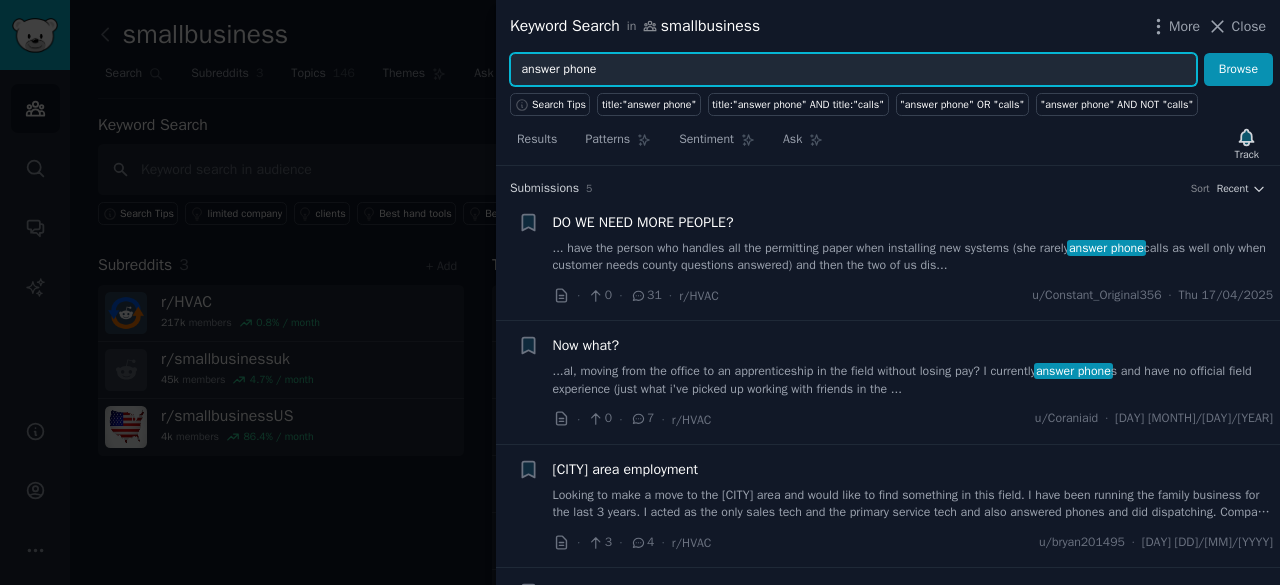 click on "answer phone" at bounding box center [853, 70] 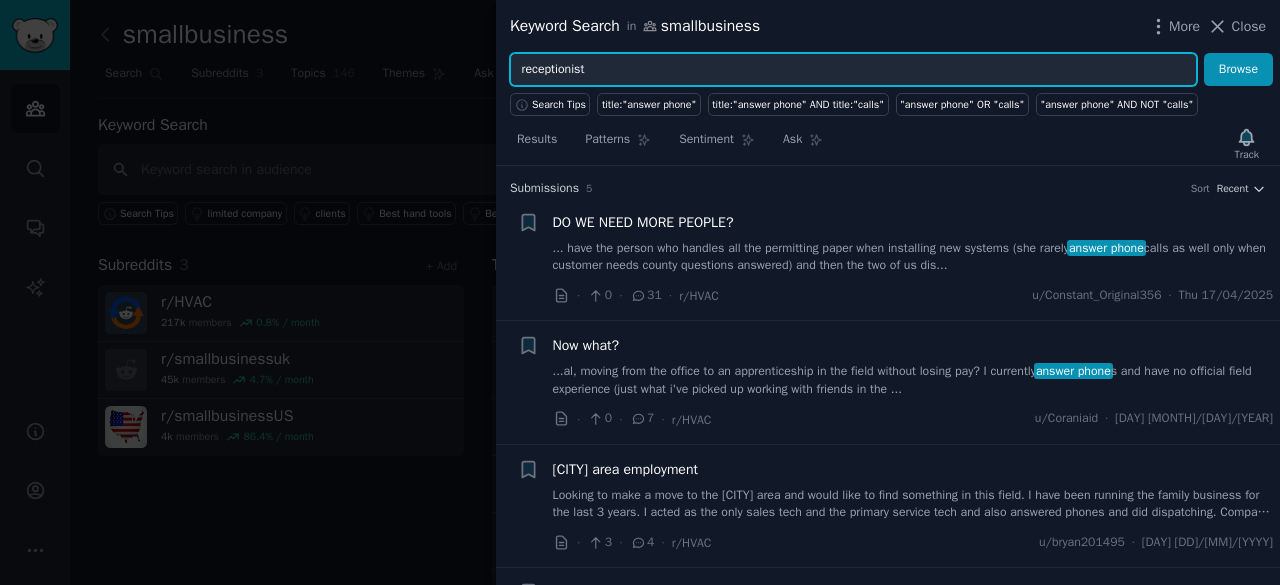 type on "receptionist" 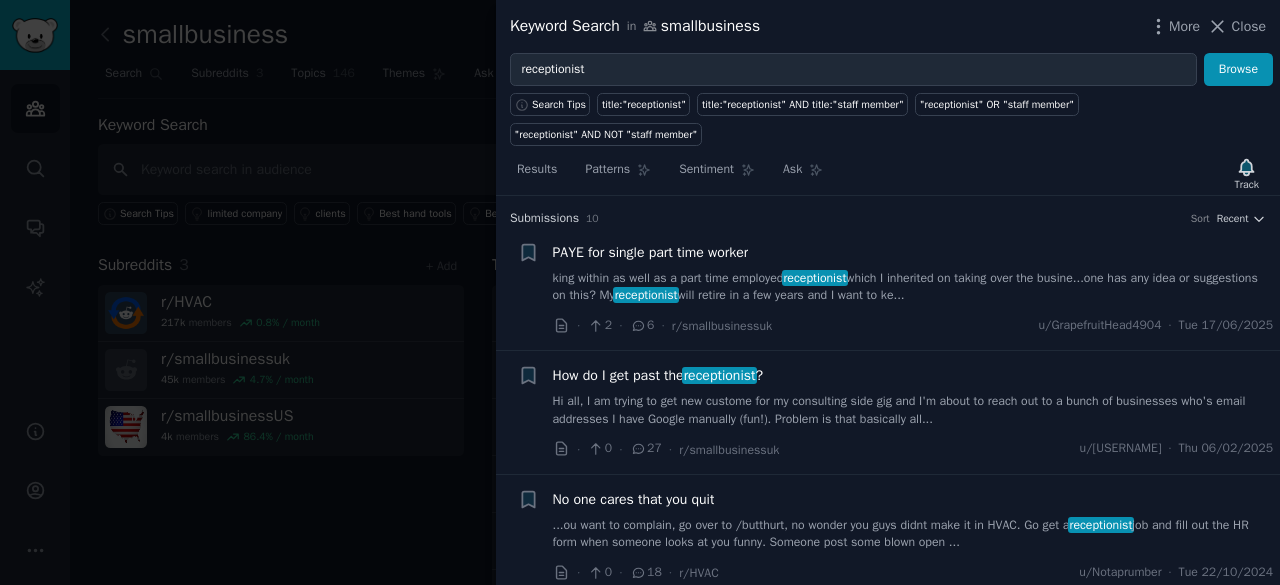 click on "...king within as well as a part time employed  receptionist  which I inherited on taking over the busine...one has any idea or suggestions on this? My  receptionist  will retire in a few years and I want to ke..." at bounding box center (913, 287) 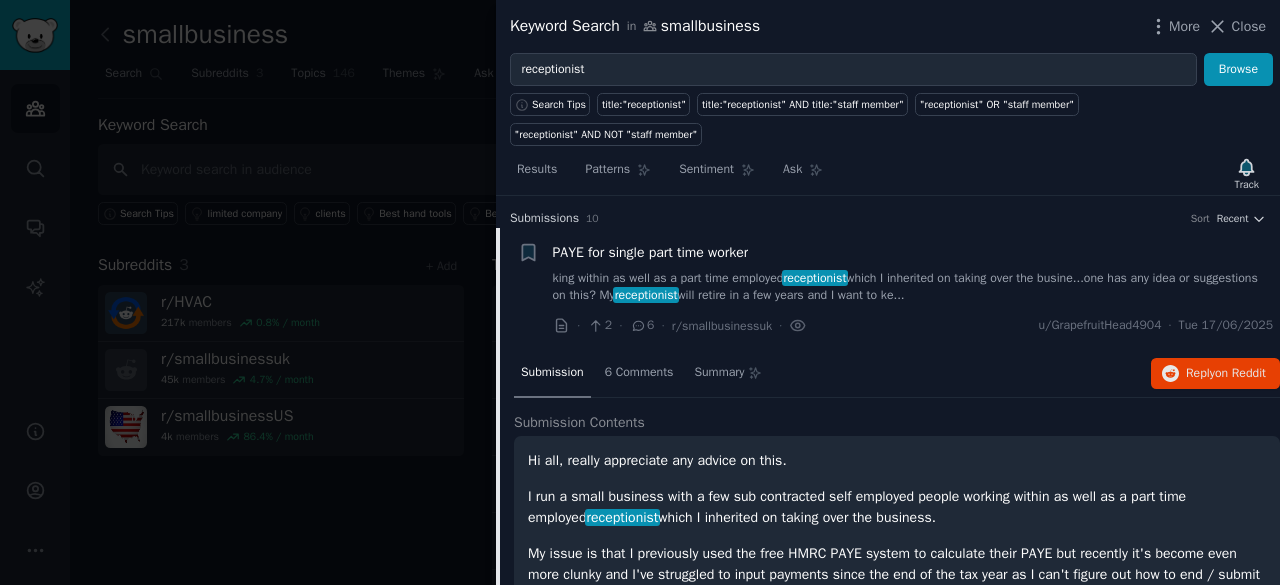 scroll, scrollTop: 31, scrollLeft: 0, axis: vertical 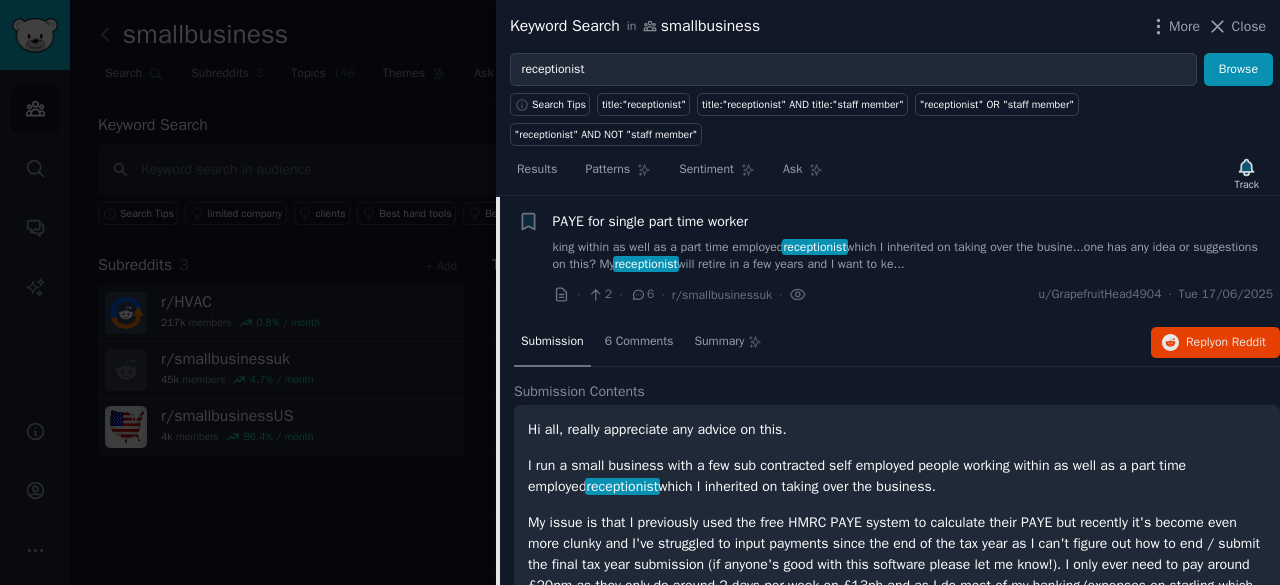 click on "...king within as well as a part time employed  receptionist  which I inherited on taking over the busine...one has any idea or suggestions on this? My  receptionist  will retire in a few years and I want to ke..." at bounding box center [913, 256] 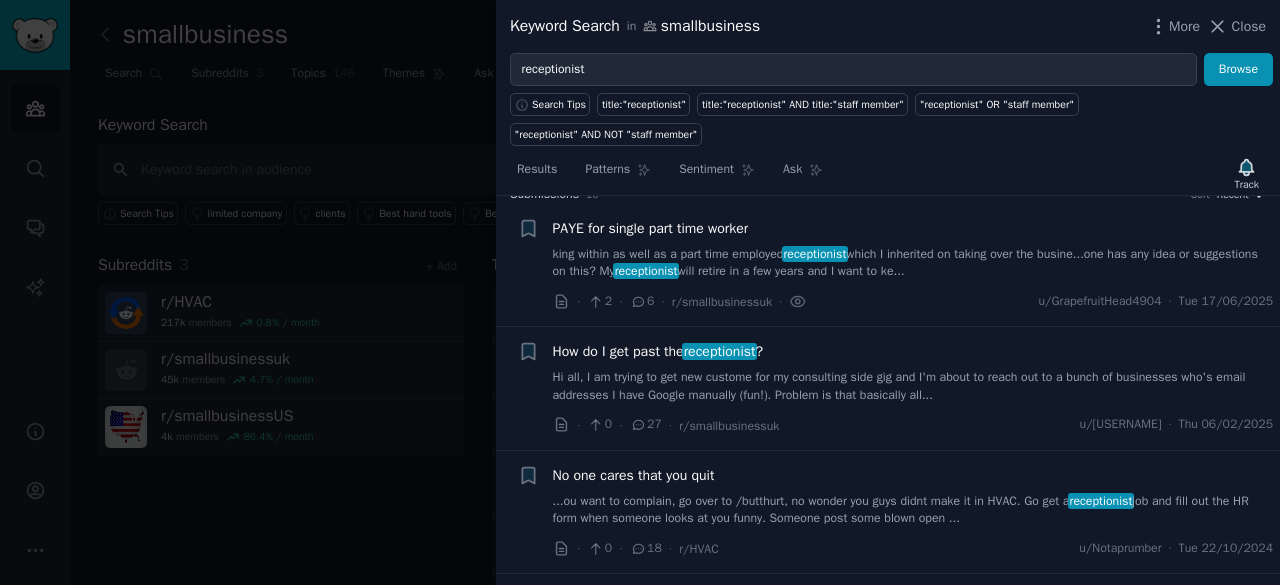 scroll, scrollTop: 0, scrollLeft: 0, axis: both 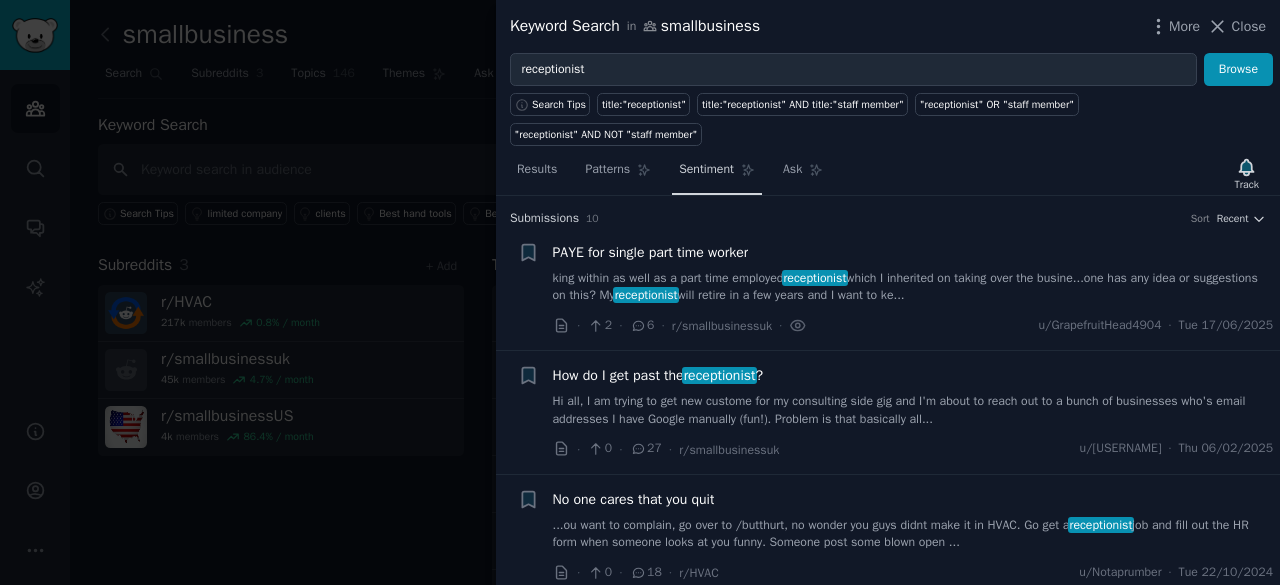 click on "Sentiment" at bounding box center (706, 170) 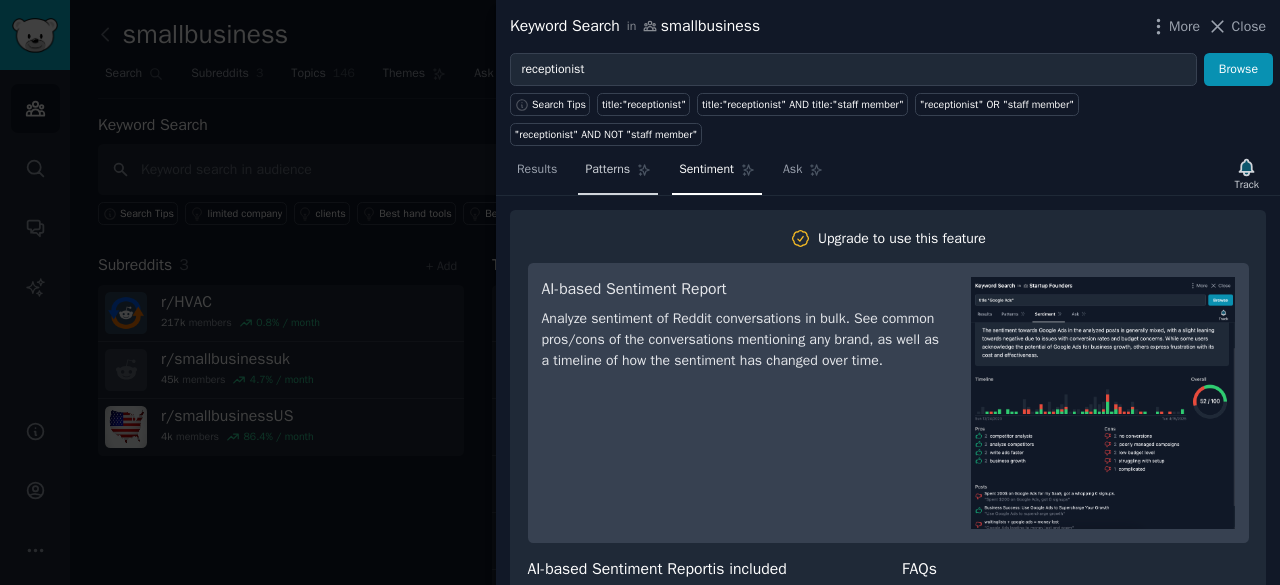 click on "Patterns" at bounding box center (607, 170) 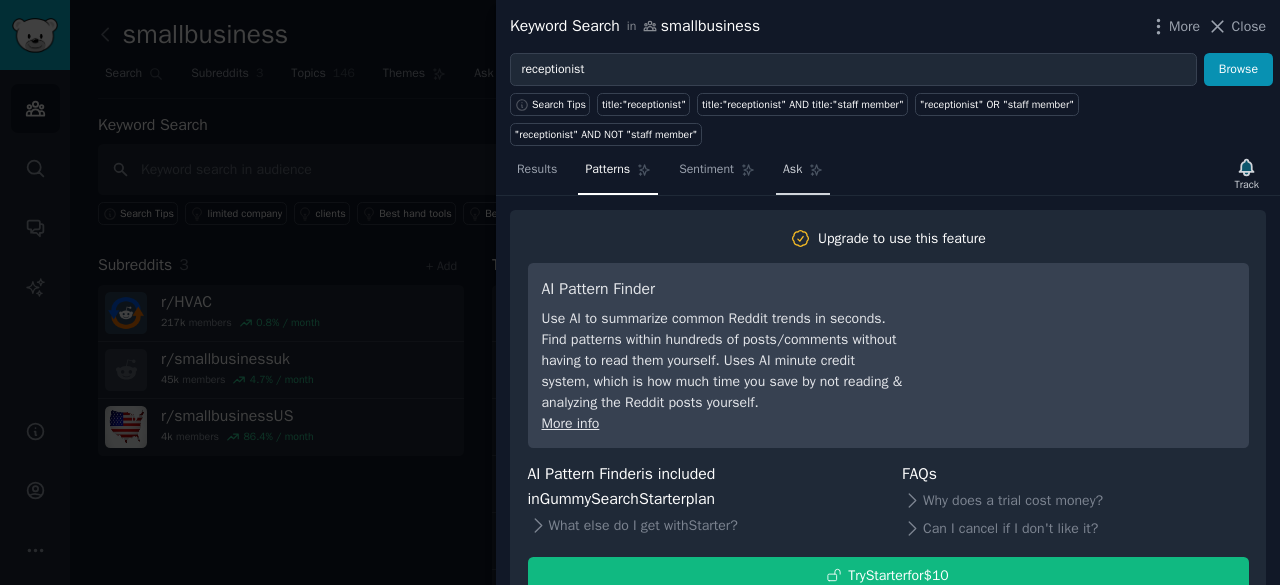 click on "Ask" at bounding box center (792, 170) 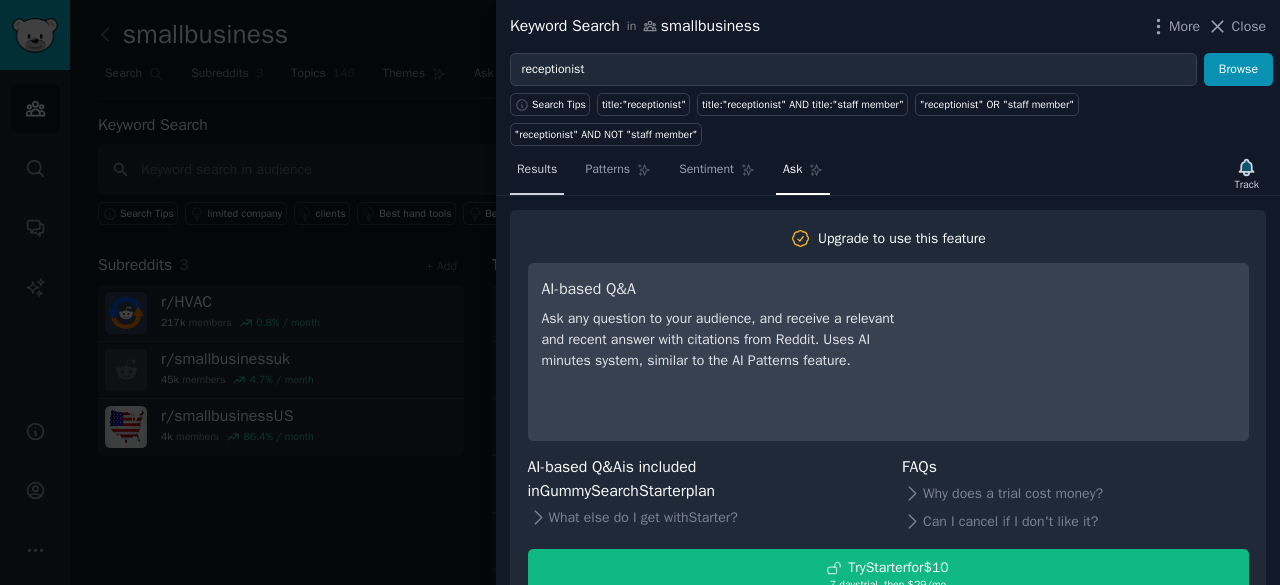 click on "Results" at bounding box center [537, 170] 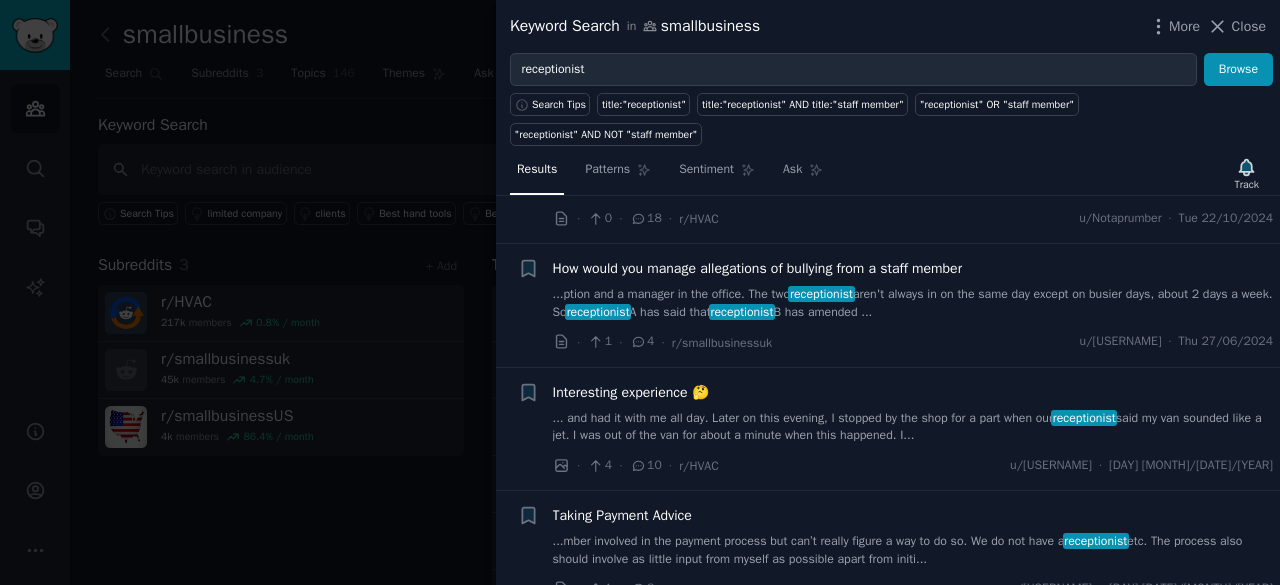 scroll, scrollTop: 360, scrollLeft: 0, axis: vertical 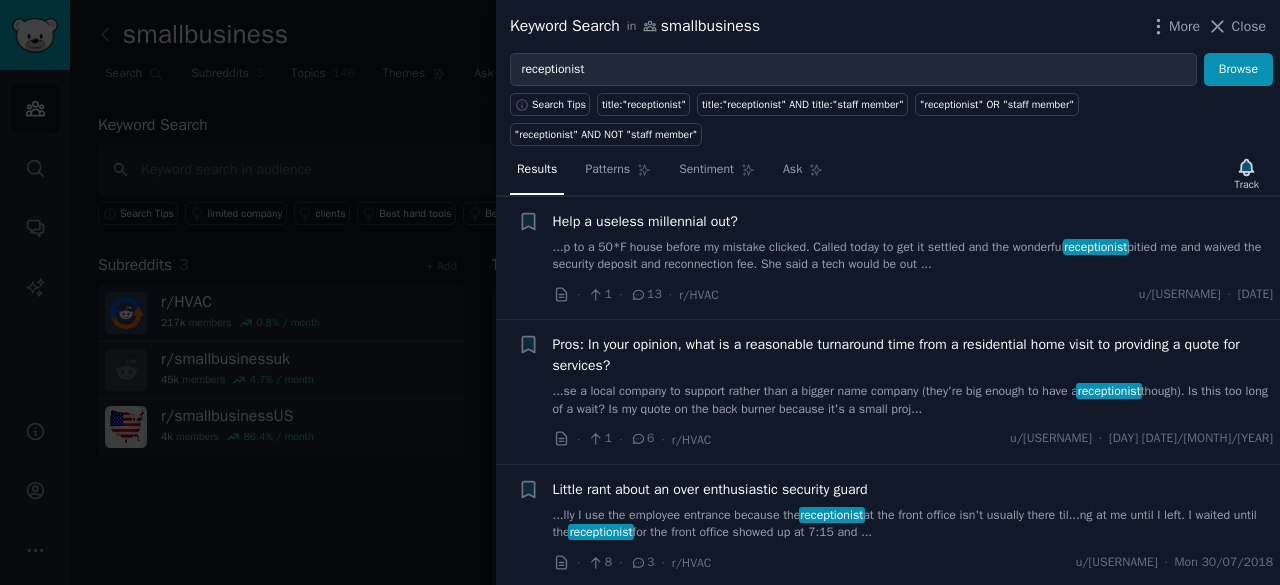 click on "...se a local company to support rather than a bigger name company (they're big enough to have a receptionist though). Is this too long of a wait? Is my quote on the back burner because it's a small proj..." at bounding box center (913, 400) 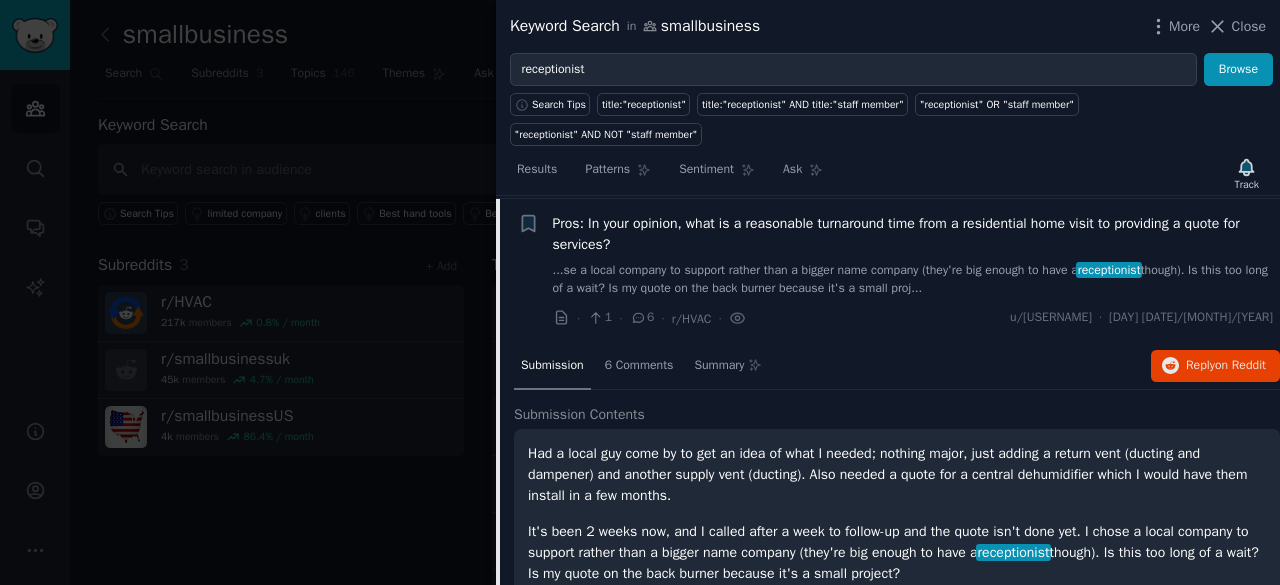 scroll, scrollTop: 894, scrollLeft: 0, axis: vertical 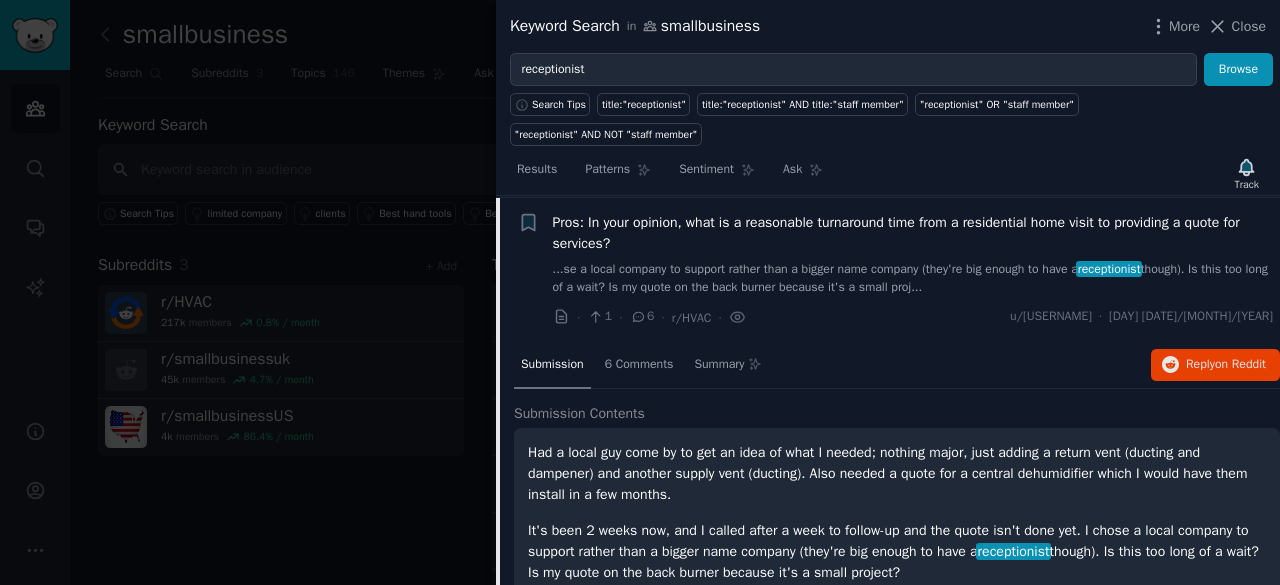 click on "Had a local guy come by to get an idea of what I needed; nothing major, just adding a return vent (ducting and dampener) and another supply vent (ducting). Also needed a quote for a central dehumidifier which I would have them install in a few months." at bounding box center [897, 473] 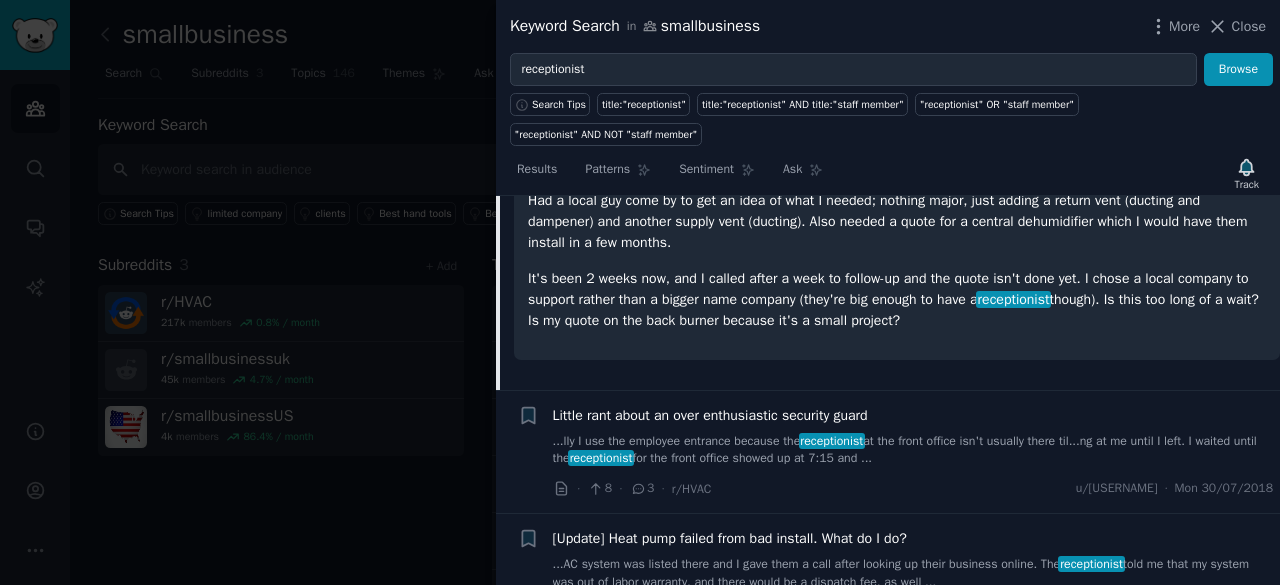 scroll, scrollTop: 1192, scrollLeft: 0, axis: vertical 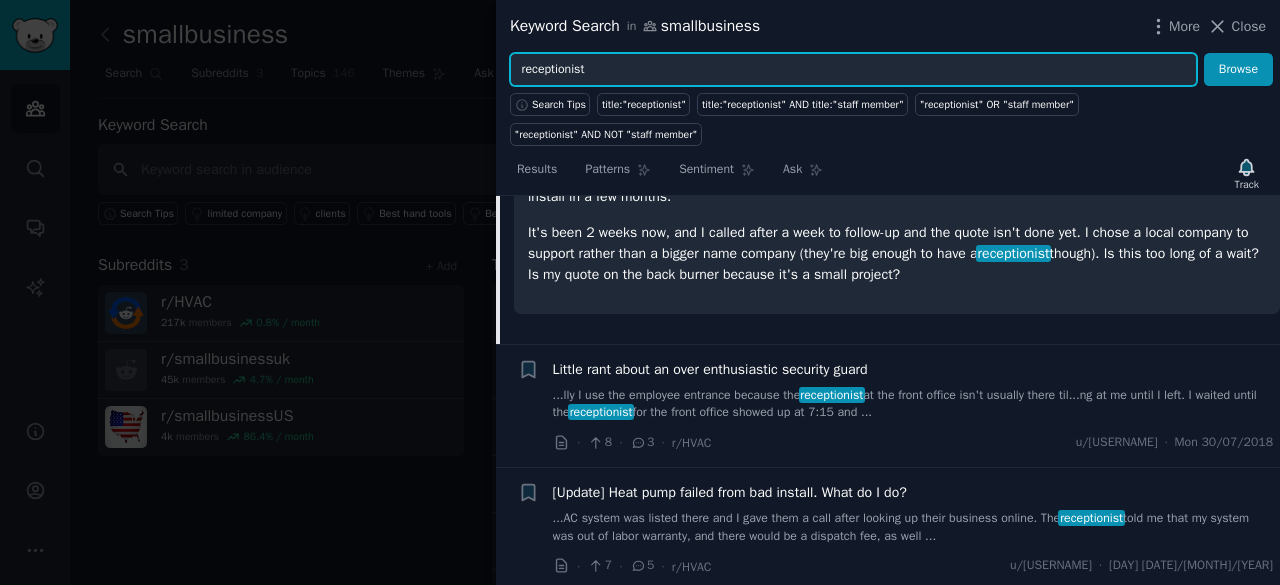 click on "receptionist" at bounding box center [853, 70] 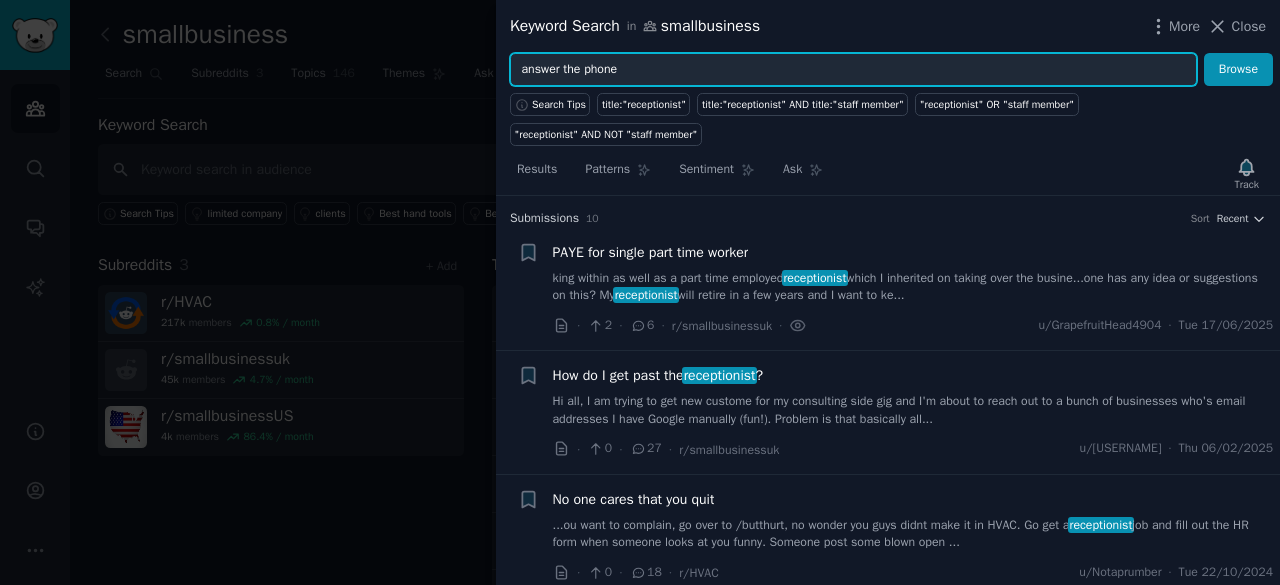 type on "answer the phone" 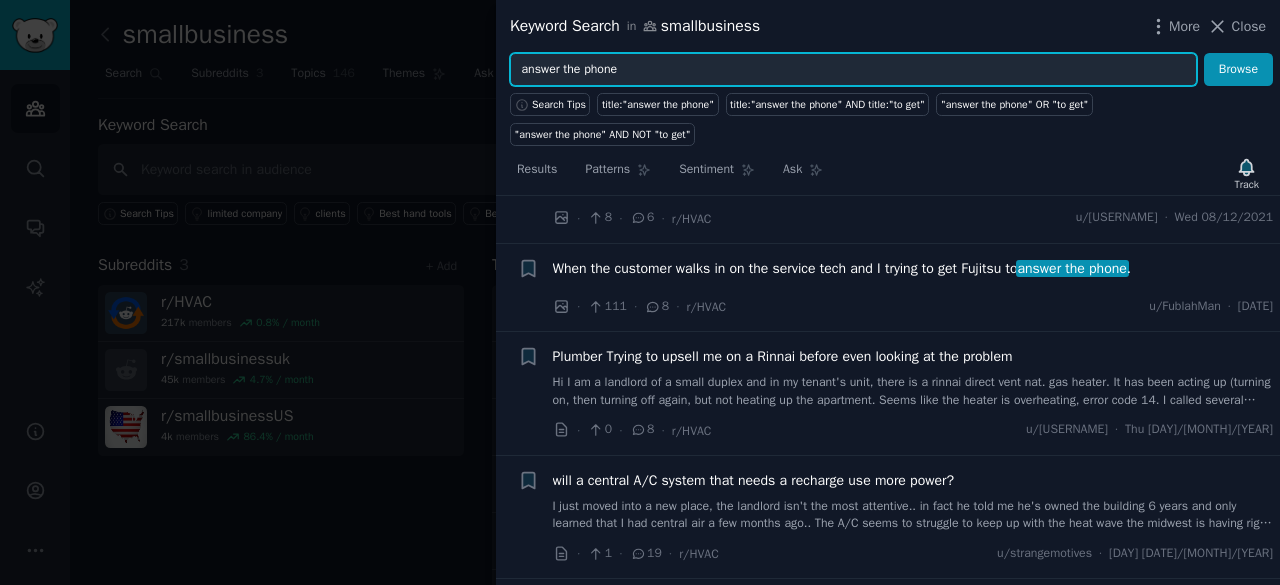 scroll, scrollTop: 0, scrollLeft: 0, axis: both 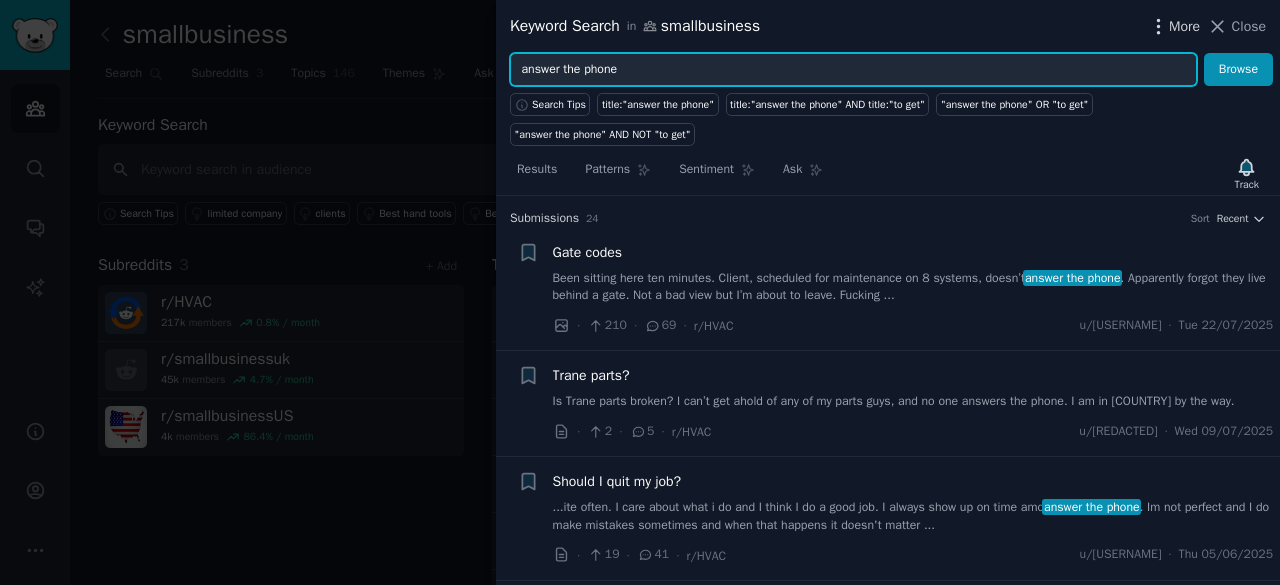 click 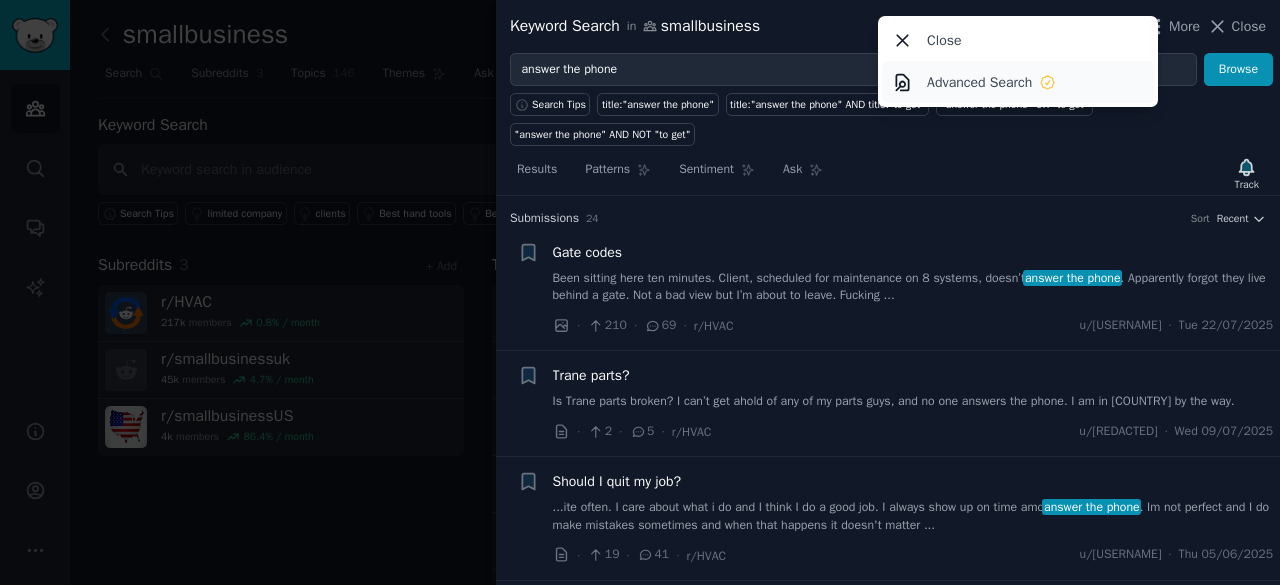 click on "Advanced Search" at bounding box center [979, 82] 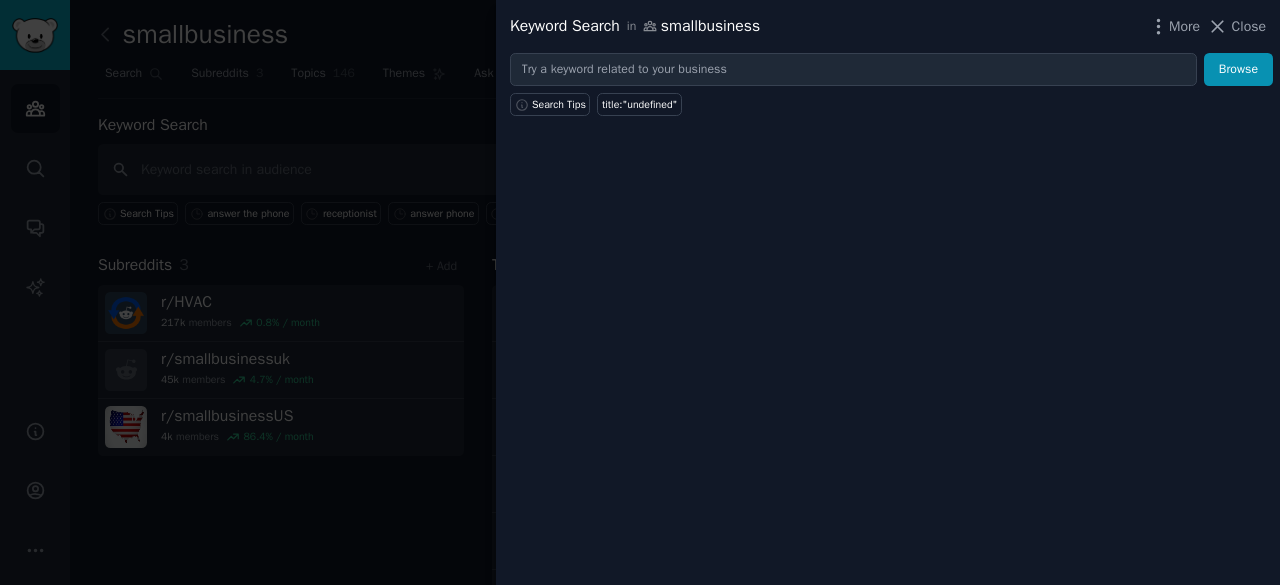 click at bounding box center (640, 292) 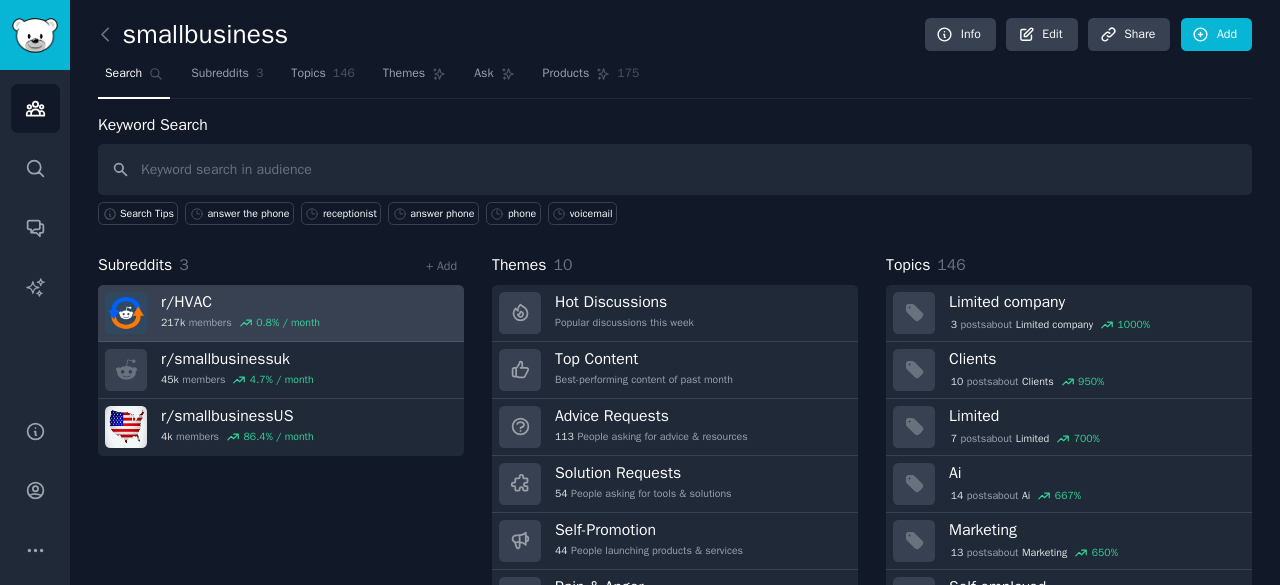 click on "r/ HVAC 217k  members 0.8 % / month" at bounding box center (281, 313) 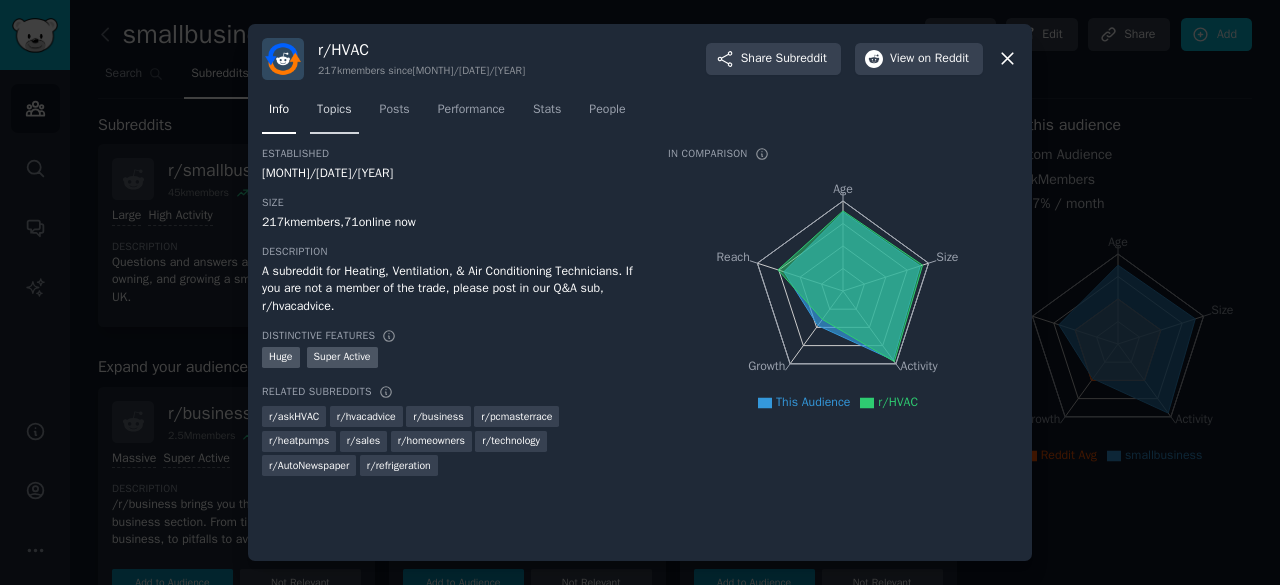 click on "Topics" at bounding box center (334, 110) 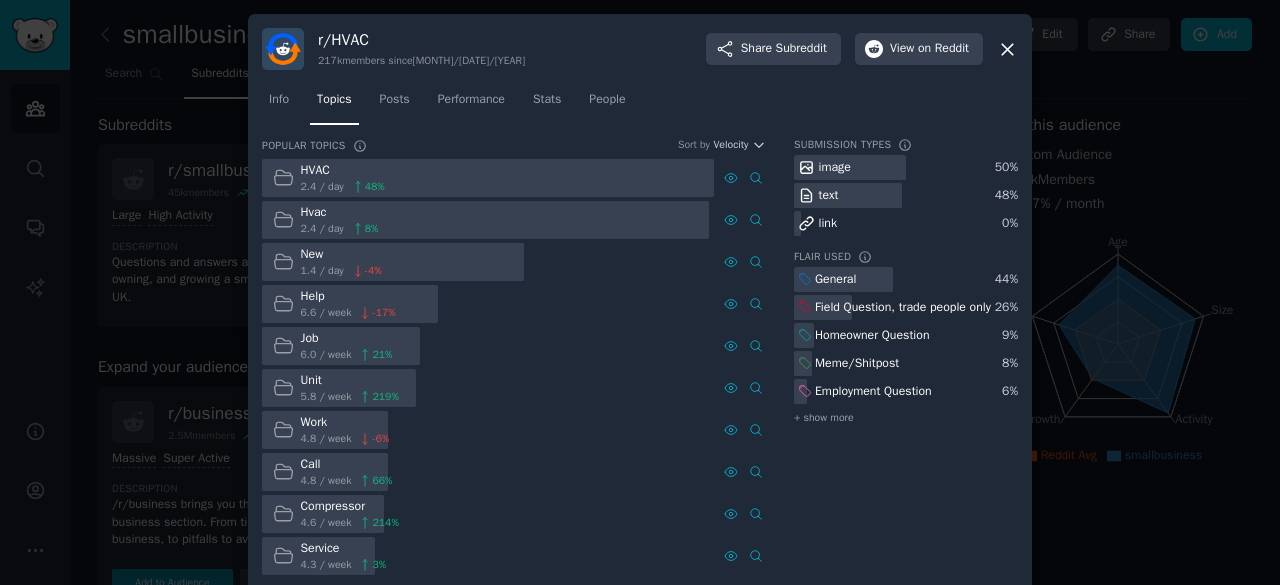click on "-17 %" at bounding box center [383, 313] 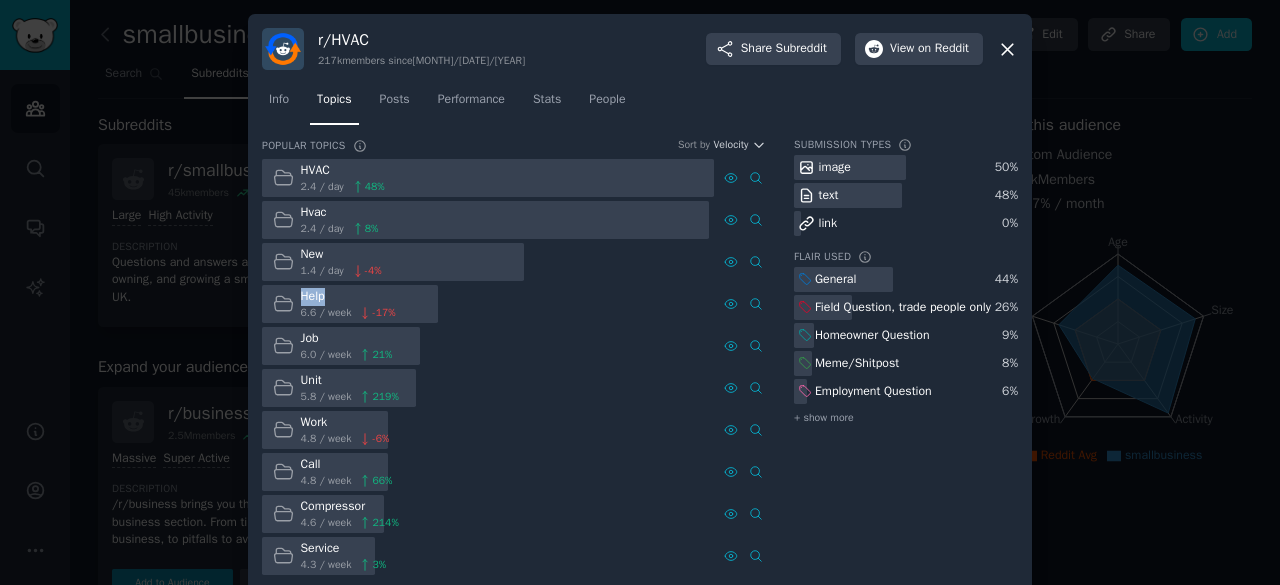 click 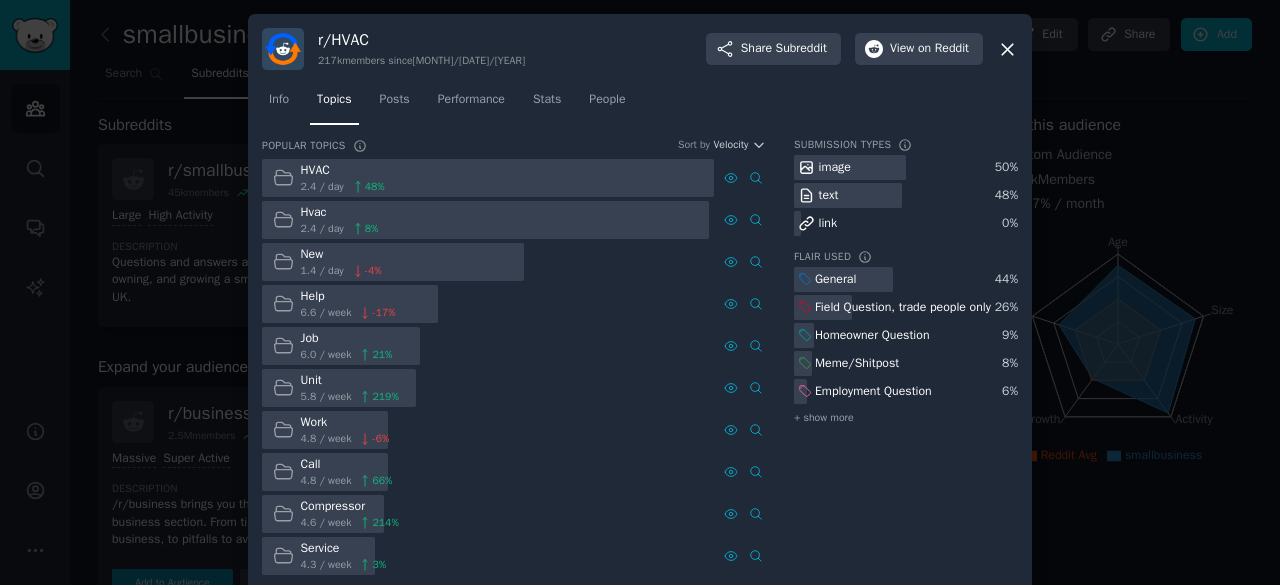click on "Submission Types image 50 % text 48 % link 0 % Flair Used Labels that users add to their posts on Reddit General 44 % Field Question, trade people only 26 % Homeowner Question 9 % Meme/Shitpost 8 % Employment Question 6 % + show more" at bounding box center [906, 358] 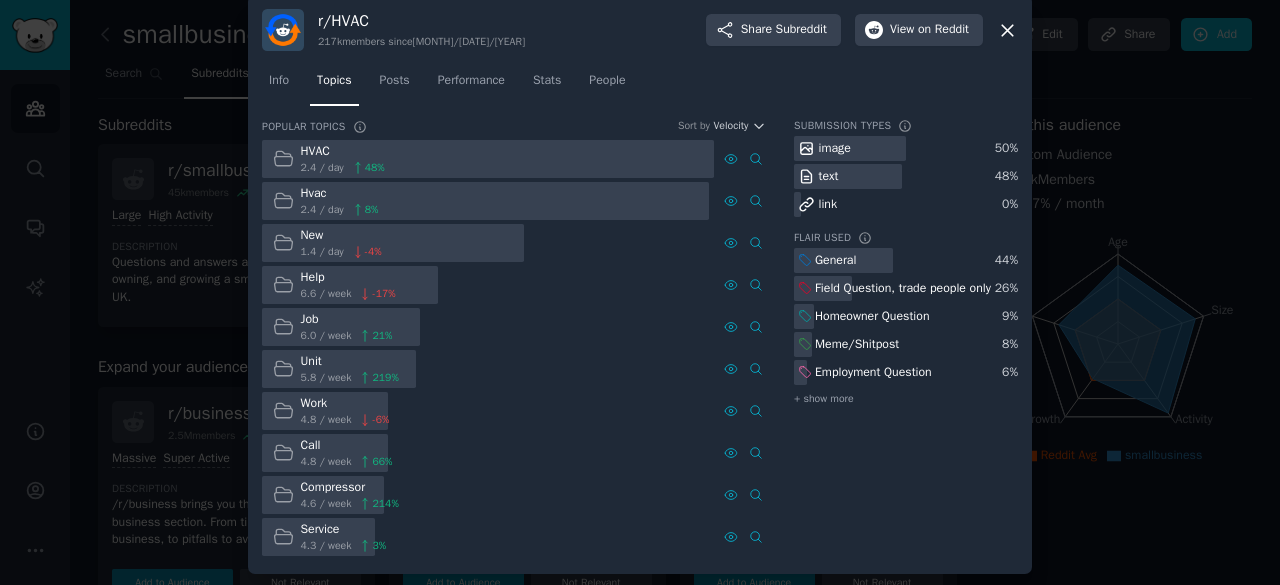 scroll, scrollTop: 21, scrollLeft: 0, axis: vertical 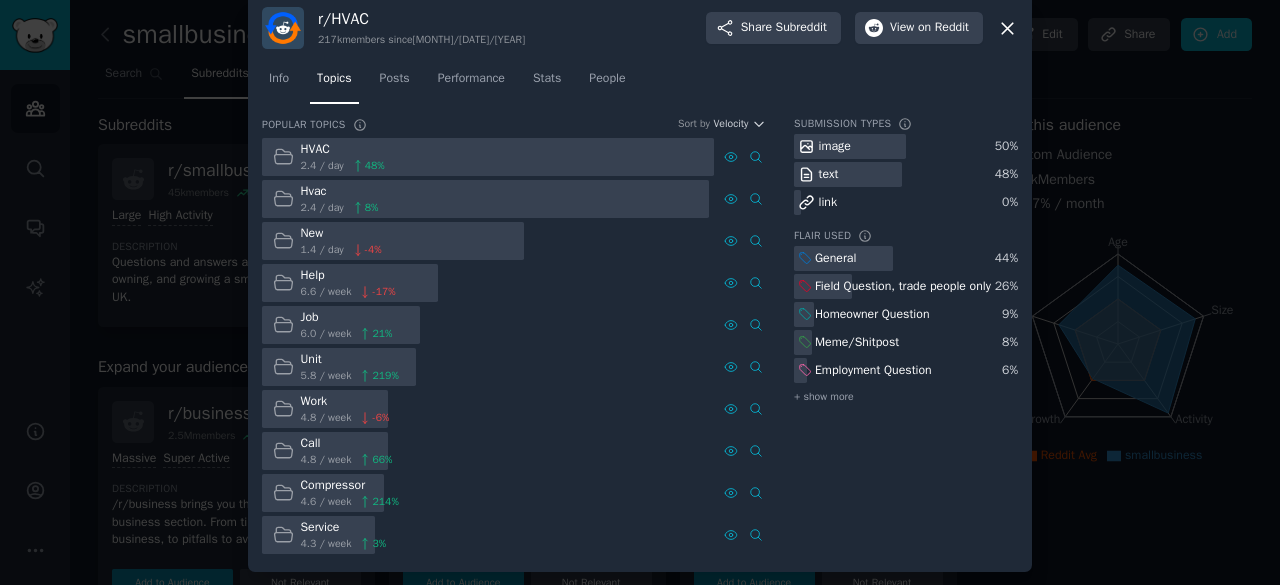 click at bounding box center [640, 292] 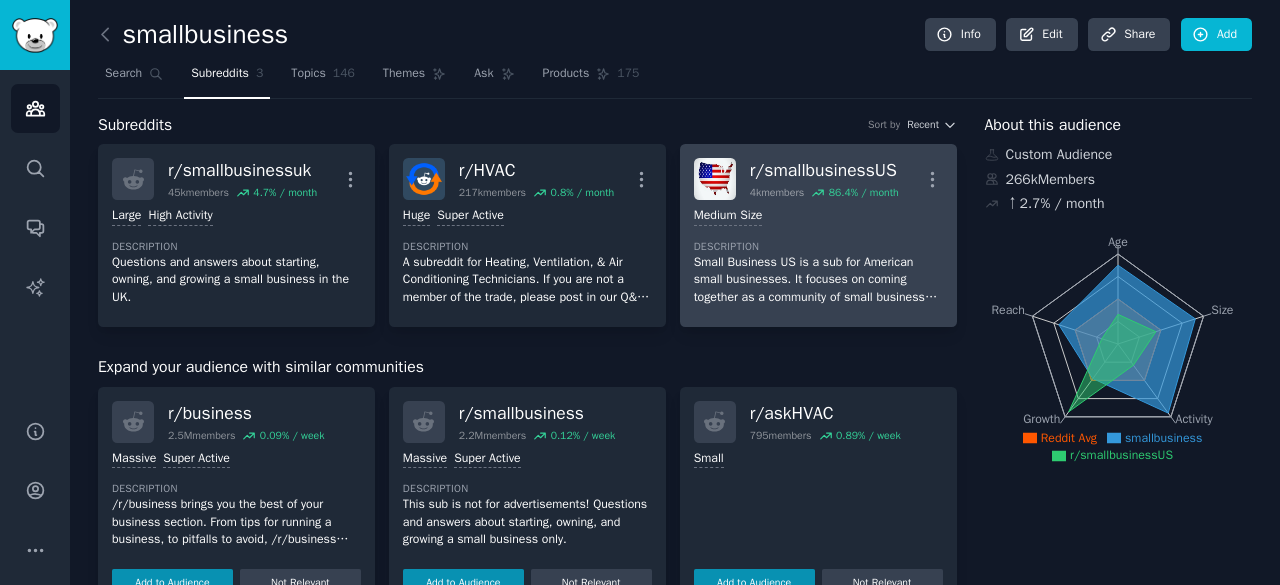click on "r/ smallbusinessUS" at bounding box center (824, 170) 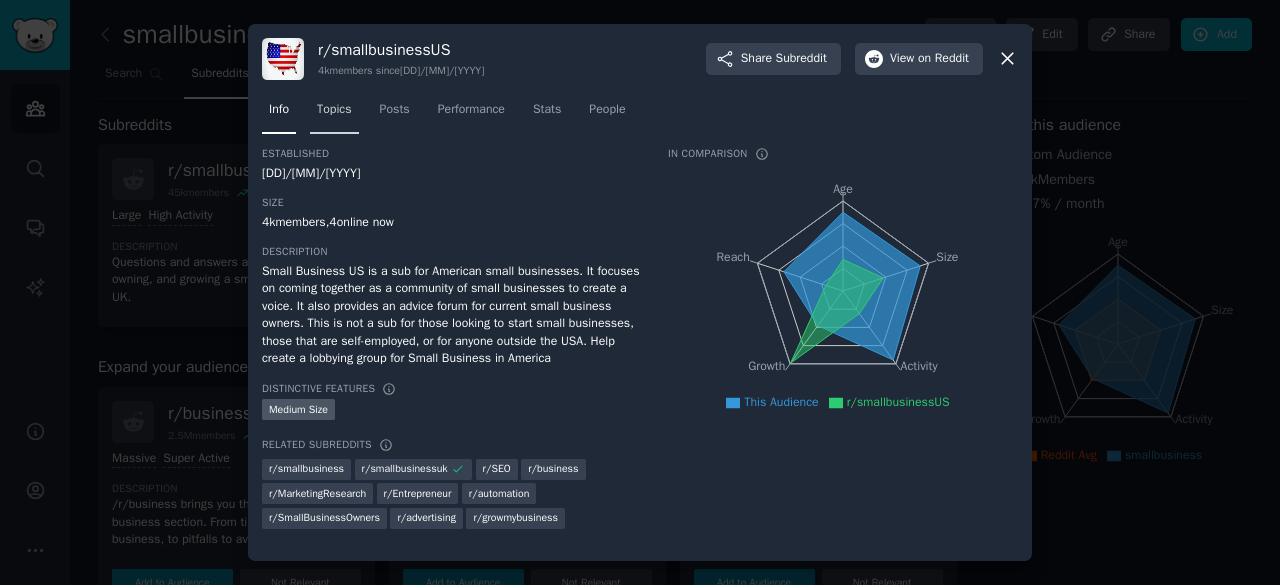 click on "Topics" at bounding box center [334, 110] 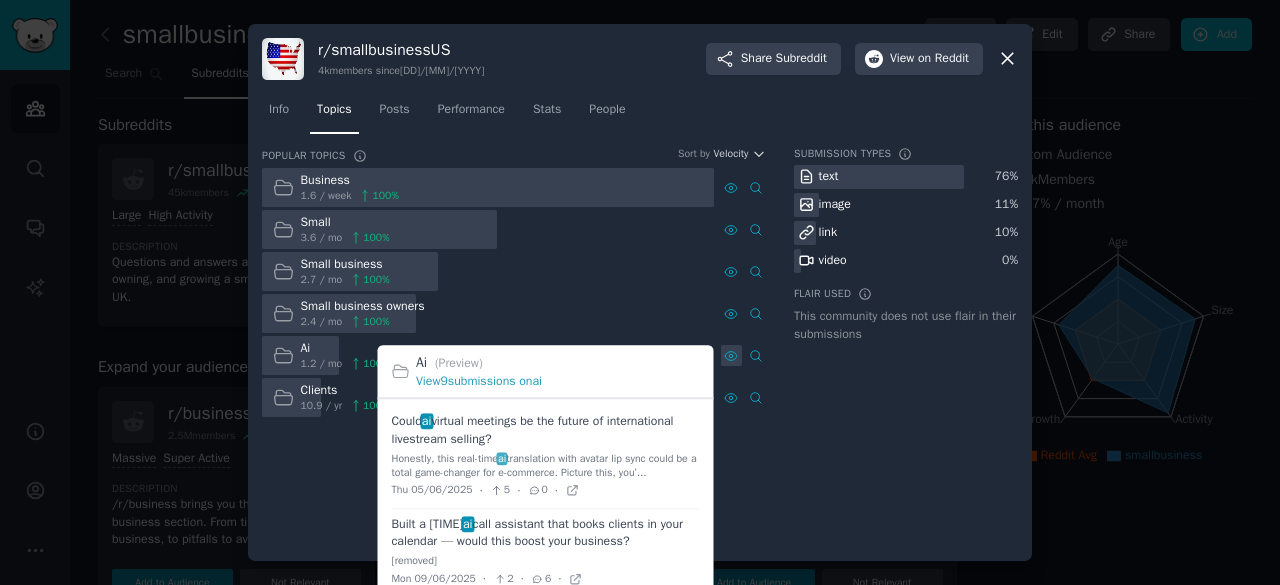 click 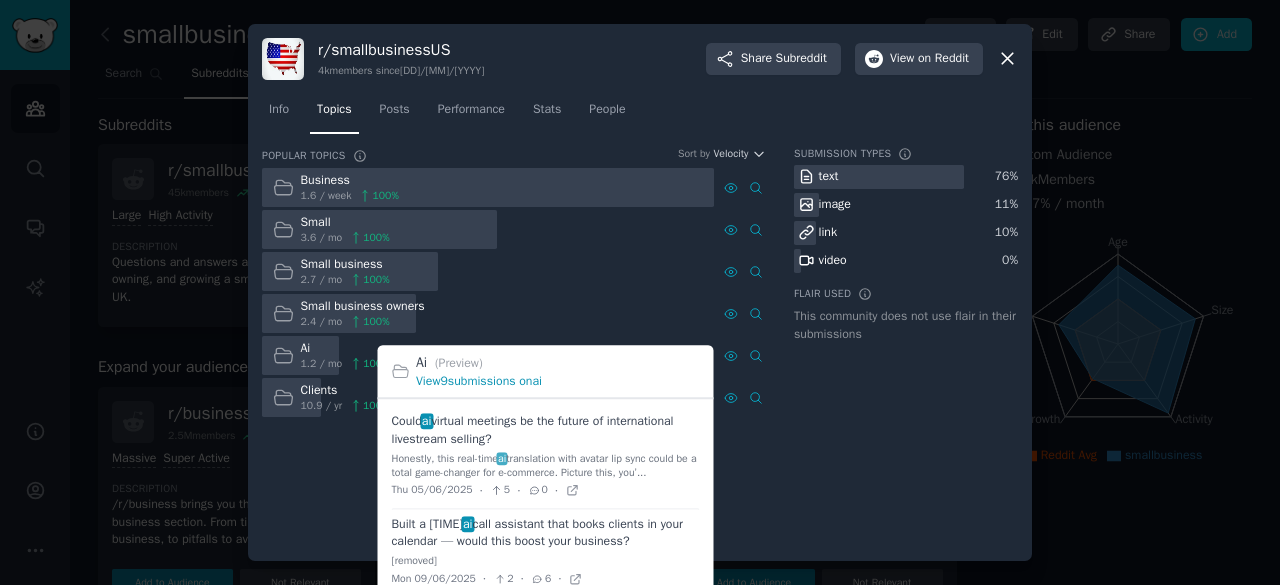click on "View  9  submissions on  ai" at bounding box center [479, 381] 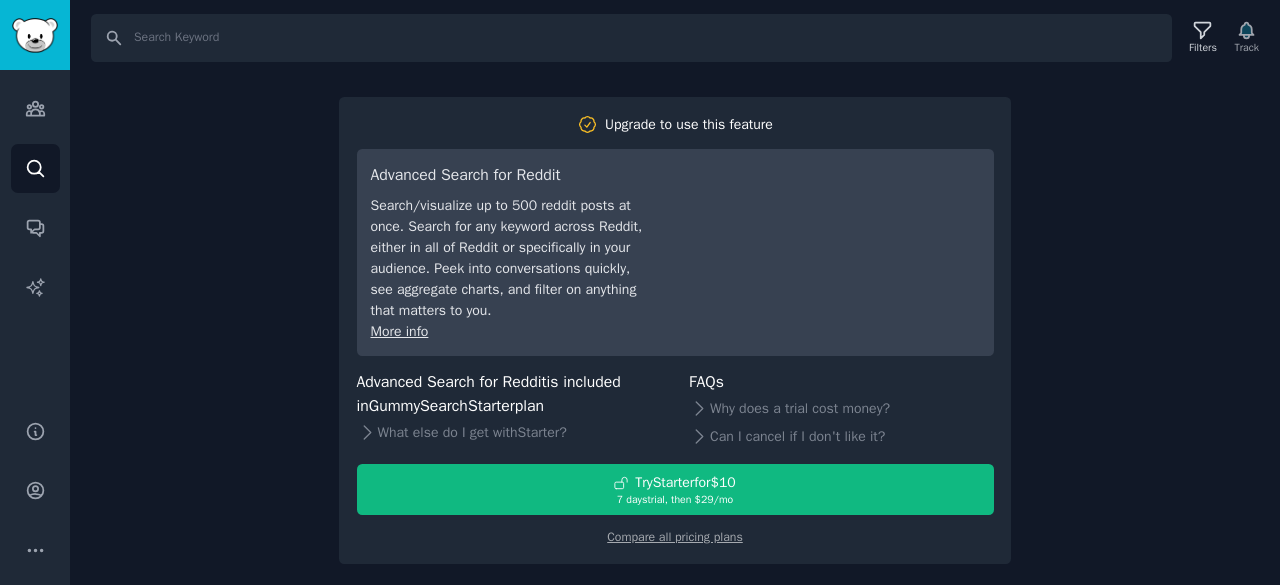 click on "Search Filters Track Upgrade to use this feature Advanced Search for Reddit Search/visualize up to 500 reddit posts at once. Search for any keyword across Reddit, either in all of Reddit or specifically in your audience. Peek into conversations quickly, see aggregate charts, and filter on anything that matters to you. More info Advanced Search for Reddit  is included in  GummySearch  Starter  plan What else do I get with  Starter ? FAQs Why does a trial cost money? Can I cancel if I don't like it? Try  Starter  for  $10 7 days  trial, then $ 29 /mo Compare all pricing plans" at bounding box center [675, 292] 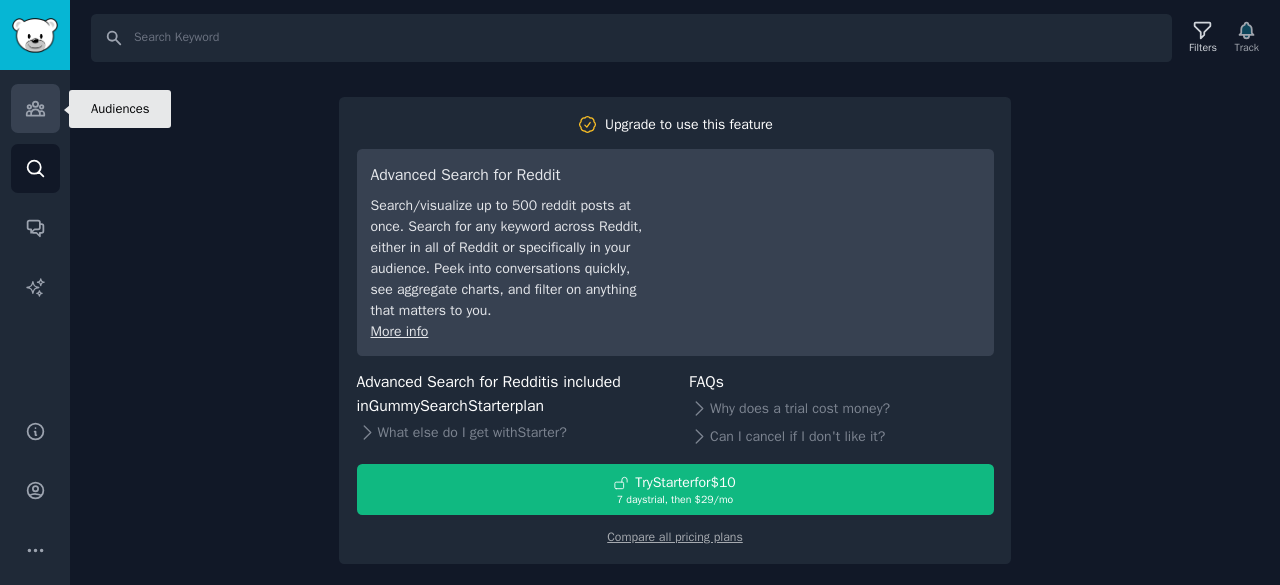 click on "Audiences" at bounding box center (35, 108) 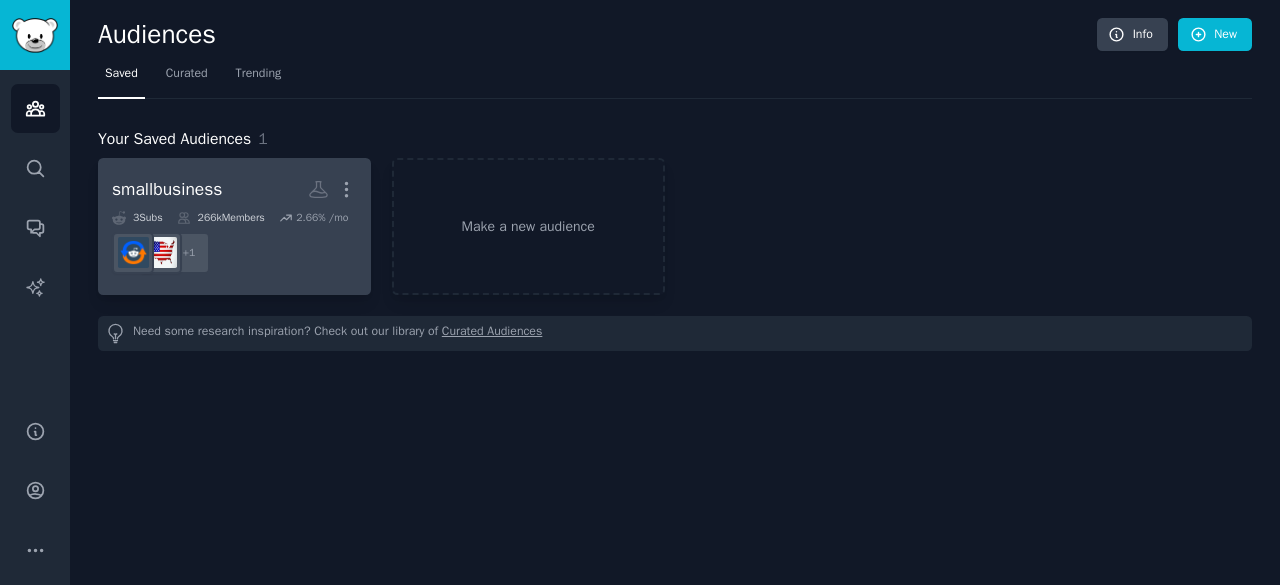 click on "+ 1" at bounding box center [234, 253] 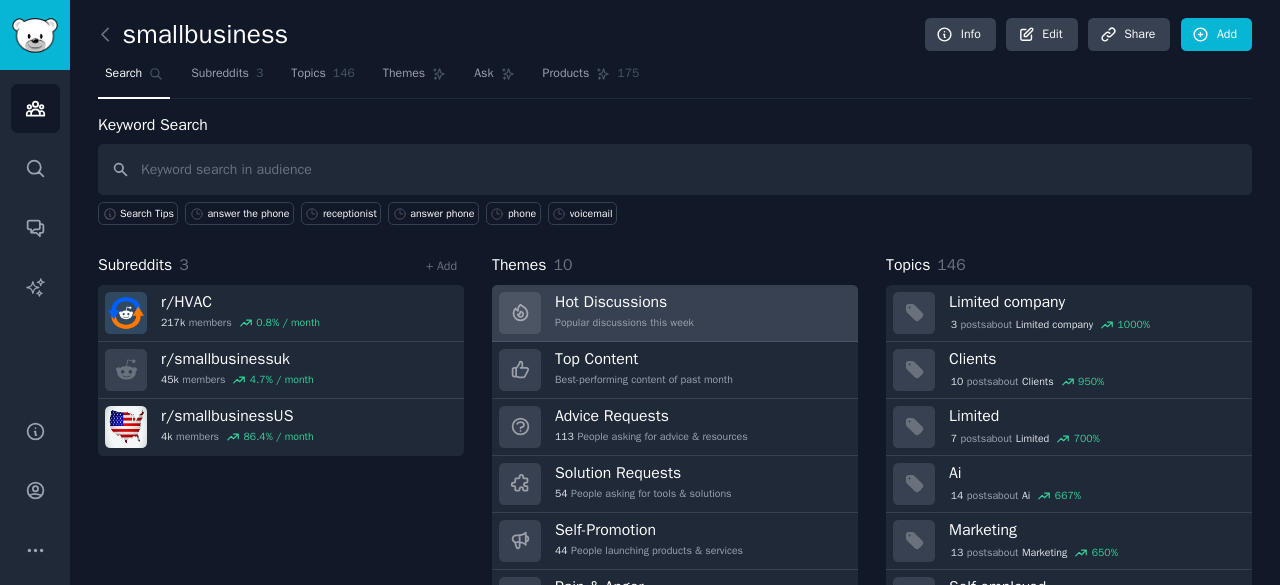 click on "Hot Discussions Popular discussions this week" at bounding box center (624, 313) 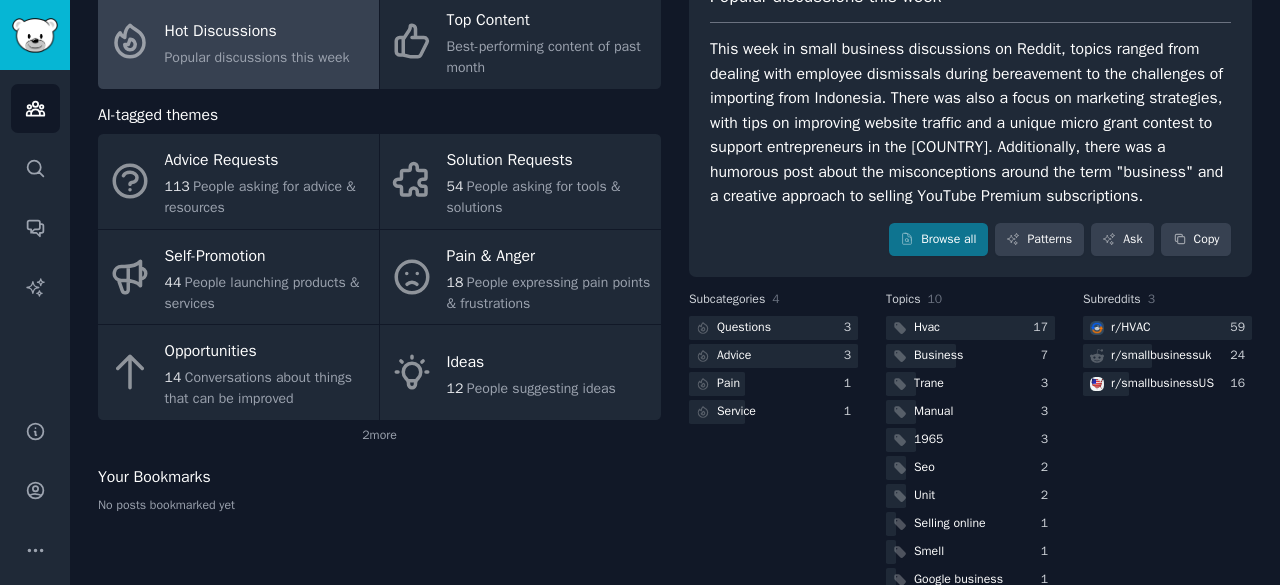 scroll, scrollTop: 186, scrollLeft: 0, axis: vertical 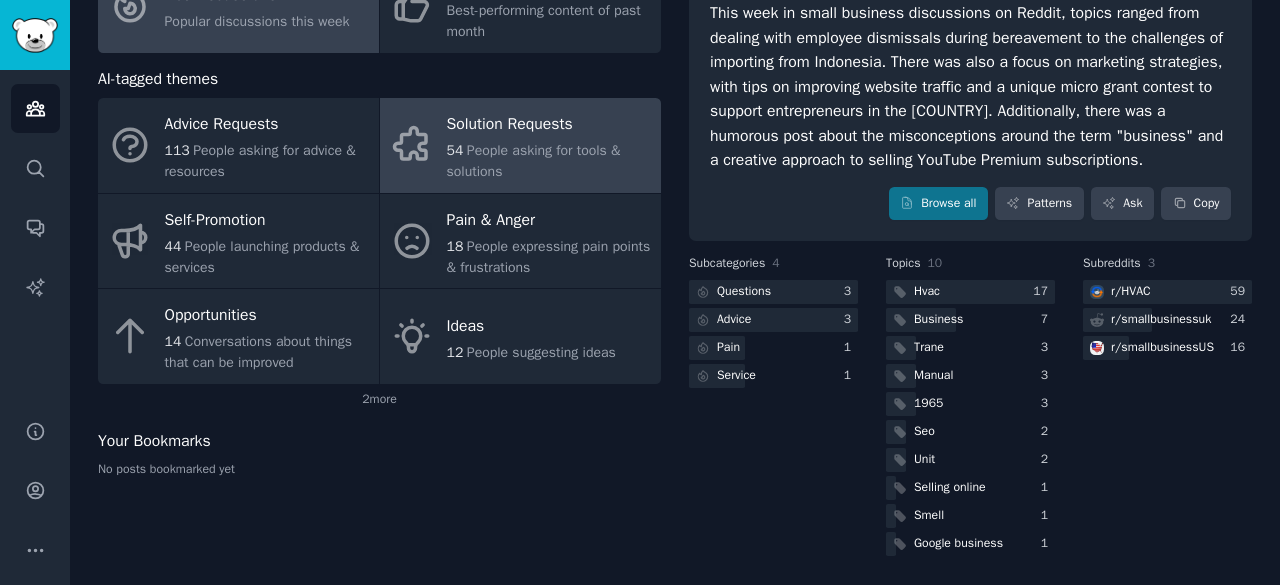 click on "Solution Requests" at bounding box center (549, 125) 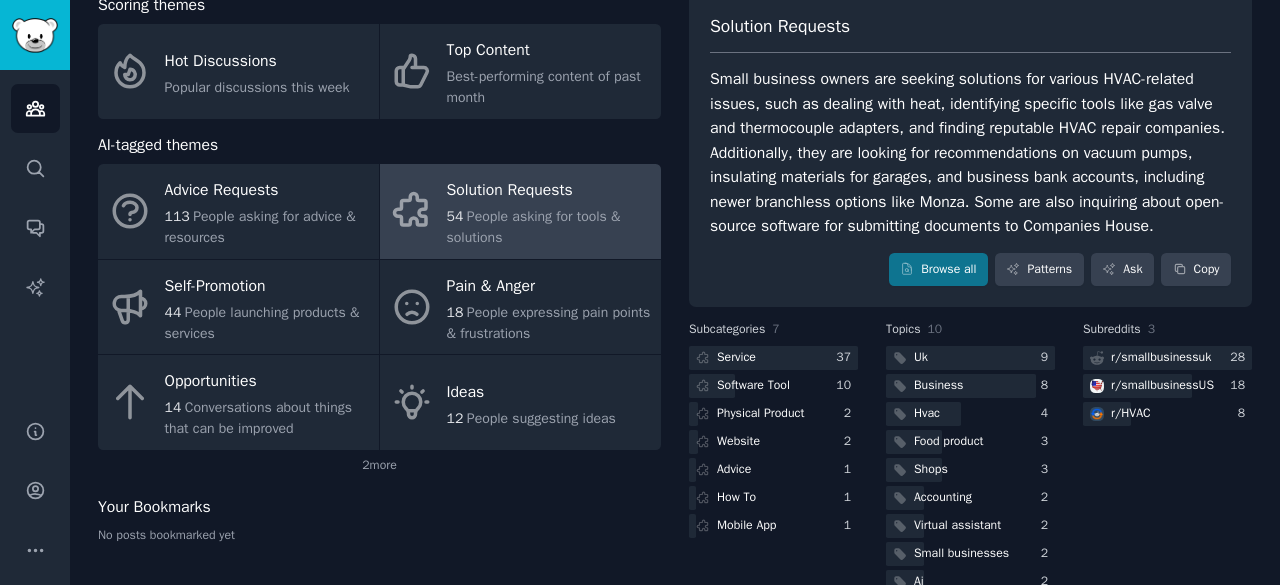 scroll, scrollTop: 186, scrollLeft: 0, axis: vertical 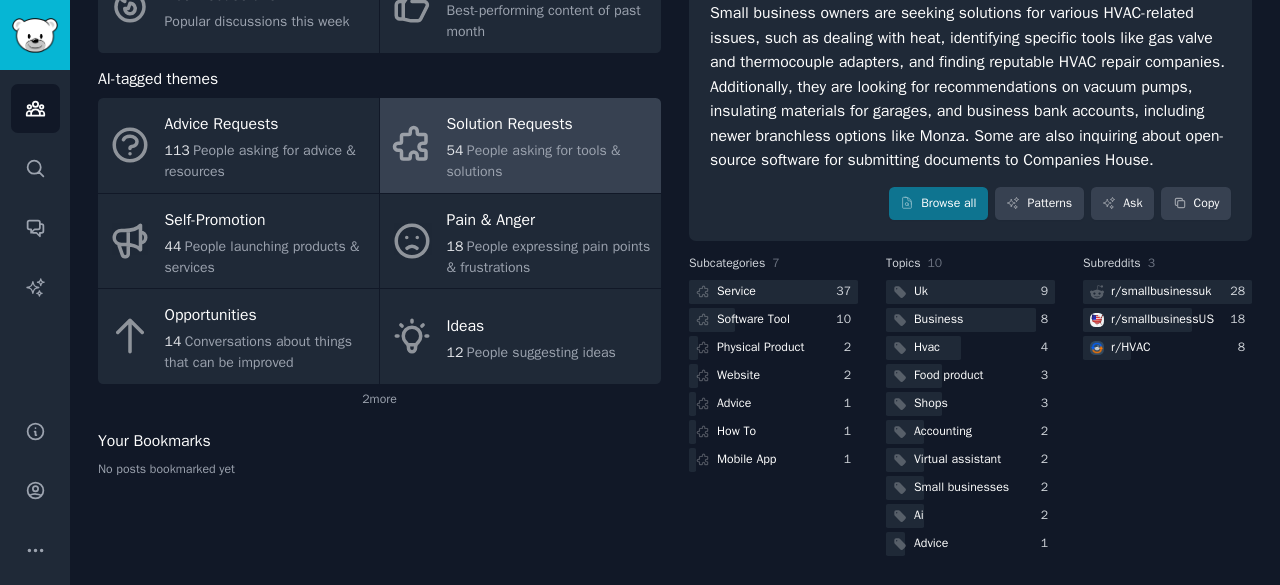 click on "smallbusiness Info Edit Share Add Search Subreddits 3 Topics 146 Themes Ask Products 175 Scoring themes Hot Discussions Popular discussions this week Top Content Best-performing content of past month AI-tagged themes Advice Requests 113 People asking for advice & resources Solution Requests 54 People asking for tools & solutions Self-Promotion 44 People launching products & services Pain & Anger 18 People expressing pain points & frustrations Opportunities 14 Conversations about things that can be improved Ideas 12 People suggesting ideas 2 more Your Bookmarks No posts bookmarked yet Solution Requests Browse all Patterns Ask Copy Subcategories 7 Service 37 Software Tool 10 Physical Product 2 Website 2 Advice 1 How To 1 Mobile App 1 Topics 10 Uk 9 Business 8 Hvac 4 Food product 3 Shops 3 Accounting 2 Virtual assistant 2 Small businesses 2 Ai 2 Advice 1 Subreddits 3 r/ smallbusinessuk 28 r/ smallbusinessUS 18 r/ HVAC 8" 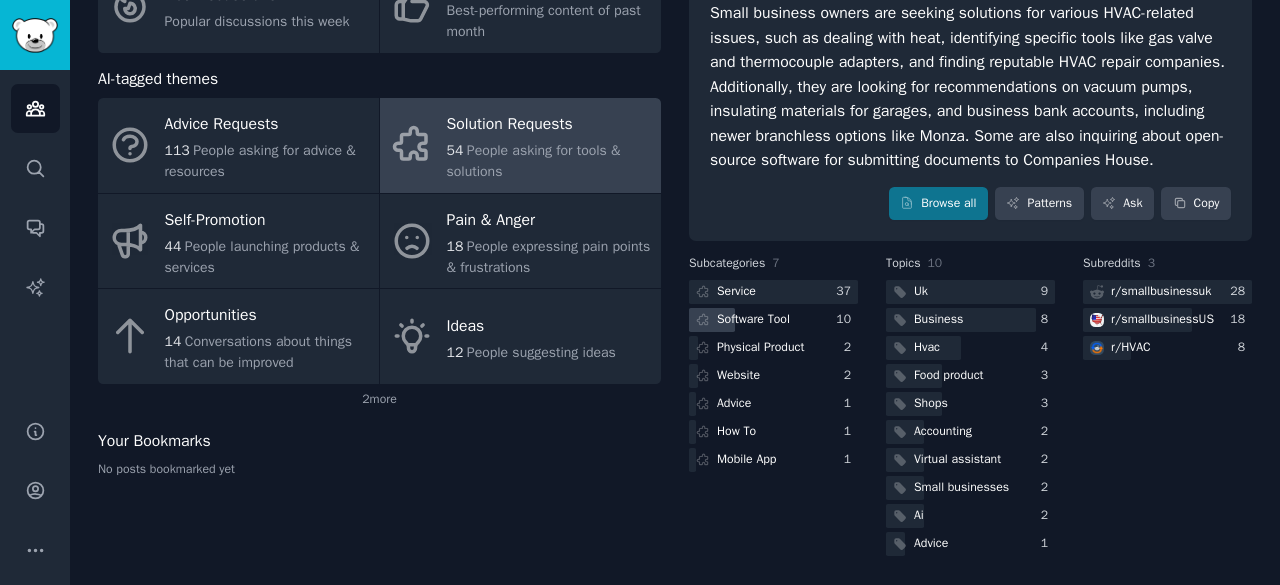 click on "Software Tool" at bounding box center (753, 320) 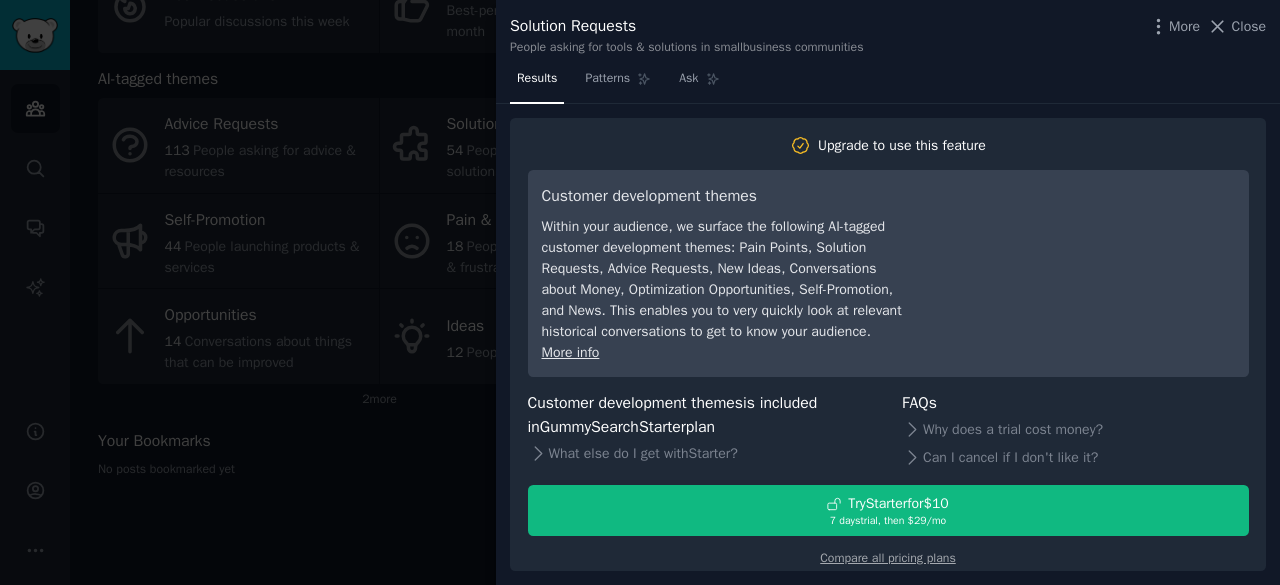 click at bounding box center [640, 292] 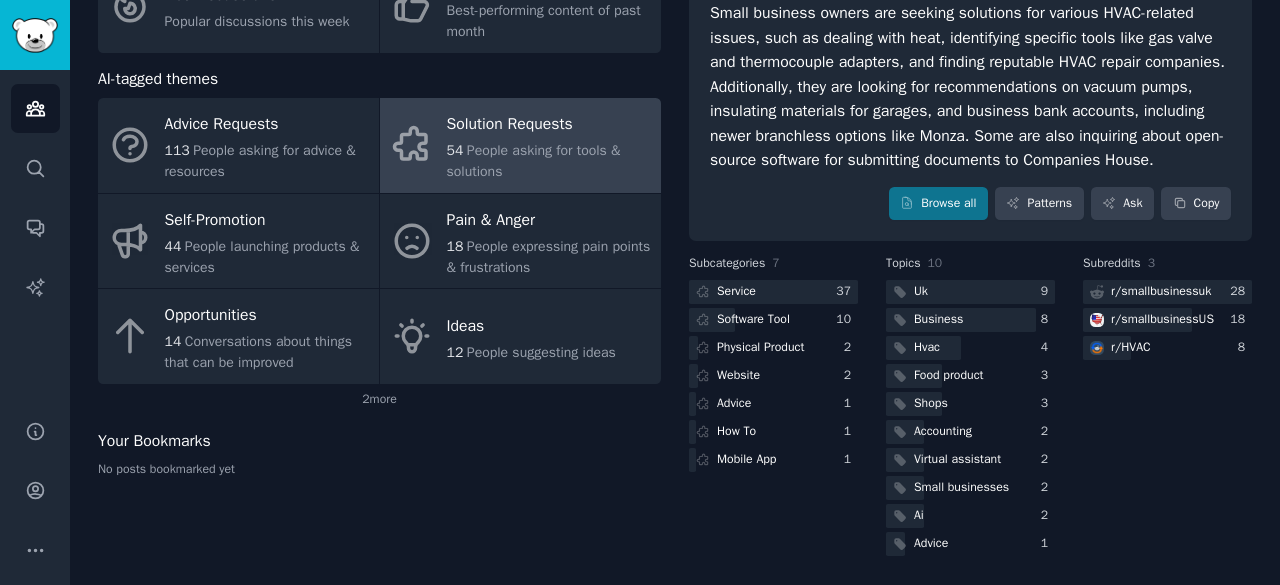 scroll, scrollTop: 0, scrollLeft: 0, axis: both 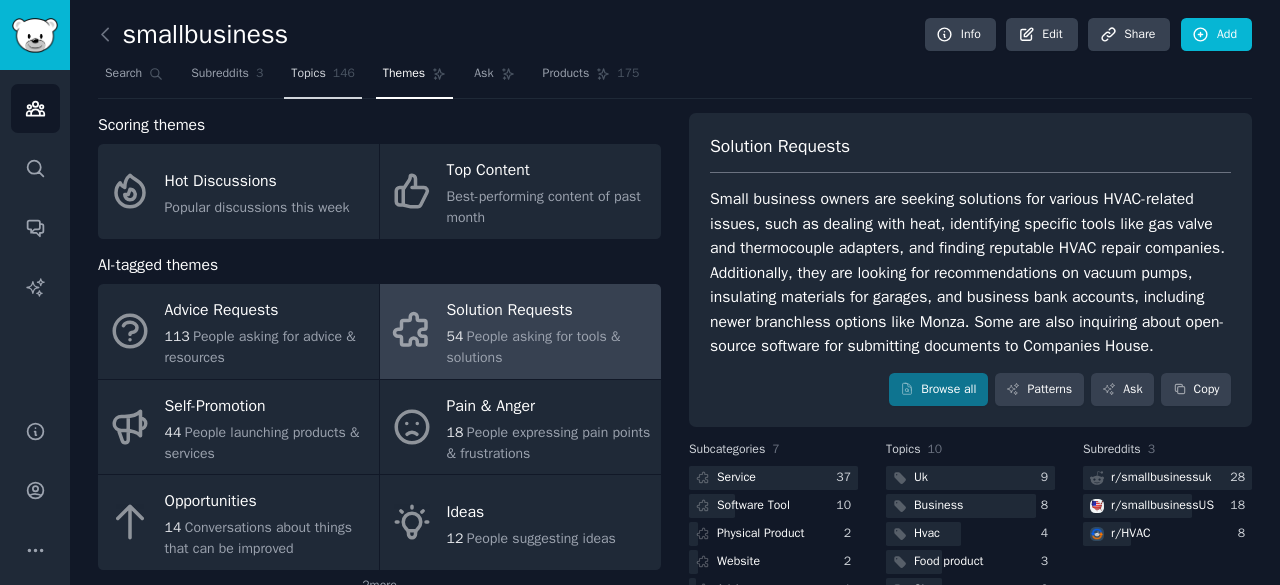 click on "Topics" at bounding box center (308, 74) 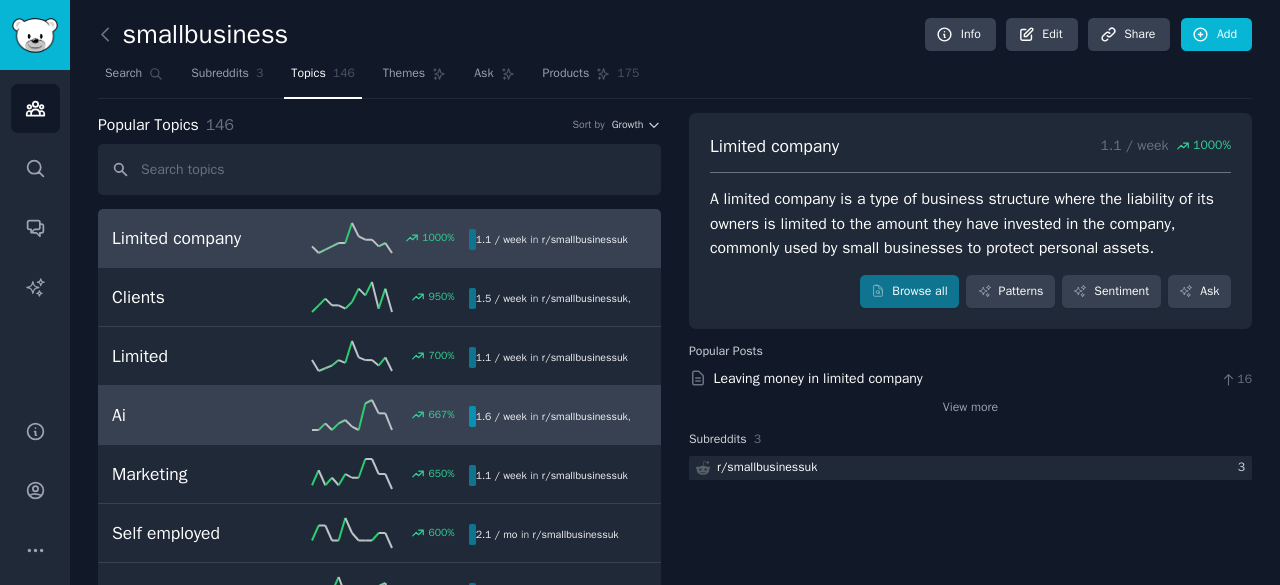 click on "Ai" at bounding box center [201, 415] 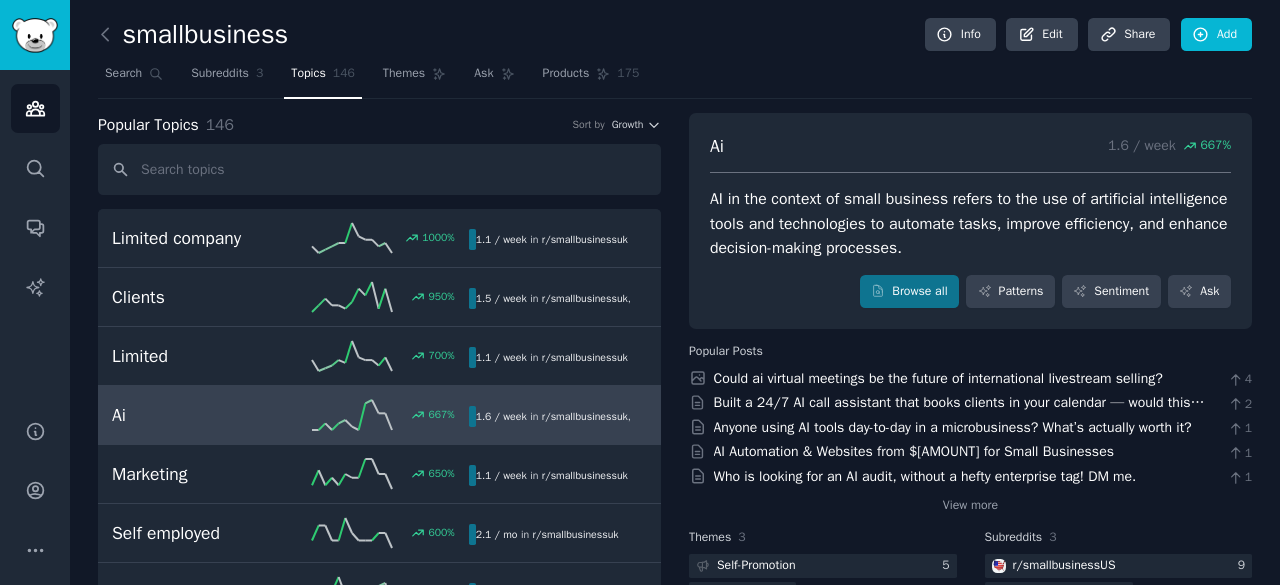 click on "AI in the context of small business refers to the use of artificial intelligence tools and technologies to automate tasks, improve efficiency, and enhance decision-making processes." at bounding box center [970, 224] 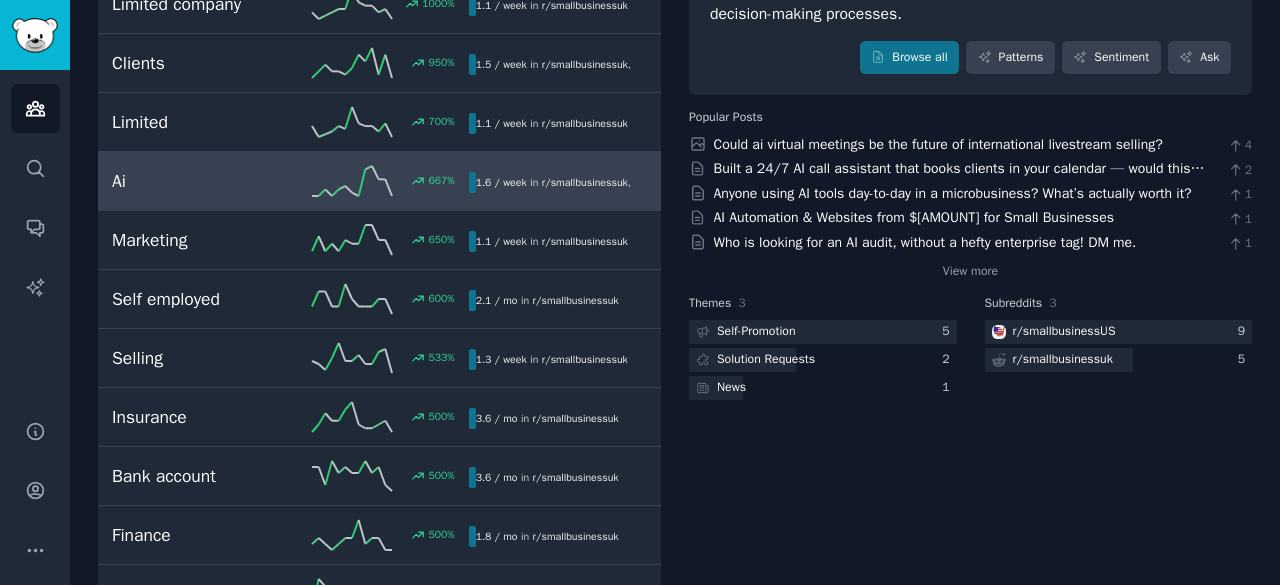 scroll, scrollTop: 240, scrollLeft: 0, axis: vertical 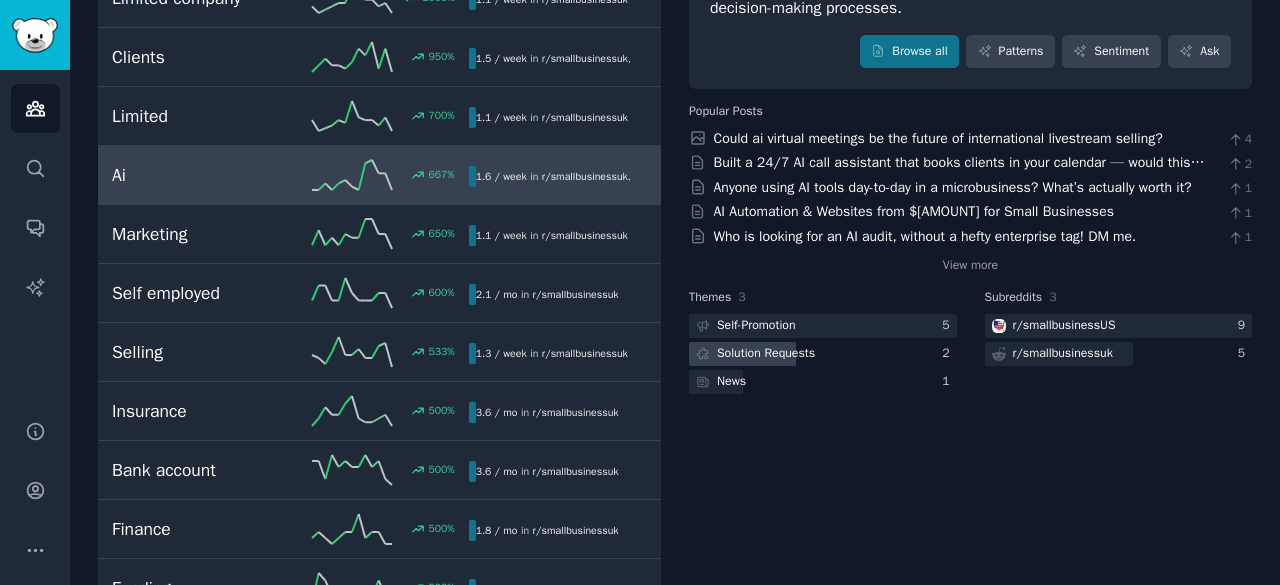 click on "Solution Requests" at bounding box center [766, 354] 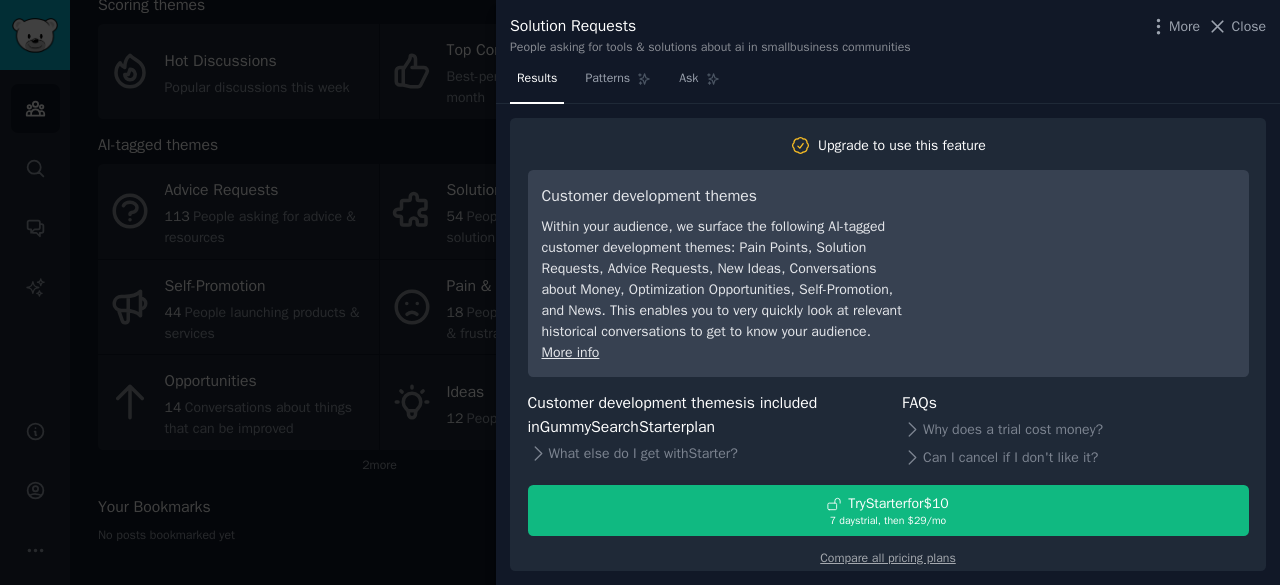 scroll, scrollTop: 186, scrollLeft: 0, axis: vertical 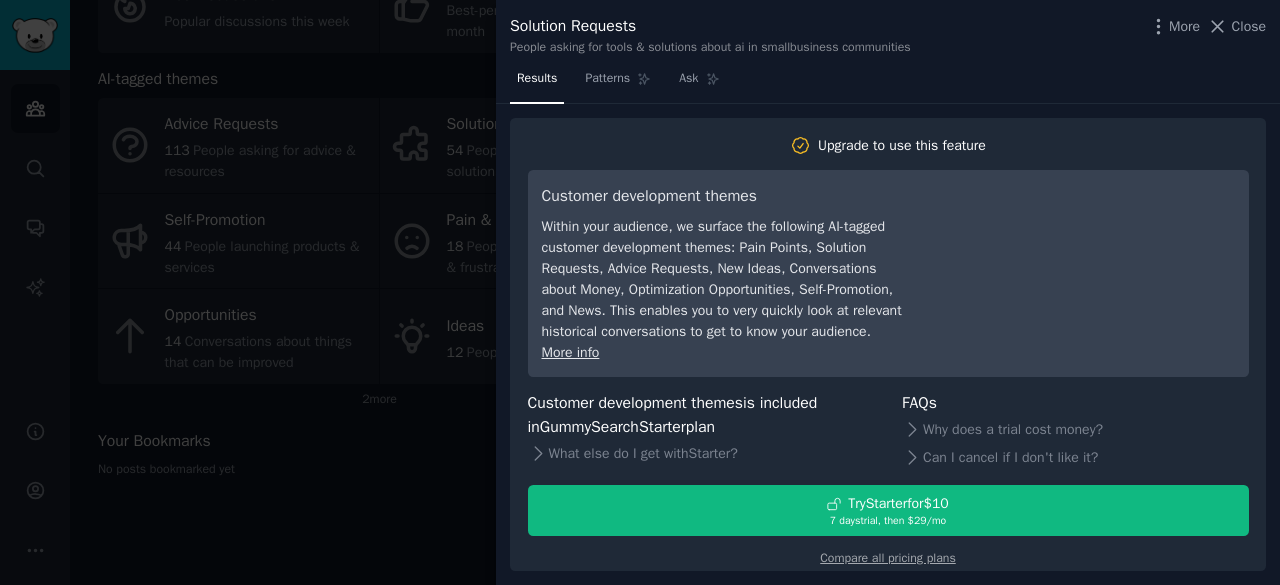 click at bounding box center [640, 292] 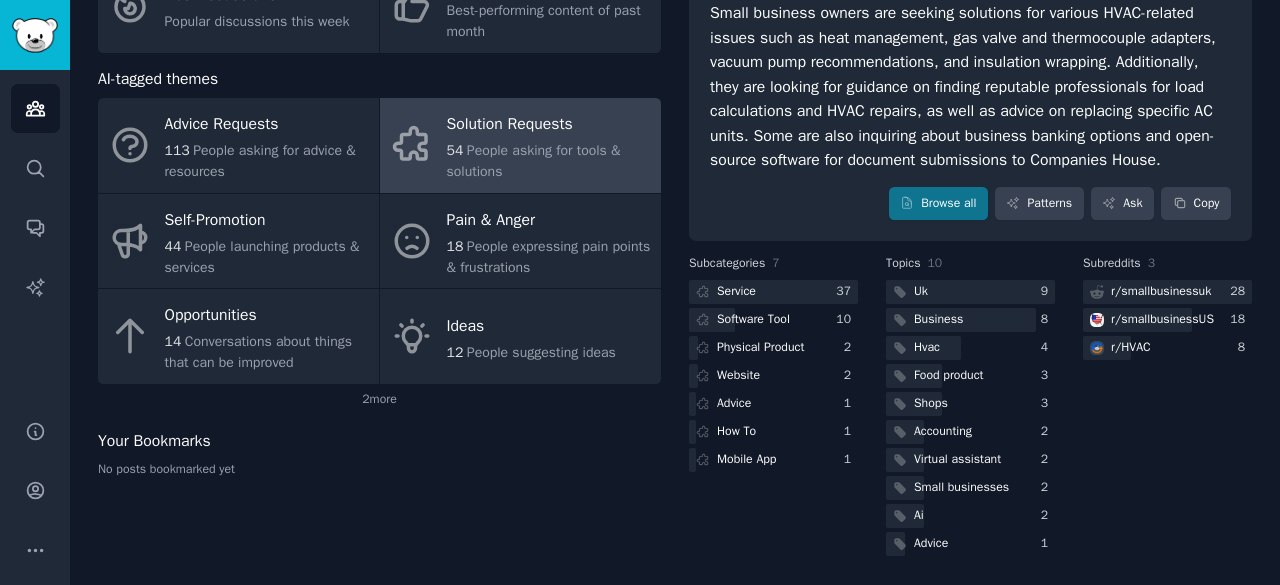 scroll, scrollTop: 0, scrollLeft: 0, axis: both 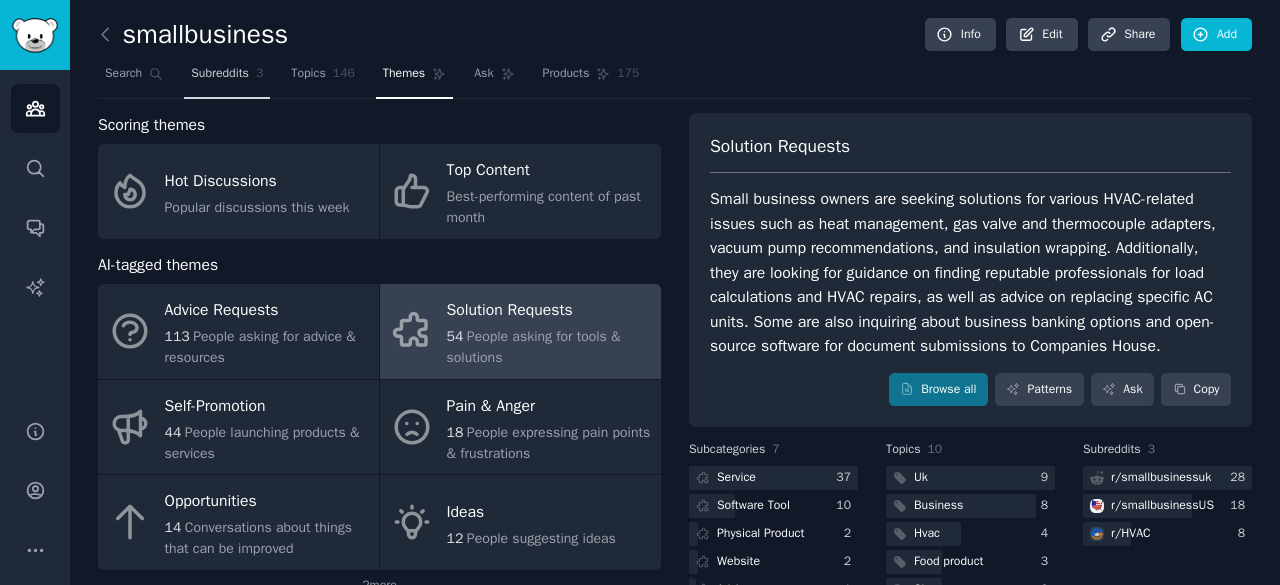 click on "Subreddits" at bounding box center [220, 74] 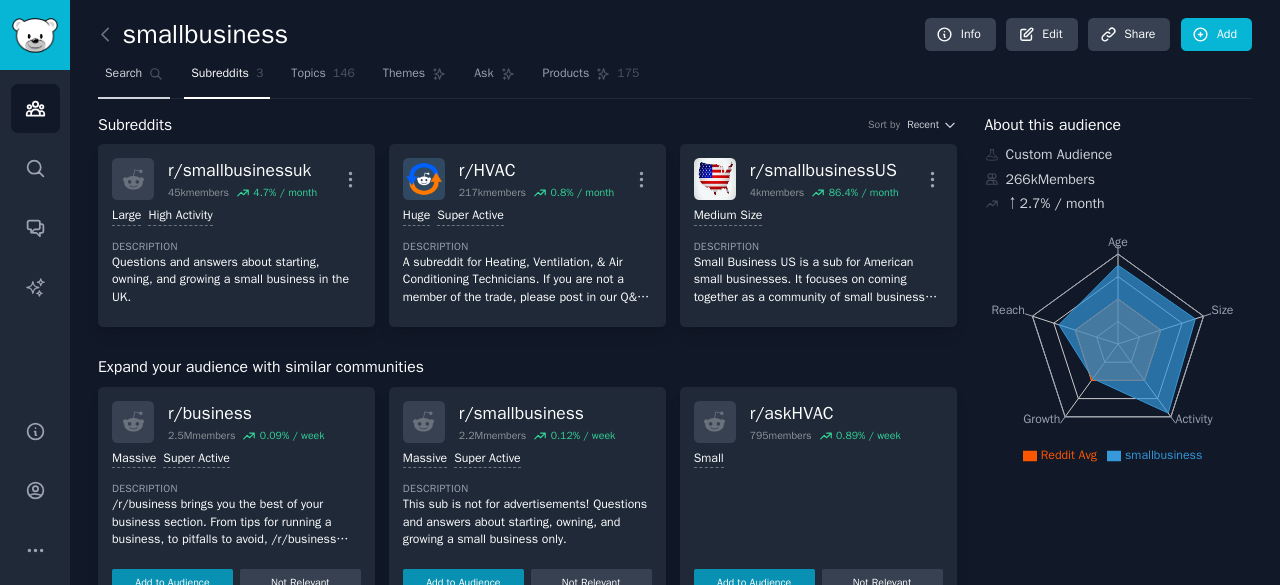 click 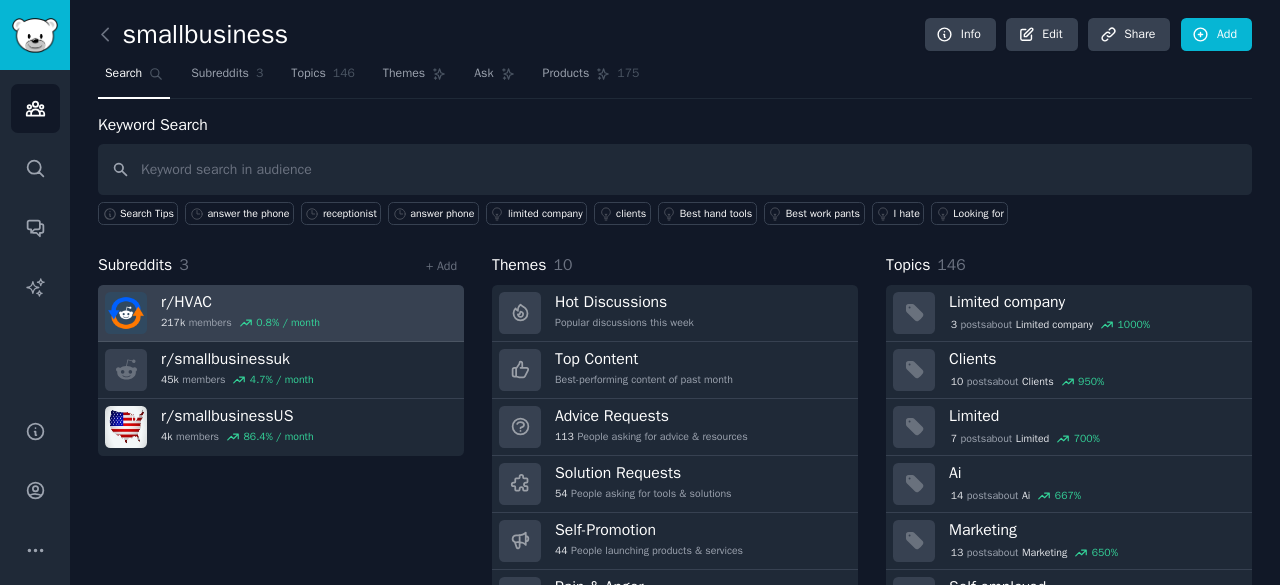 click on "r/ HVAC" at bounding box center (240, 302) 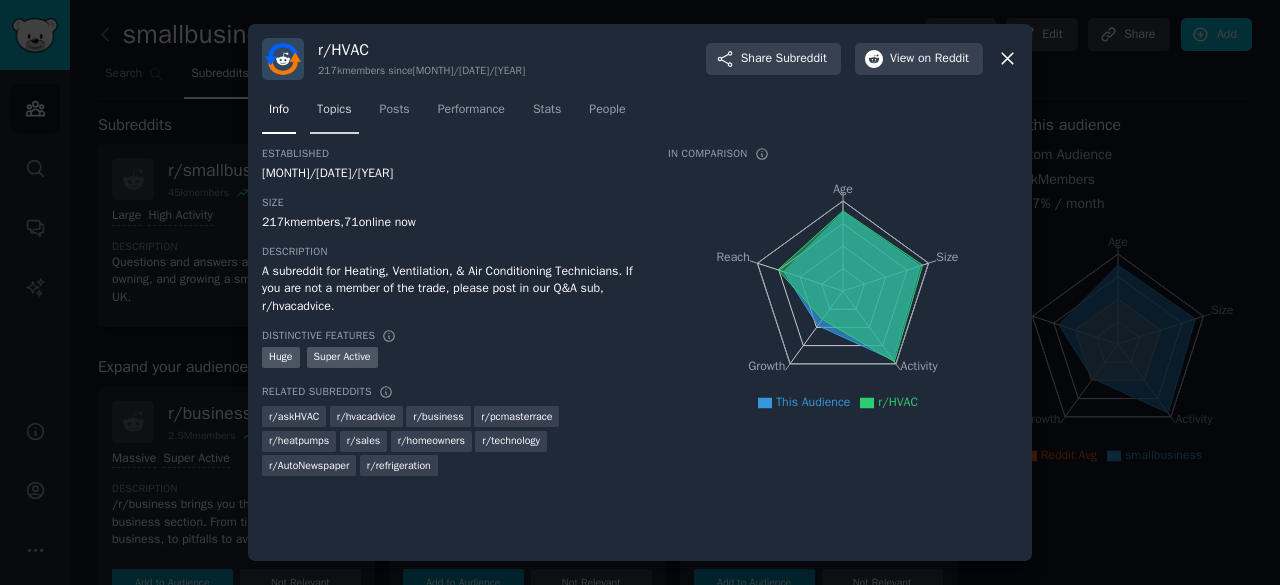 click on "Topics" at bounding box center (334, 110) 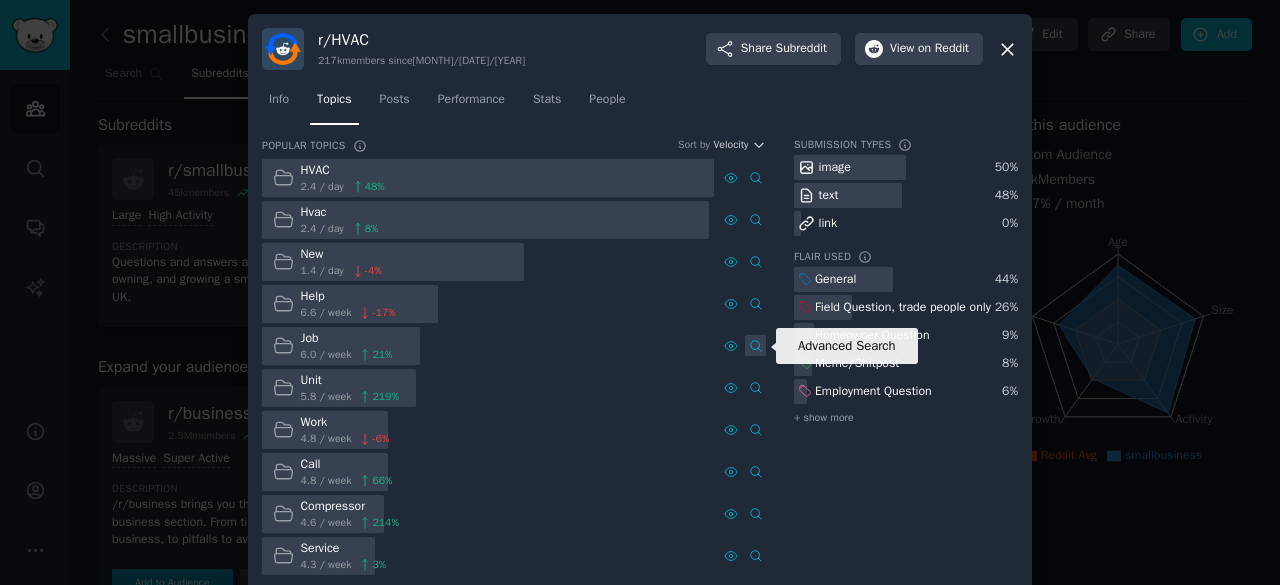 click 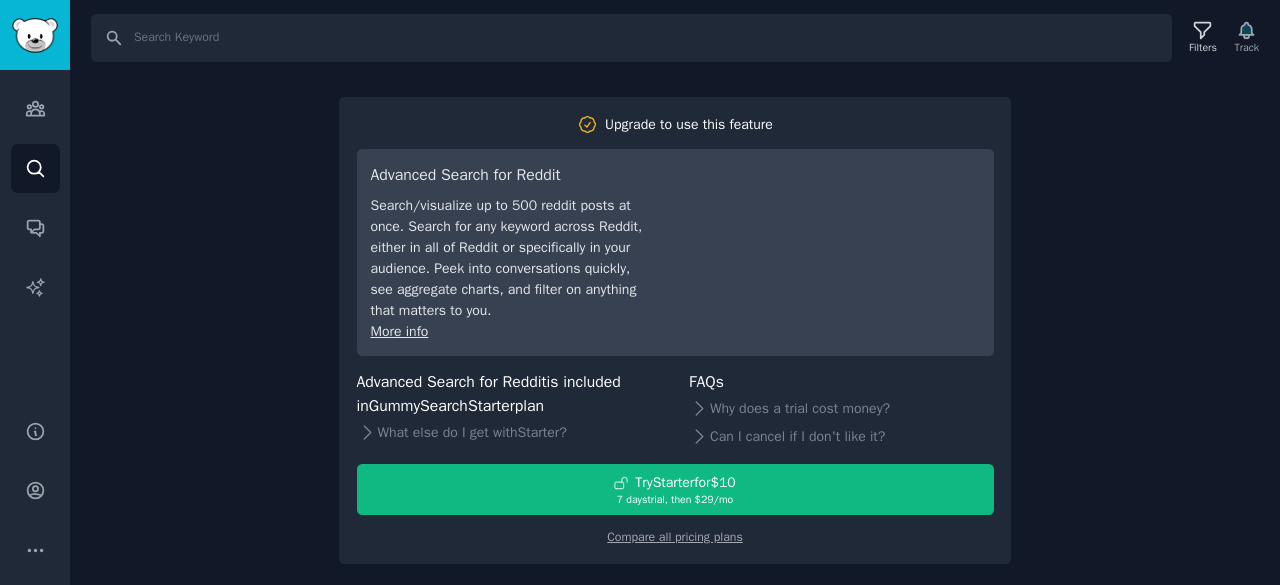 click on "Search Filters Track Upgrade to use this feature Advanced Search for Reddit Search/visualize up to 500 reddit posts at once. Search for any keyword across Reddit, either in all of Reddit or specifically in your audience. Peek into conversations quickly, see aggregate charts, and filter on anything that matters to you. More info Advanced Search for Reddit  is included in  GummySearch  Starter  plan What else do I get with  Starter ? FAQs Why does a trial cost money? Can I cancel if I don't like it? Try  Starter  for  $10 7 days  trial, then $ 29 /mo Compare all pricing plans" at bounding box center (675, 292) 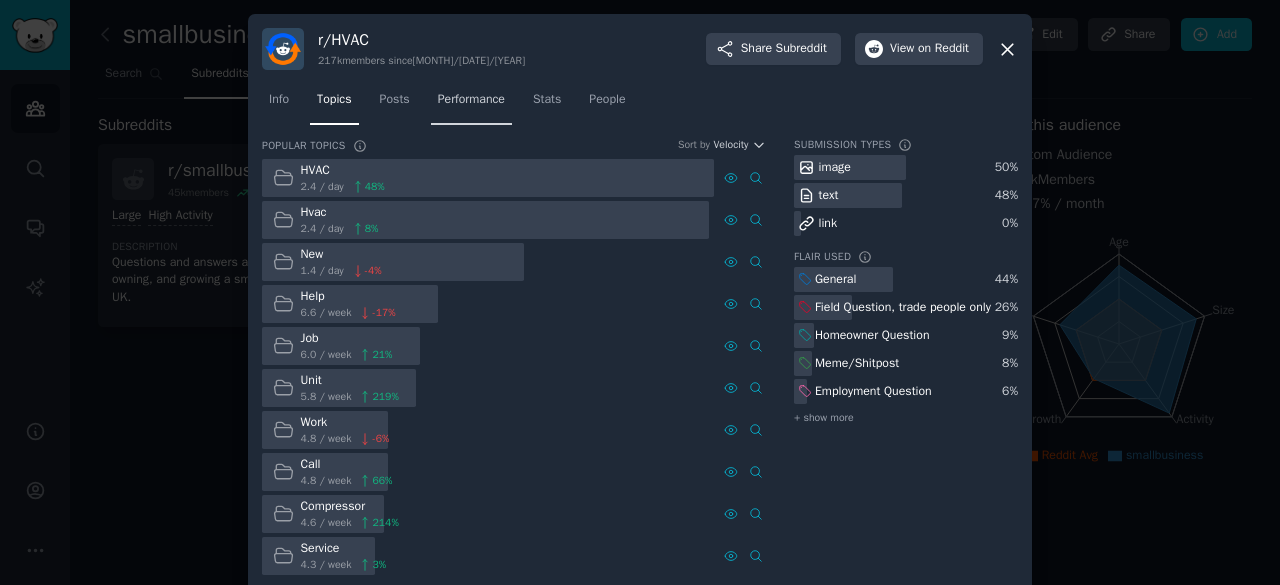 click on "Performance" at bounding box center (471, 100) 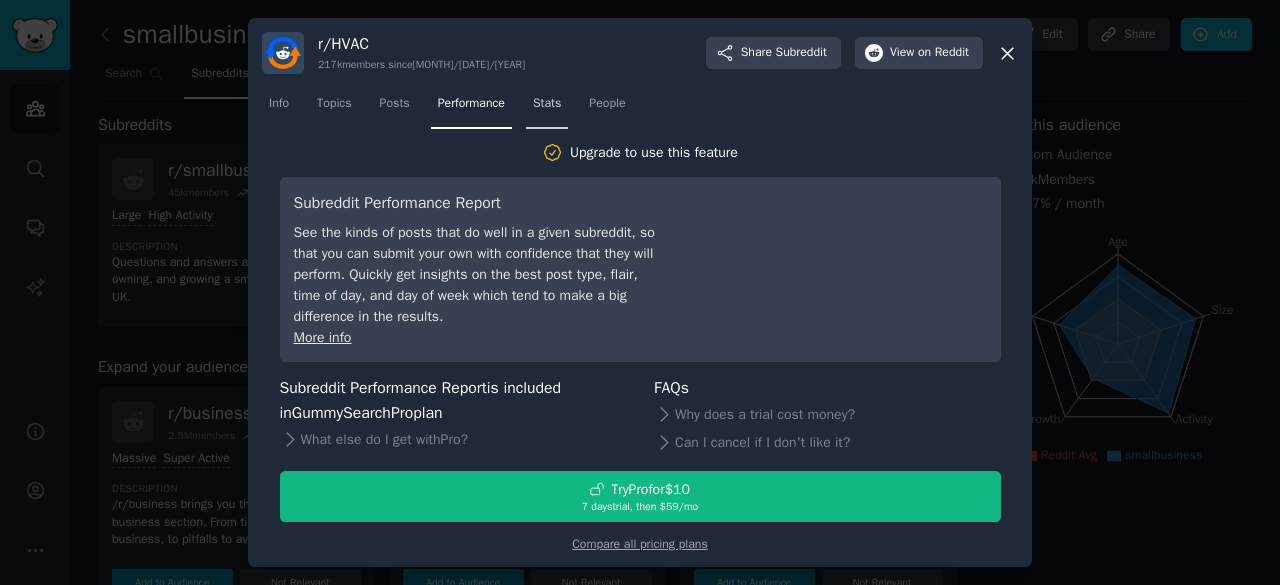 click on "Stats" at bounding box center [547, 104] 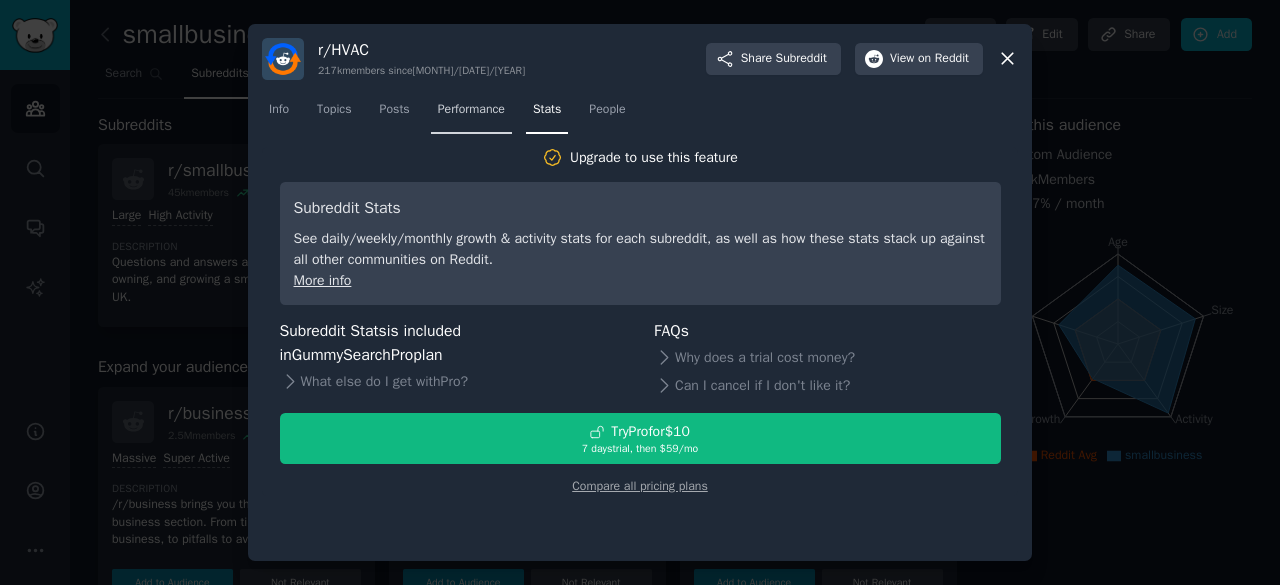 click on "Performance" at bounding box center (471, 114) 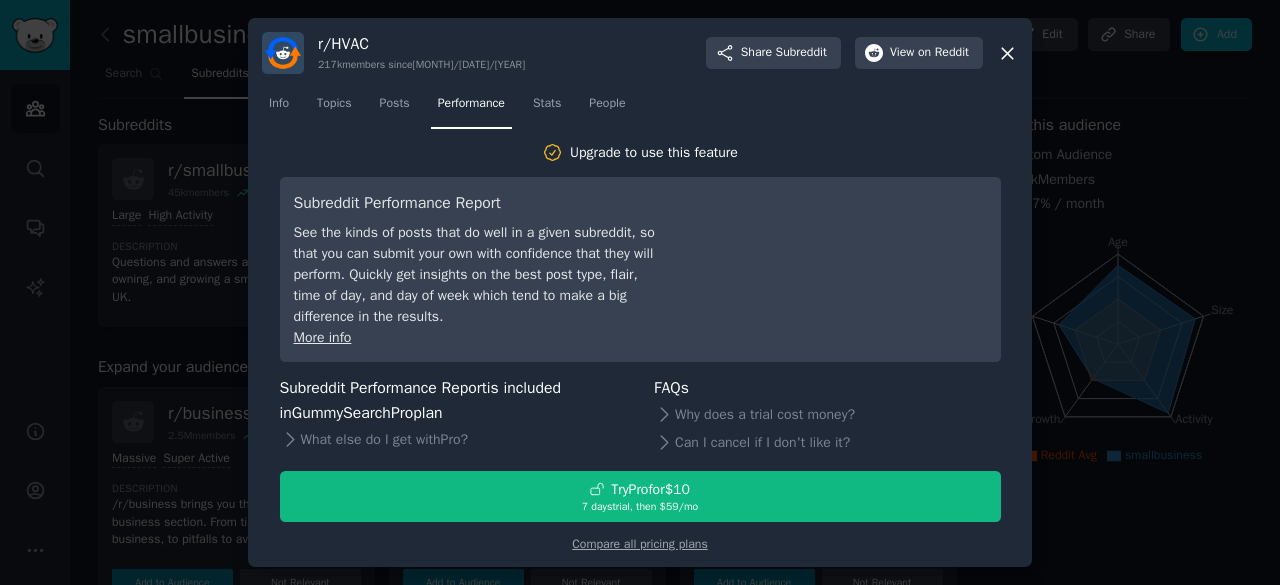 click on "Info Topics Posts Performance Stats People" at bounding box center [640, 108] 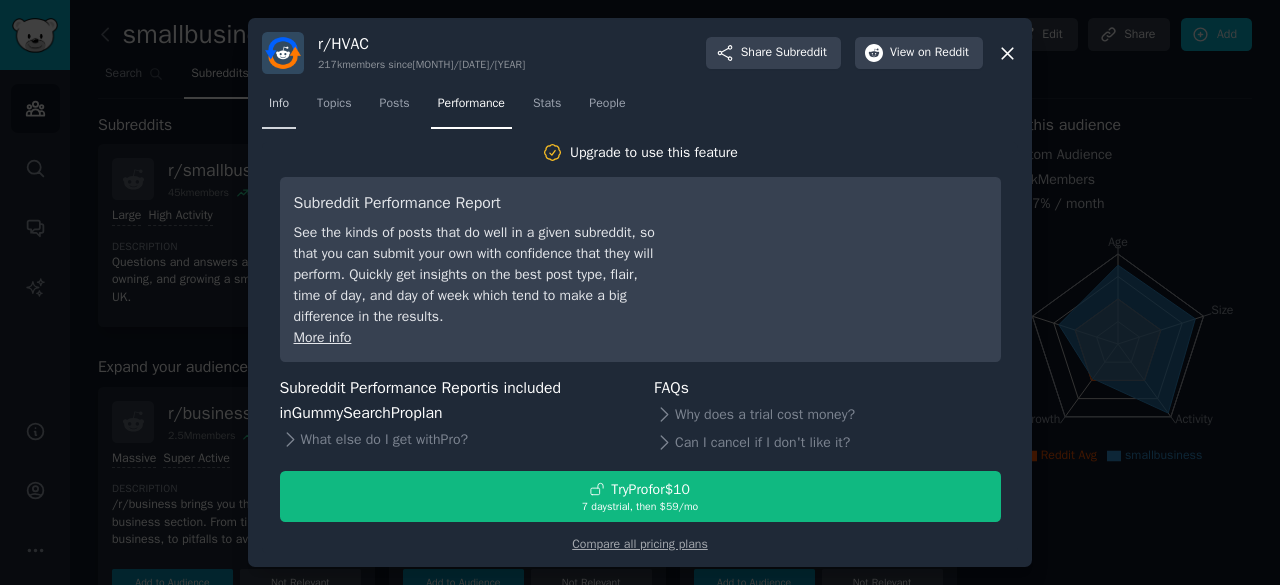 click on "Info" at bounding box center (279, 108) 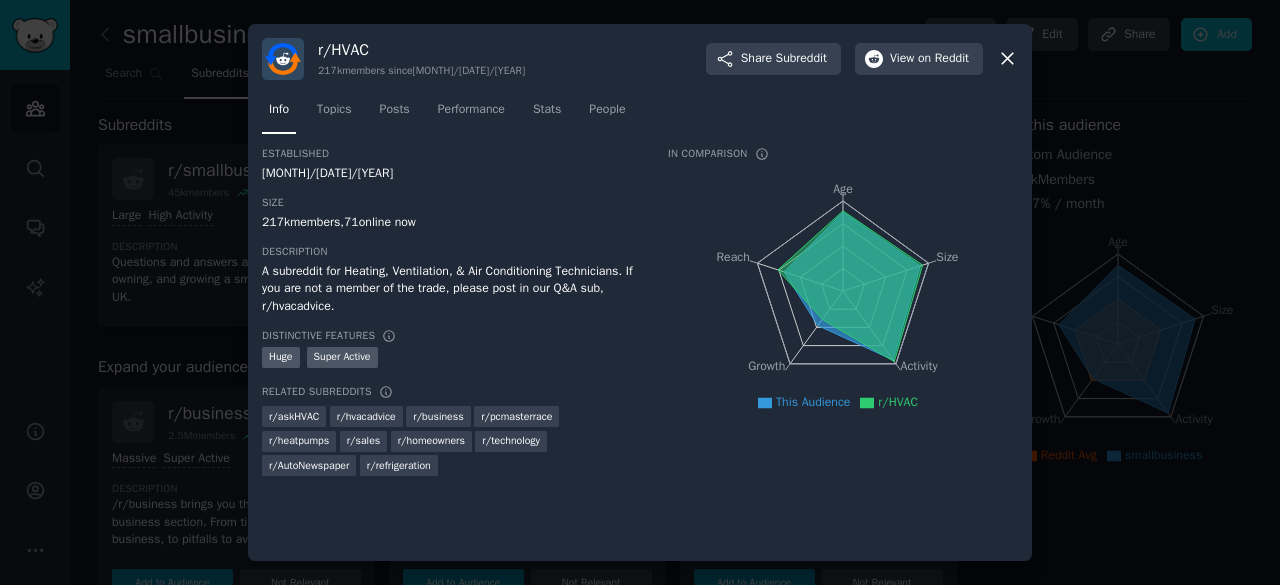 click on "Age Size Activity Growth Reach" 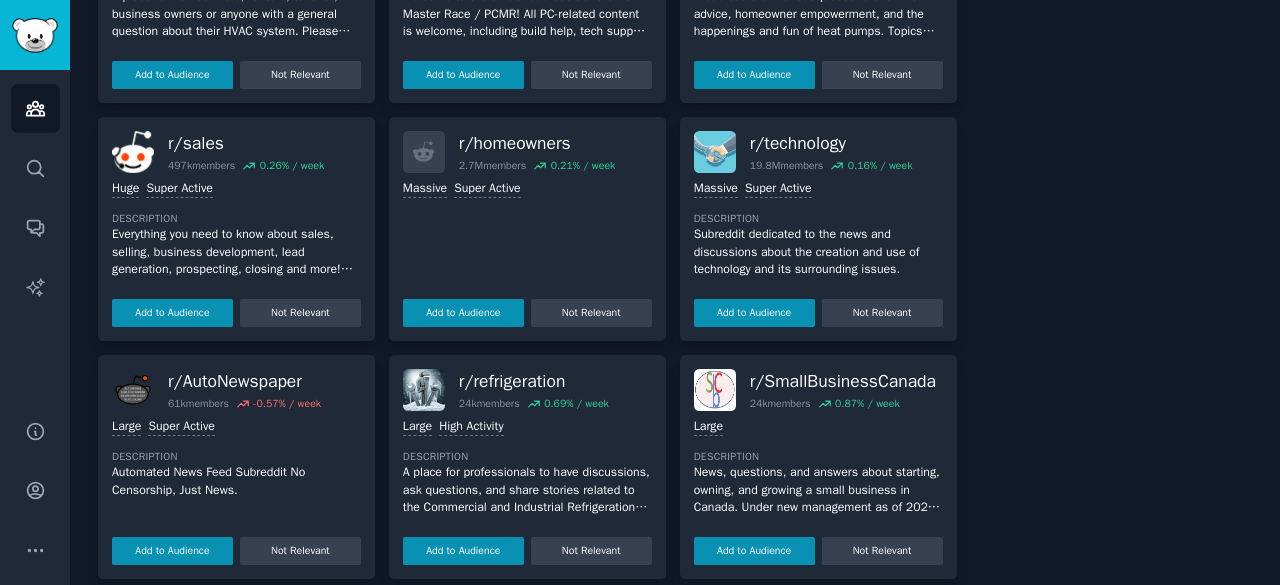 scroll, scrollTop: 766, scrollLeft: 0, axis: vertical 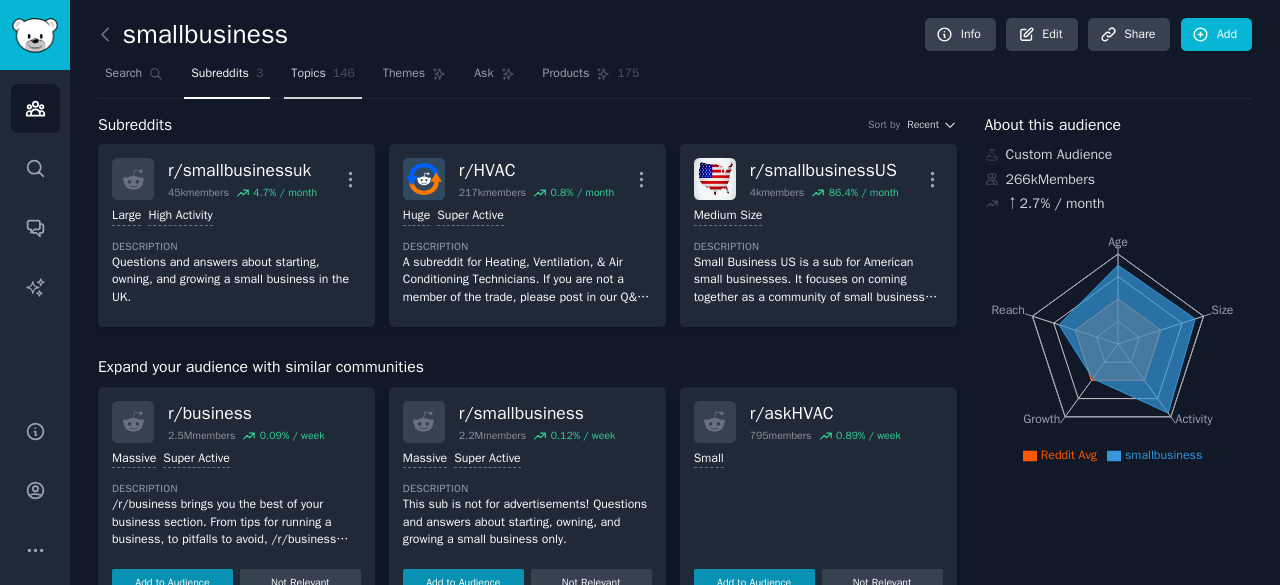 click on "Topics" at bounding box center (308, 74) 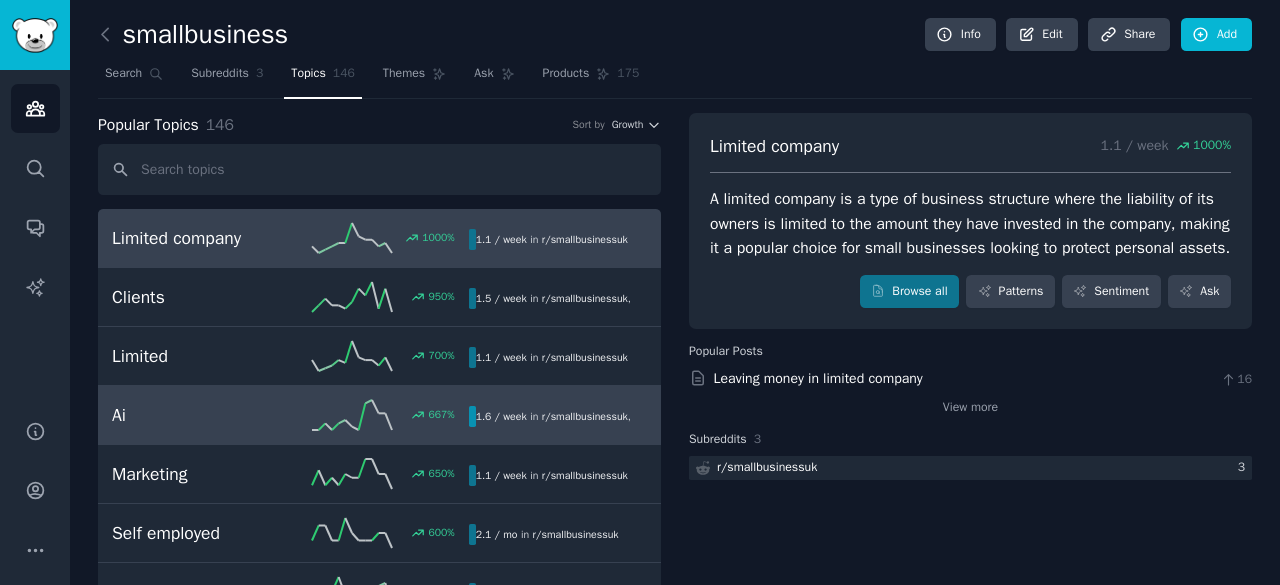click on "Ai" at bounding box center (201, 415) 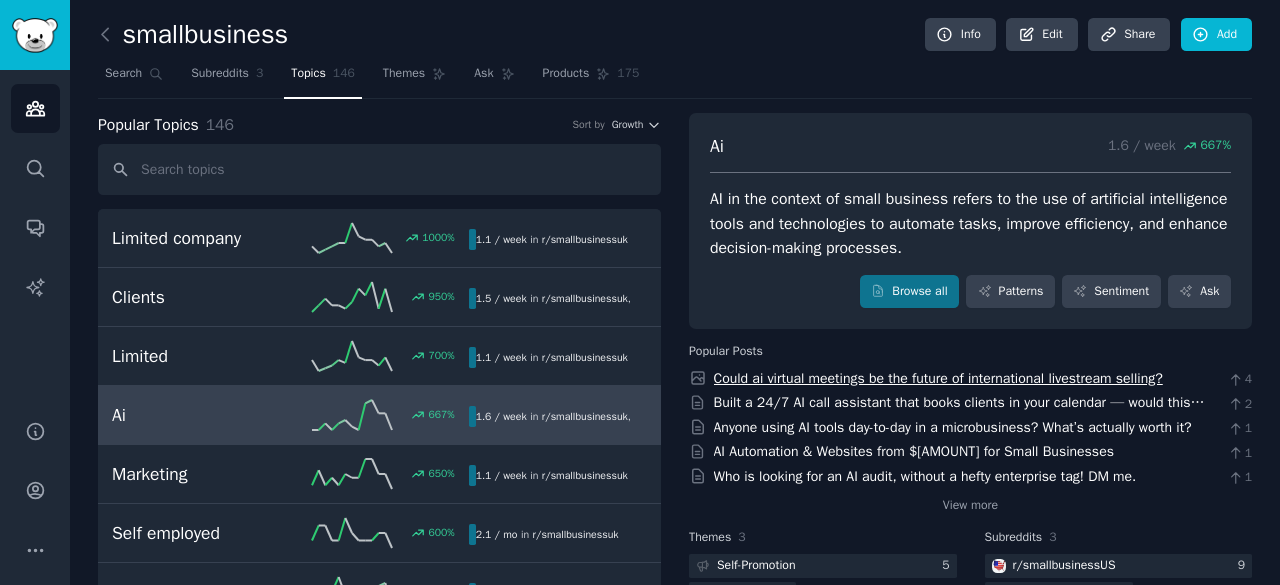 click on "Could ai virtual meetings be the future of international livestream selling?" at bounding box center [938, 378] 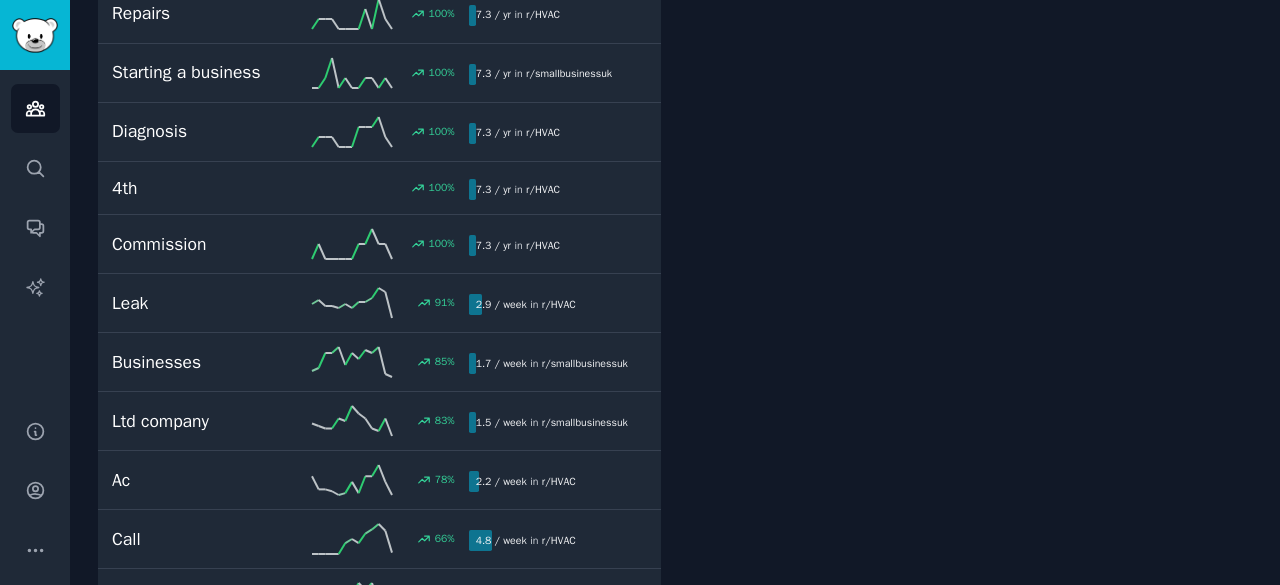scroll, scrollTop: 4097, scrollLeft: 0, axis: vertical 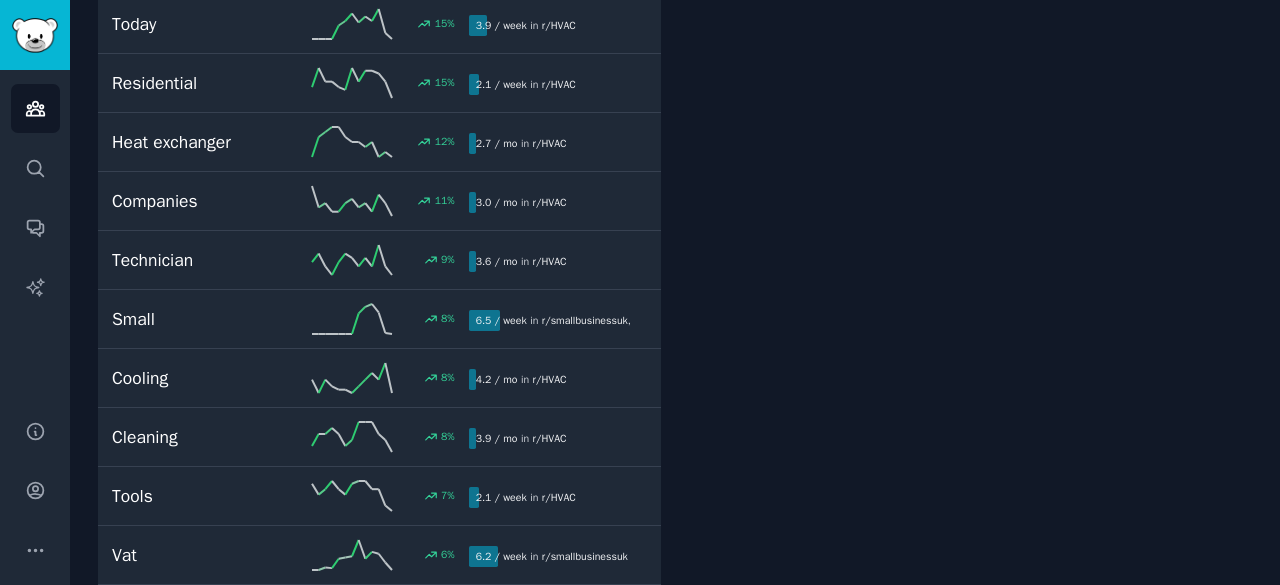 click on "Ai 1.6 / week 667 % AI in the context of small business refers to the use of artificial intelligence tools and technologies to automate tasks, improve efficiency, and enhance decision-making processes. Browse all Patterns Sentiment Ask Popular Posts Could ai virtual meetings be the future of international livestream selling? 4 Built a 24/7 AI call assistant that books clients in your calendar — would this boost your business? 2 Anyone using AI tools day-to-day in a microbusiness? What’s actually worth it? 1 AI Automation & Websites from $100 for Small Businesses 1 Who is looking for an AI audit, without a hefty enterprise tag! DM me. 1 View more Themes 3   Self-Promotion 5   Solution Requests 2   News 1 Subreddits 3  r/ smallbusinessUS 9  r/ smallbusinessuk 5" at bounding box center [970, 367] 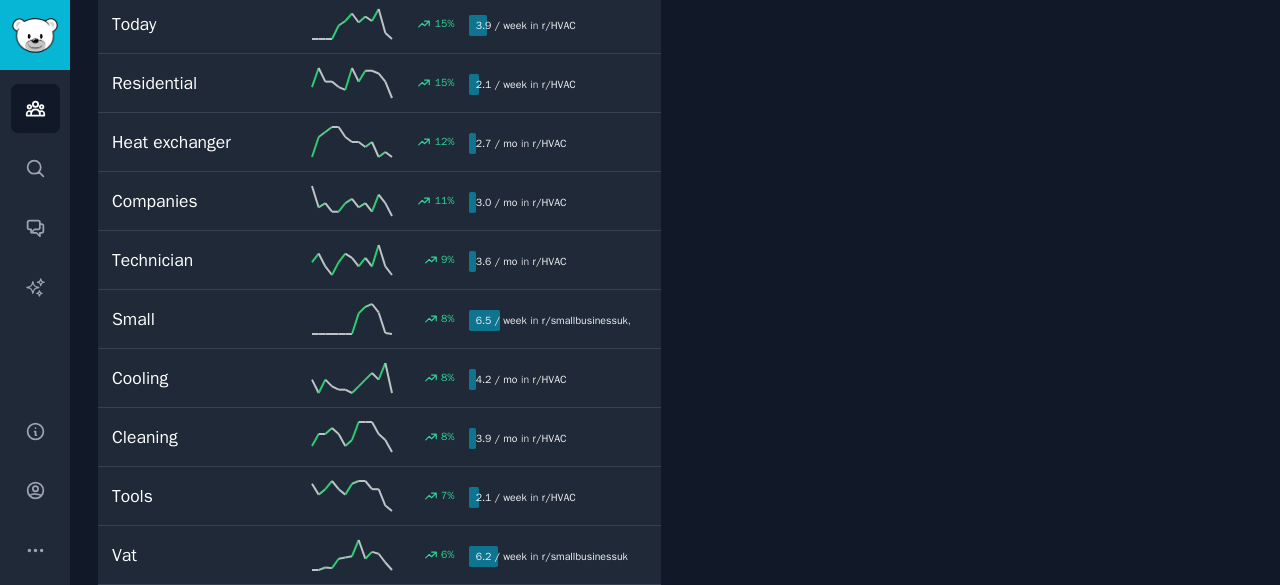 click on "Ai 1.6 / week 667 % AI in the context of small business refers to the use of artificial intelligence tools and technologies to automate tasks, improve efficiency, and enhance decision-making processes. Browse all Patterns Sentiment Ask Popular Posts Could ai virtual meetings be the future of international livestream selling? 4 Built a 24/7 AI call assistant that books clients in your calendar — would this boost your business? 2 Anyone using AI tools day-to-day in a microbusiness? What’s actually worth it? 1 AI Automation & Websites from $100 for Small Businesses 1 Who is looking for an AI audit, without a hefty enterprise tag! DM me. 1 View more Themes 3   Self-Promotion 5   Solution Requests 2   News 1 Subreddits 3  r/ smallbusinessUS 9  r/ smallbusinessuk 5" at bounding box center [970, 367] 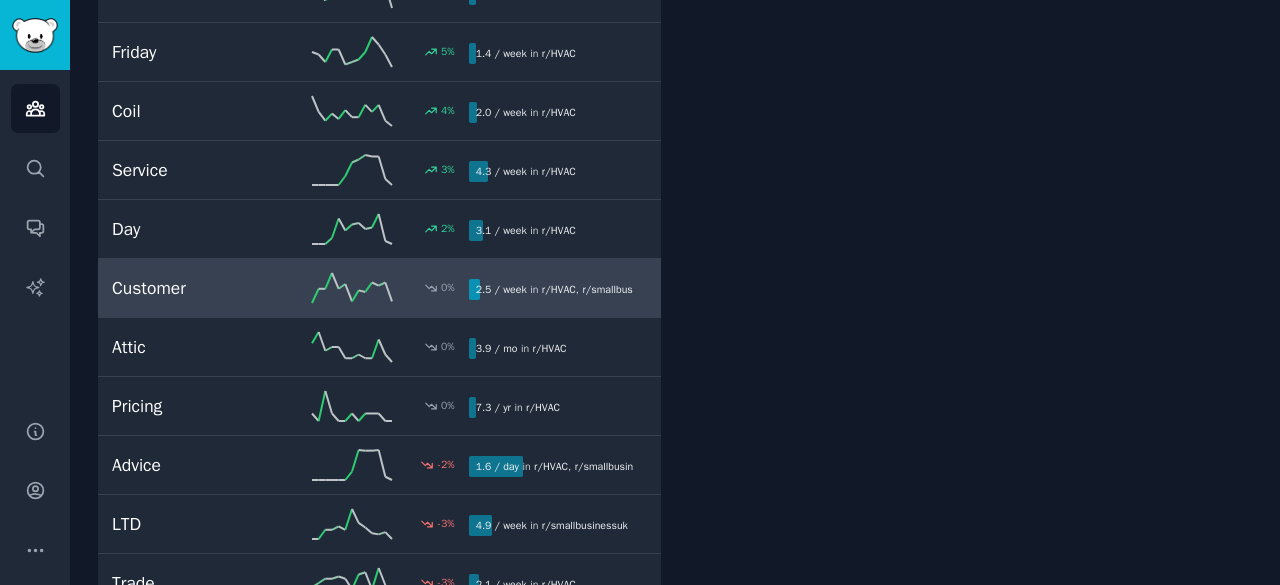 click 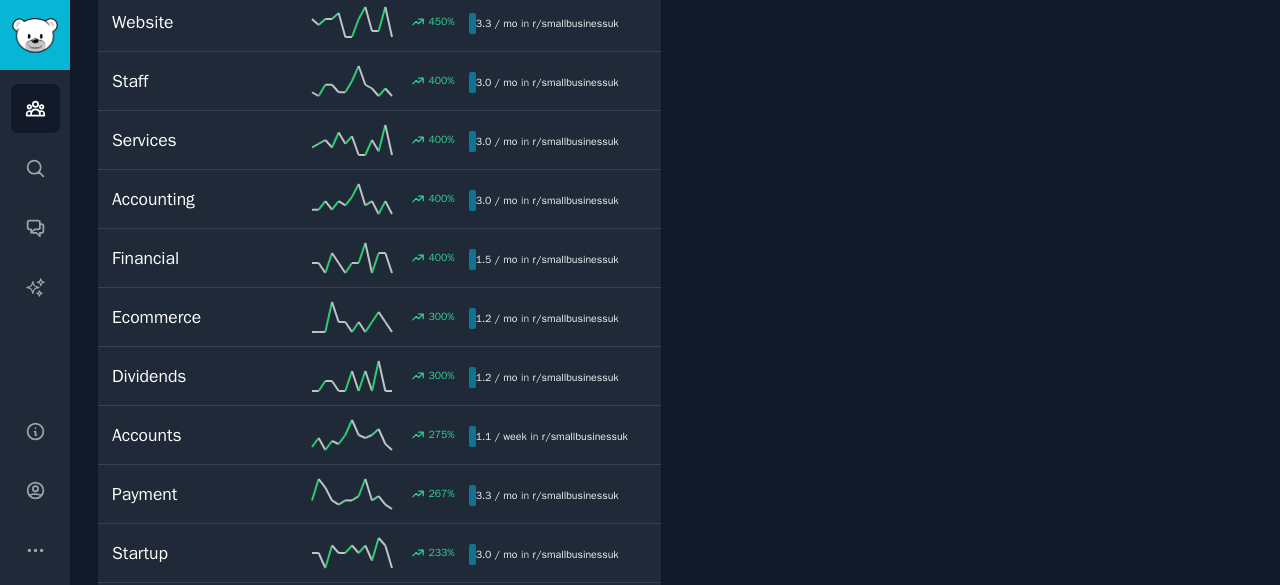 scroll, scrollTop: 111, scrollLeft: 0, axis: vertical 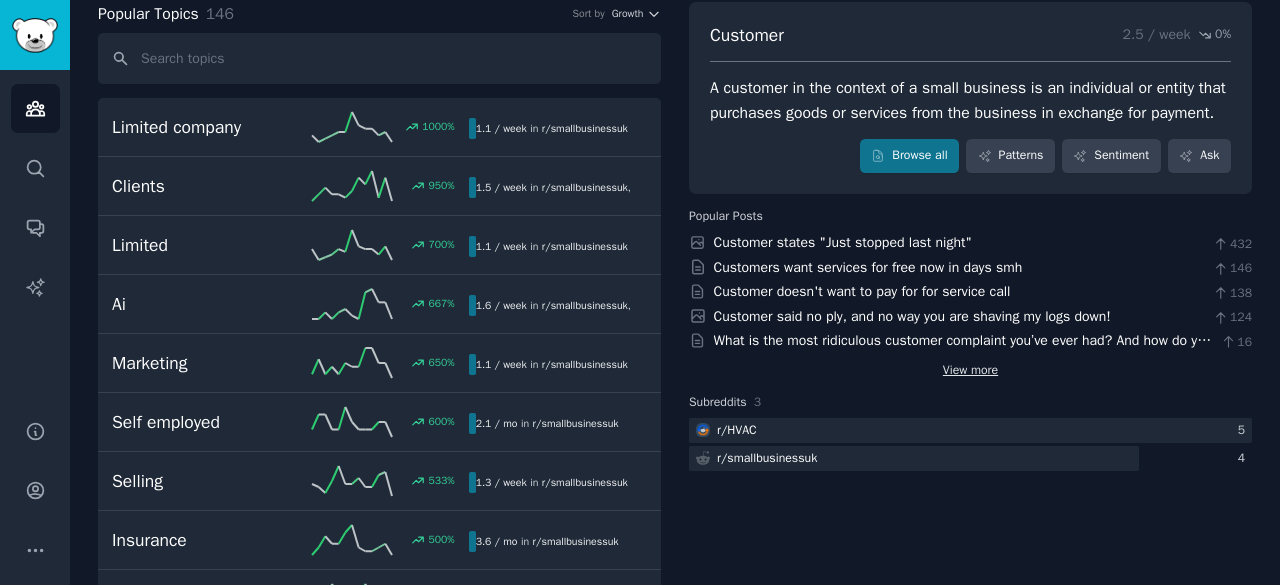click on "View more" at bounding box center (970, 371) 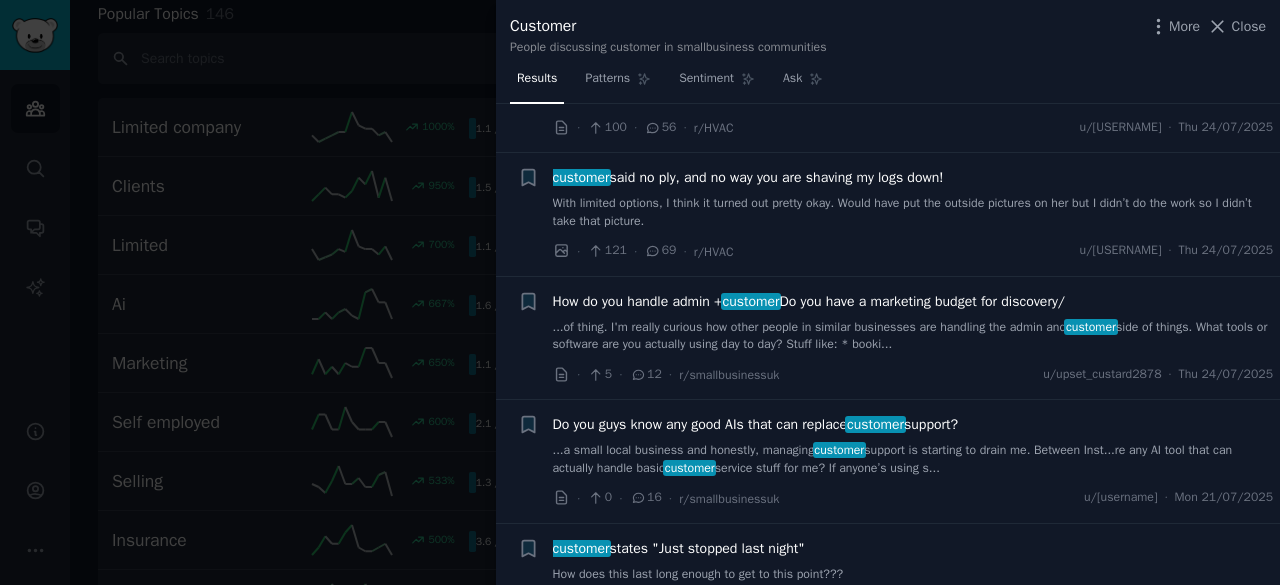 scroll, scrollTop: 600, scrollLeft: 0, axis: vertical 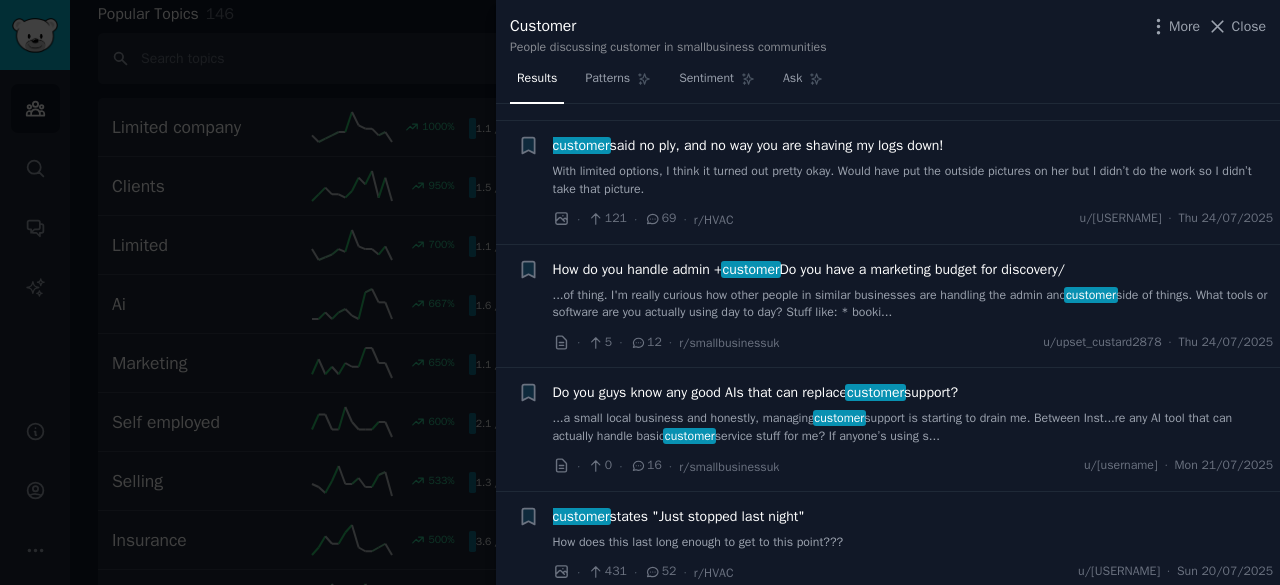 click on "...of thing.
I'm really curious how other people in similar businesses are handling the admin and  customer  side of things.
What tools or software are you actually using day to day? Stuff like:
* booki..." at bounding box center [913, 304] 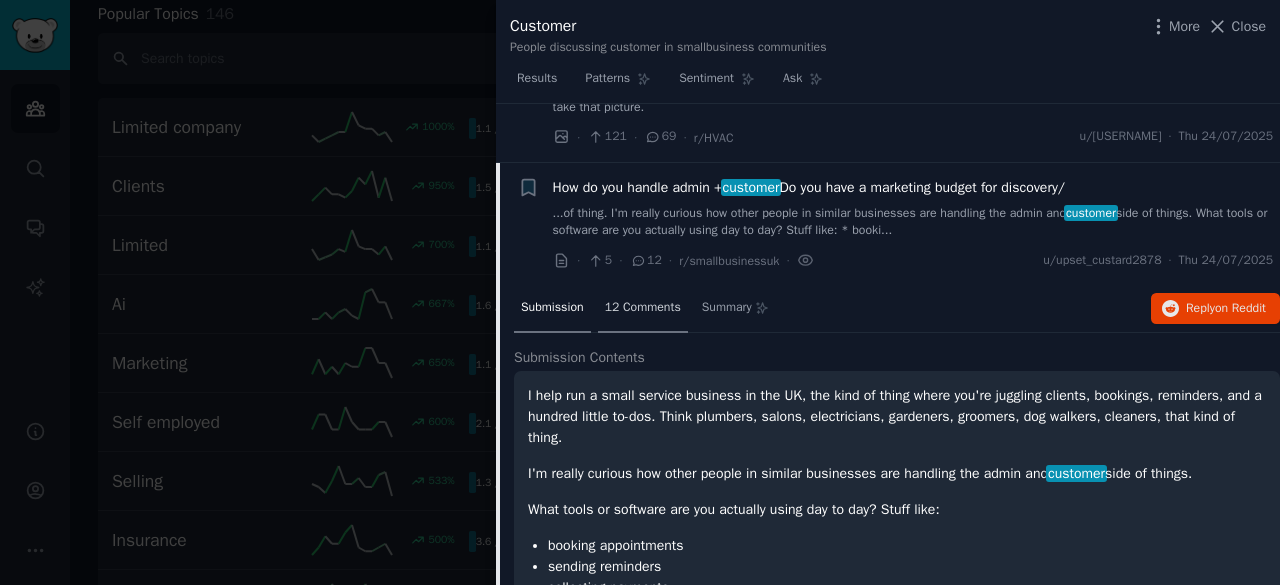 scroll, scrollTop: 739, scrollLeft: 0, axis: vertical 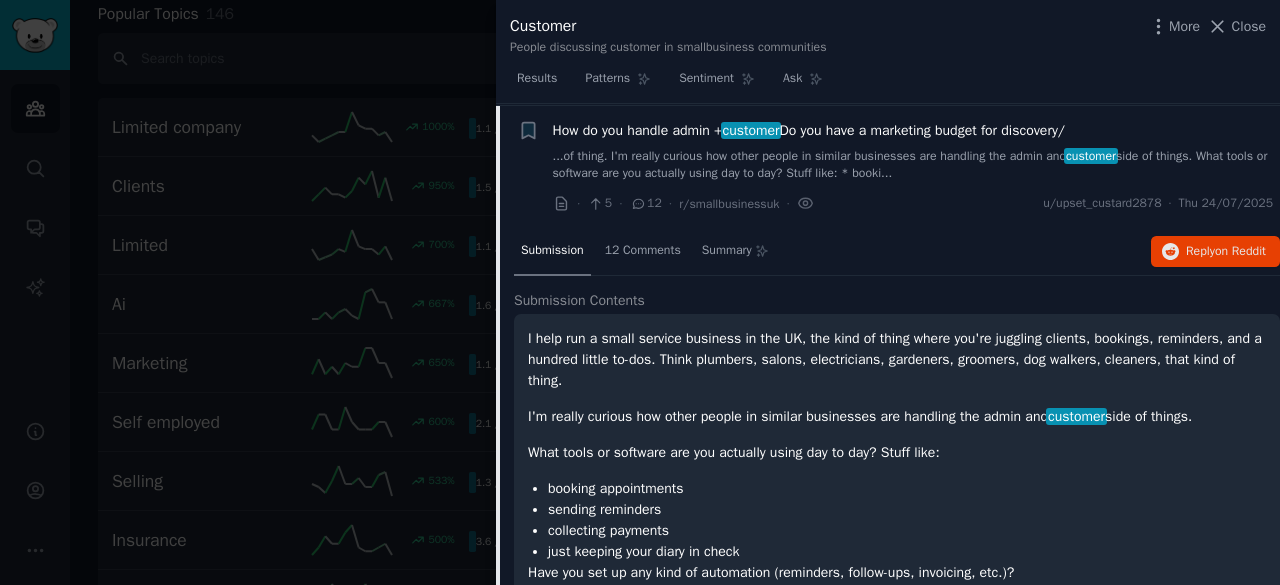 click on "I help run a small service business in the UK, the kind of thing where you're juggling clients, bookings, reminders, and a hundred little to-dos. Think plumbers, salons, electricians, gardeners, groomers, dog walkers, cleaners, that kind of thing." at bounding box center (897, 359) 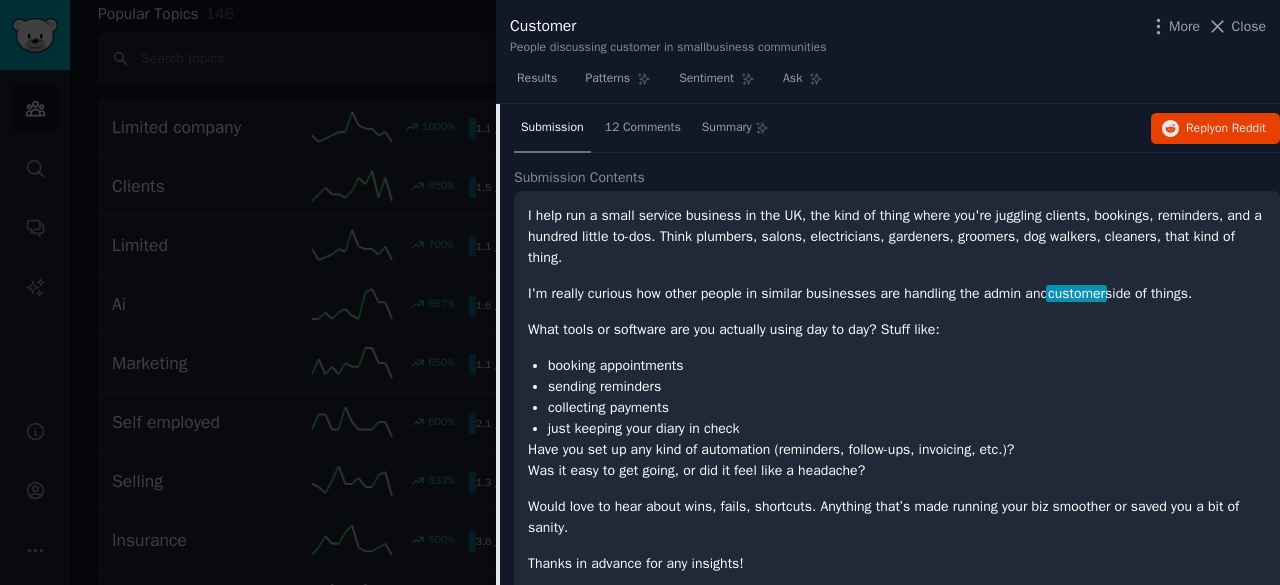 scroll, scrollTop: 859, scrollLeft: 0, axis: vertical 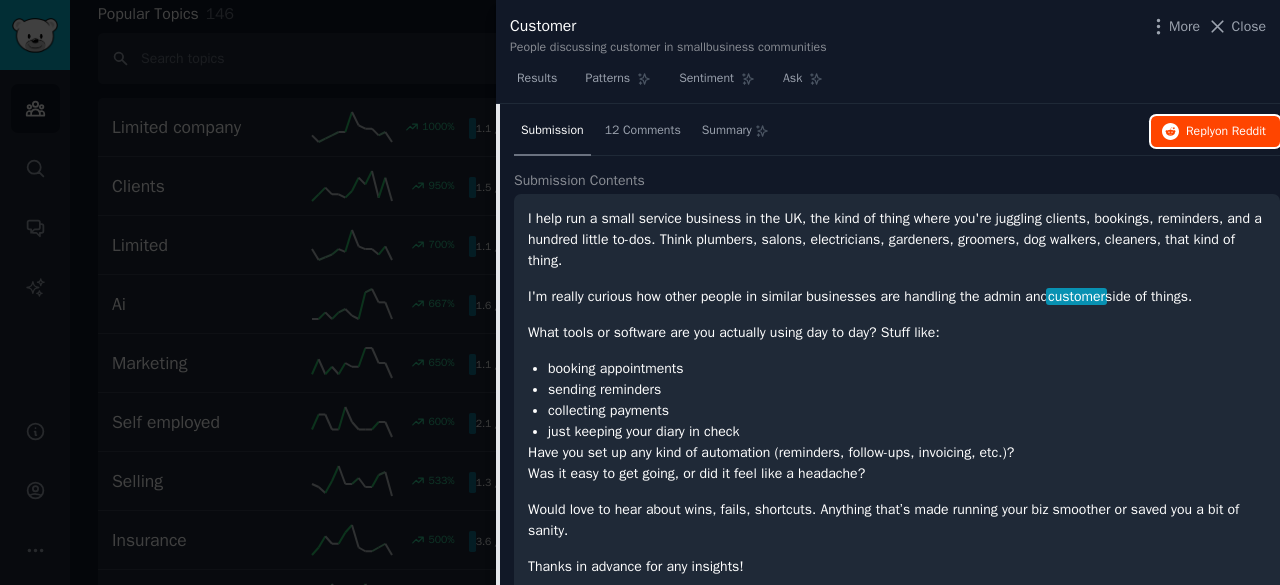 click on "Reply  on Reddit" at bounding box center (1226, 132) 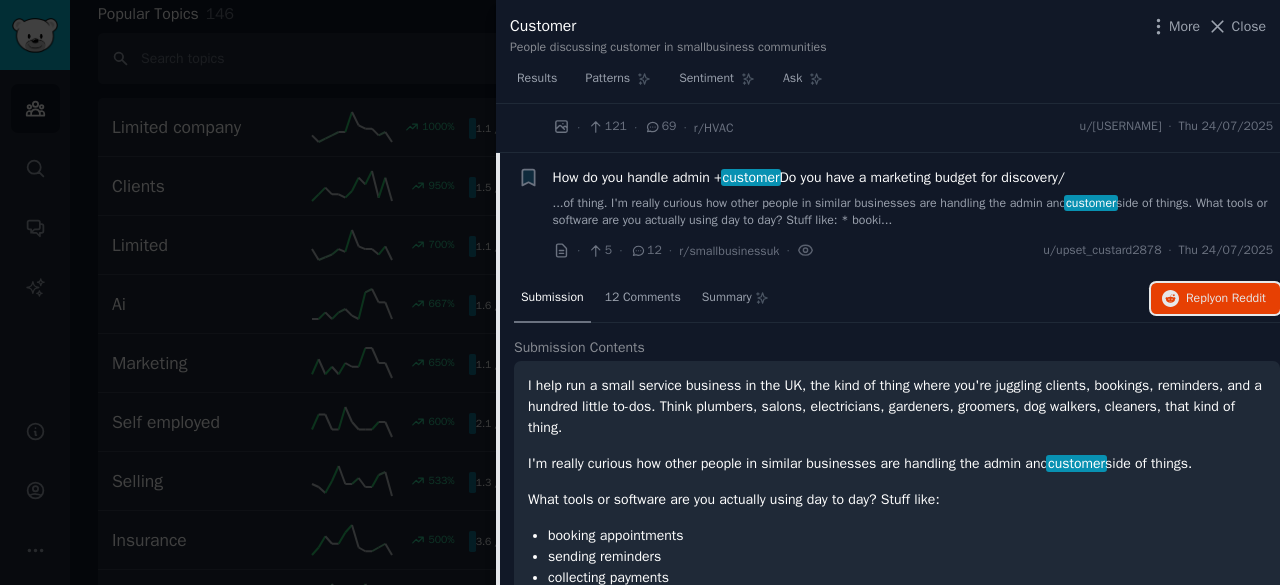 scroll, scrollTop: 659, scrollLeft: 0, axis: vertical 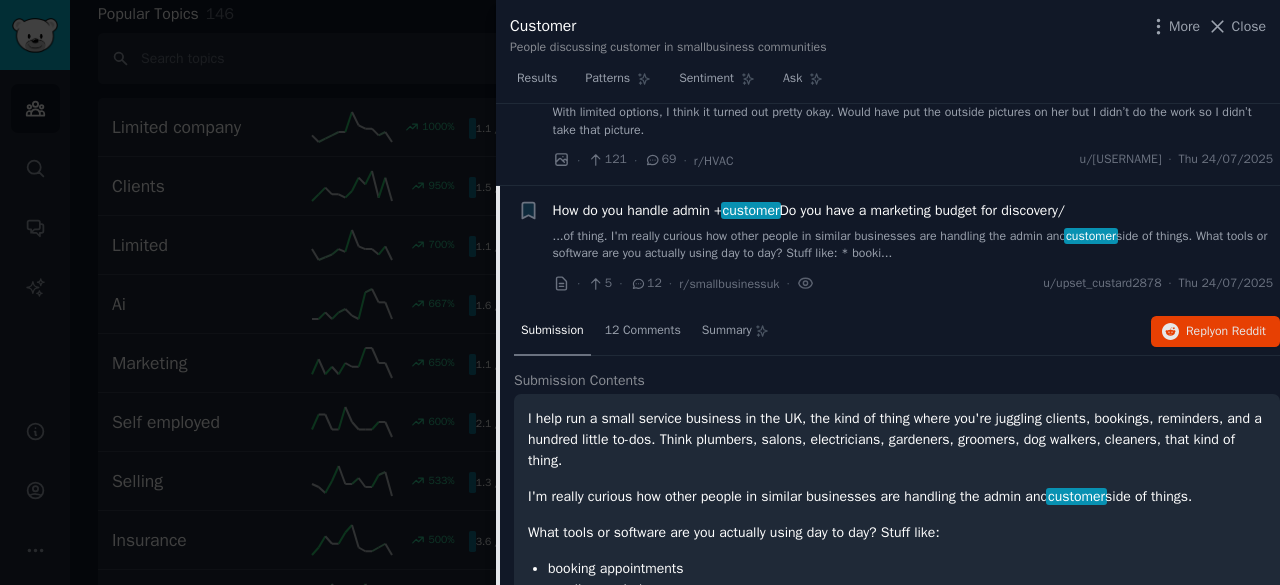 click on "How do you handle admin +  customer  workflows" at bounding box center [913, 210] 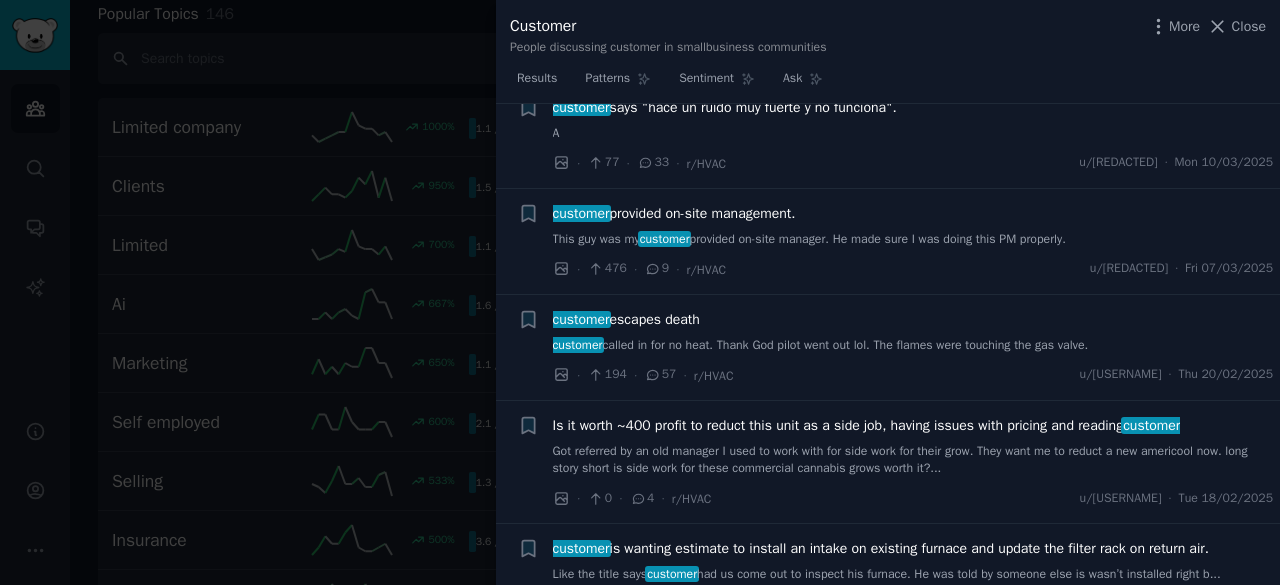 scroll, scrollTop: 6339, scrollLeft: 0, axis: vertical 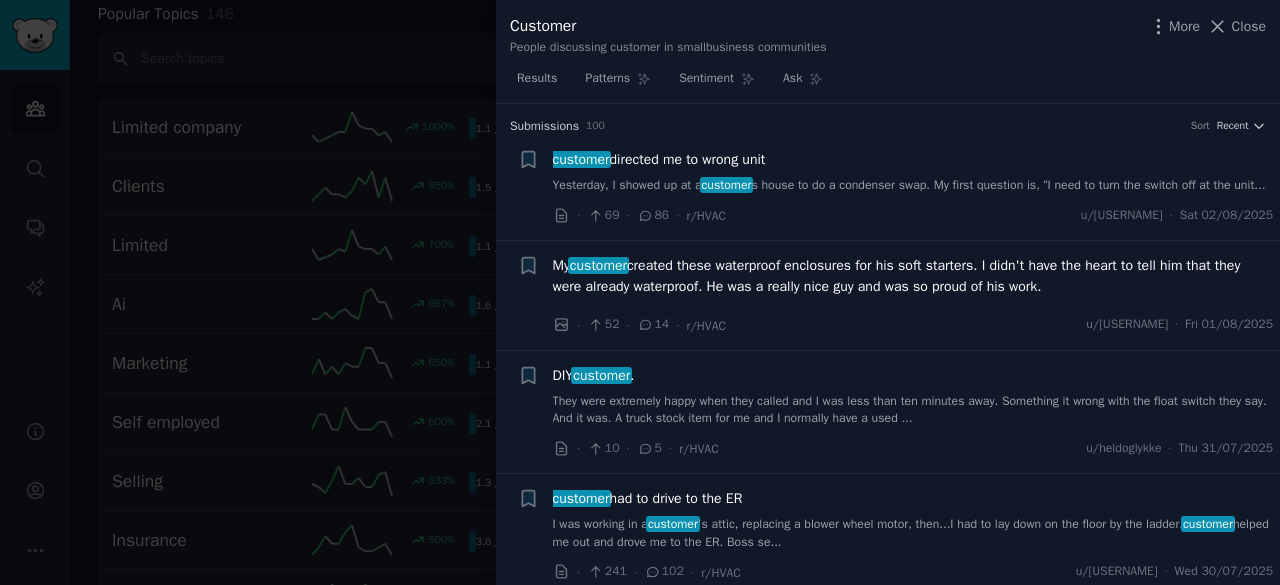click at bounding box center (640, 292) 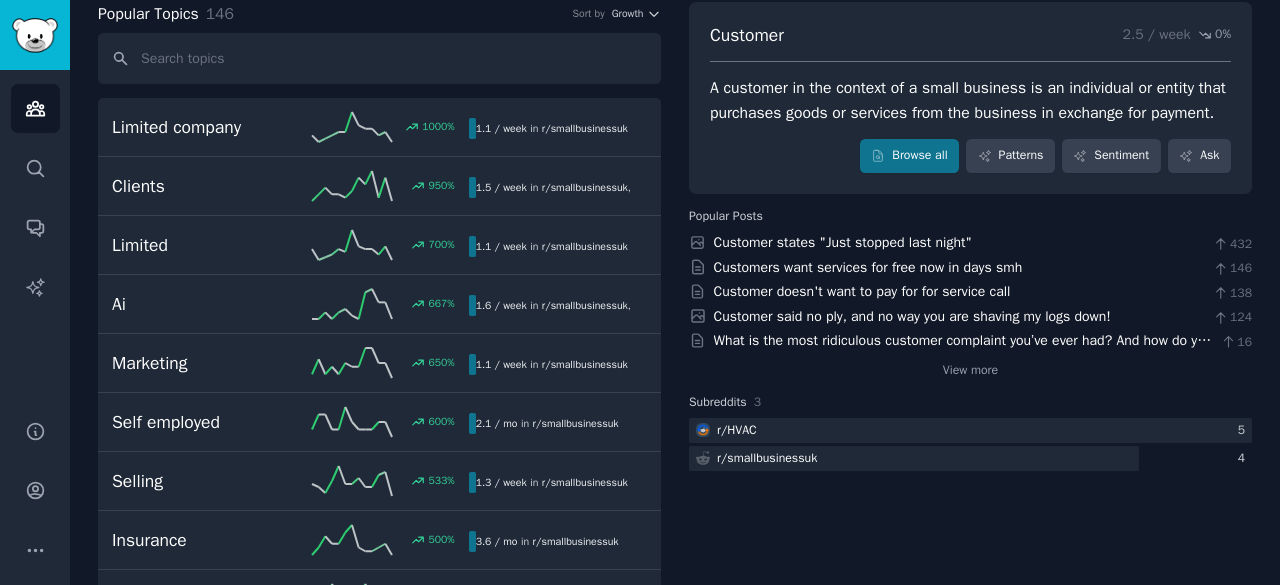 click on "Popular Topics 146 Sort by Growth Limited company 1000 % 1.1 / week  in    r/ smallbusinessuk Clients 950 % 1.5 / week  in    r/ smallbusinessuk ,  r/ smallbusinessUS Limited 700 % 1.1 / week  in    r/ smallbusinessuk 700% increase in mentions recently Ai 667 % 1.6 / week  in    r/ smallbusinessuk ,  r/ smallbusinessUS Marketing 650 % 1.1 / week  in    r/ smallbusinessuk Self employed 600 % 2.1 / mo  in    r/ smallbusinessuk Selling 533 % 1.3 / week  in    r/ smallbusinessuk Insurance 500 % 3.6 / mo  in    r/ smallbusinessuk Bank account 500 % 3.6 / mo  in    r/ smallbusinessuk Finance 500 % 1.8 / mo  in    r/ smallbusinessuk Funding 500 % 1.8 / mo  in    r/ smallbusinessuk Importing 500 % 1.8 / mo  in    r/ smallbusinessuk Online 467 % 1.2 / week  in    r/ smallbusinessuk Small businesses 450 % 3.3 / mo  in    r/ smallbusinessuk ,  r/ smallbusinessUS Website 450 % 3.3 / mo  in    r/ smallbusinessuk Staff 400 % 3.0 / mo  in    r/ smallbusinessuk Services 400 % 3.0 / mo  in    r/ smallbusinessuk Accounting 400" at bounding box center (675, 4353) 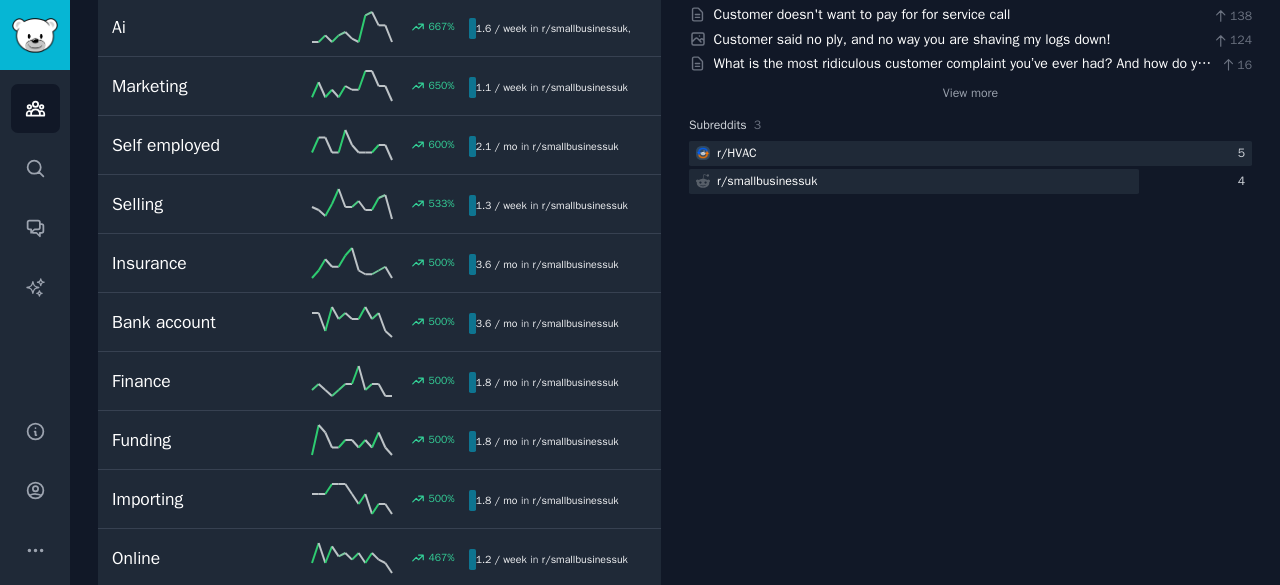 scroll, scrollTop: 391, scrollLeft: 0, axis: vertical 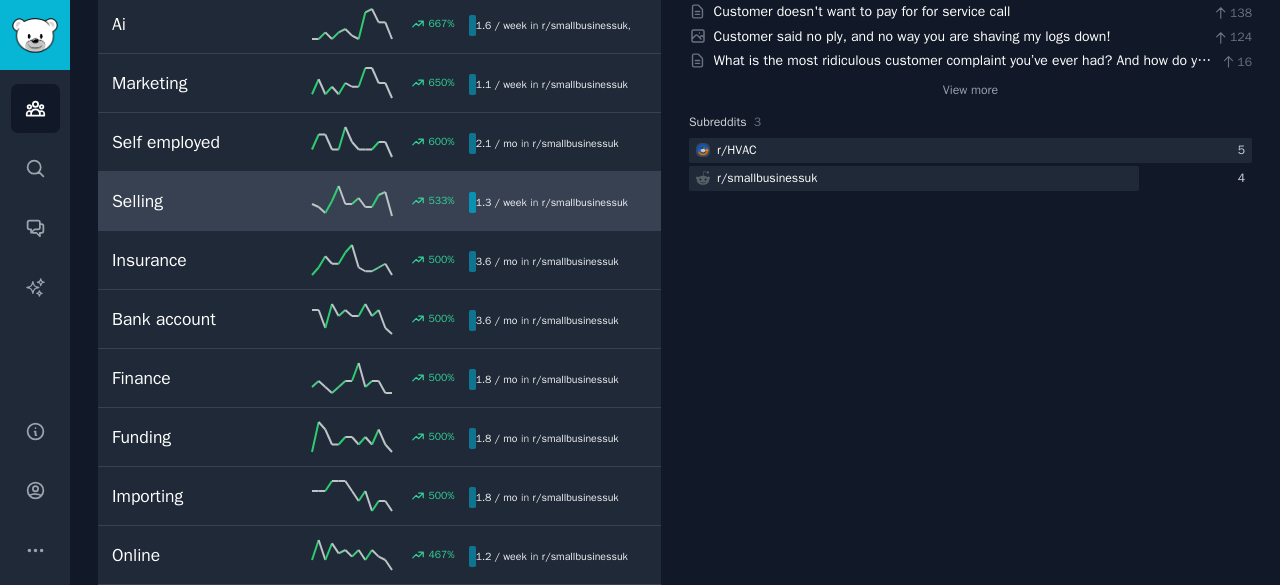 click on "Selling" at bounding box center (201, 201) 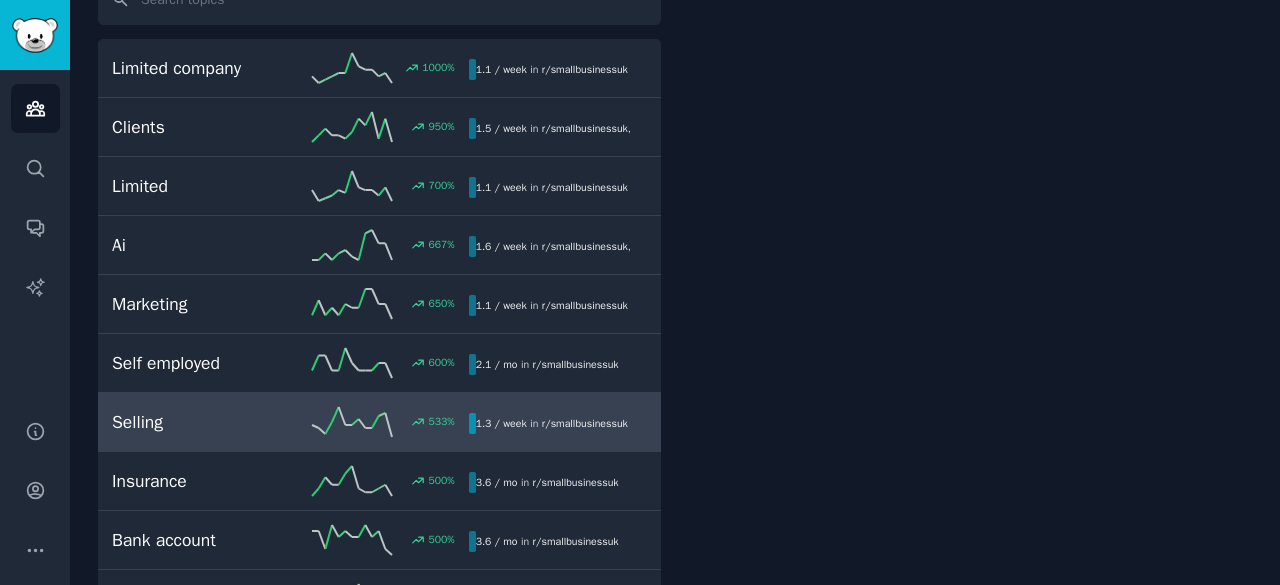scroll, scrollTop: 111, scrollLeft: 0, axis: vertical 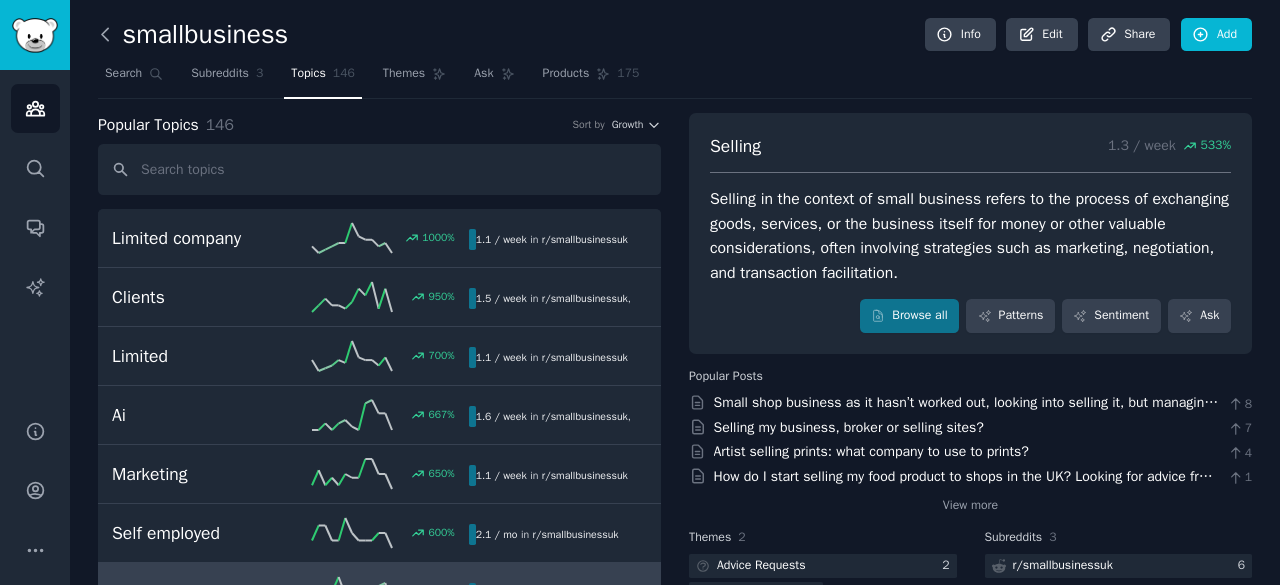 click 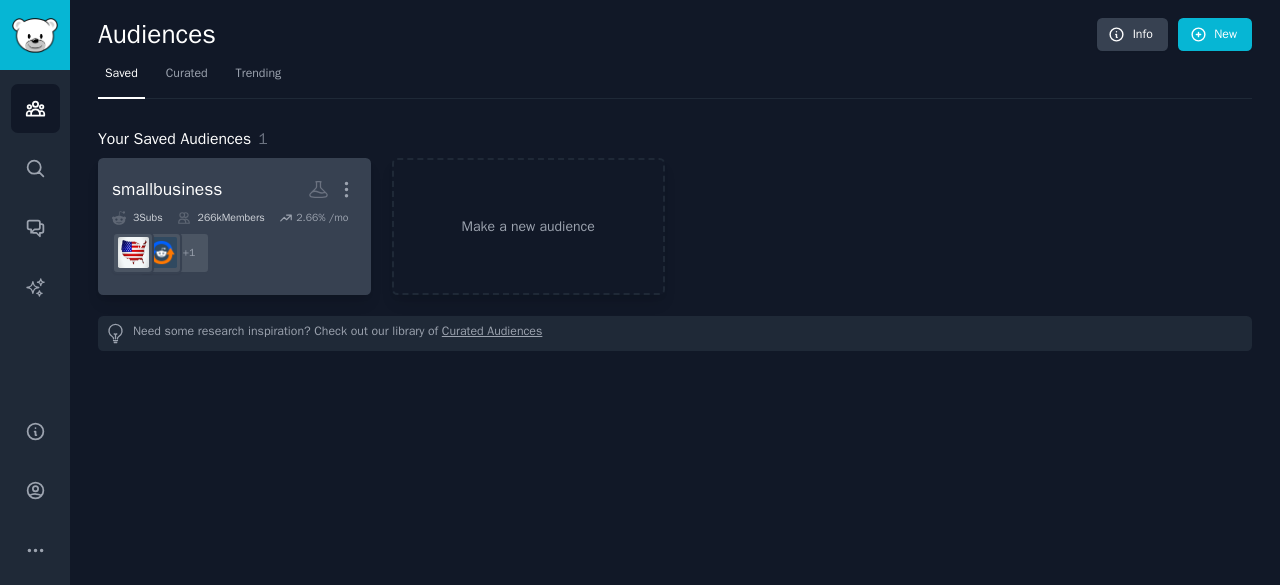 click on "+ 1" at bounding box center (234, 253) 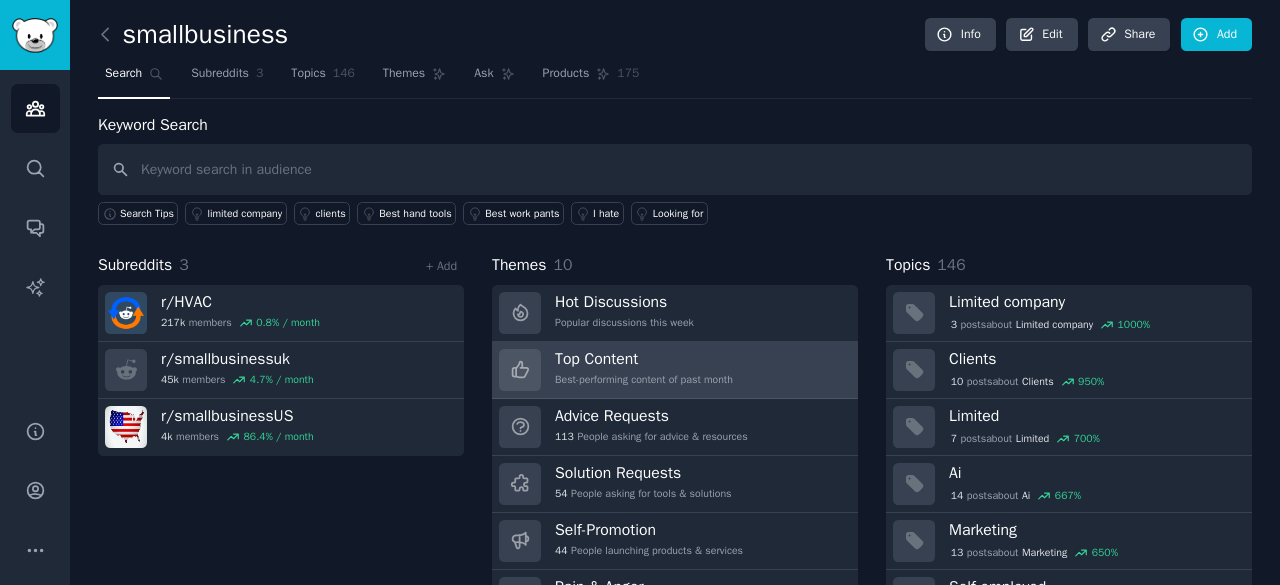 click on "Top Content Best-performing content of past month" at bounding box center [644, 370] 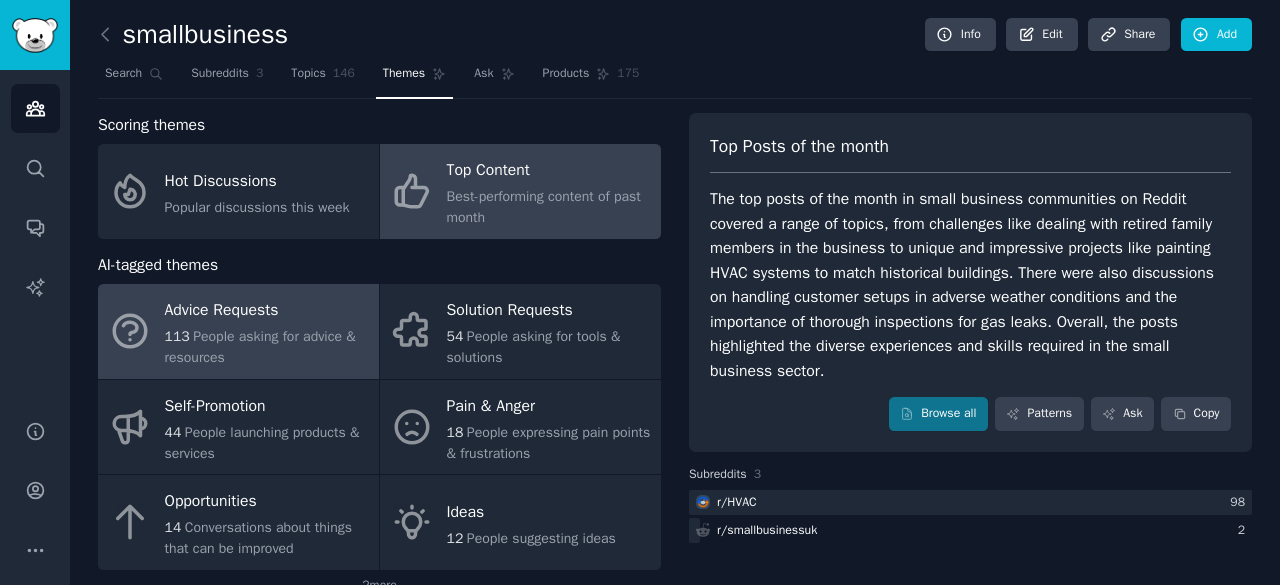 click on "People asking for advice & resources" at bounding box center (260, 347) 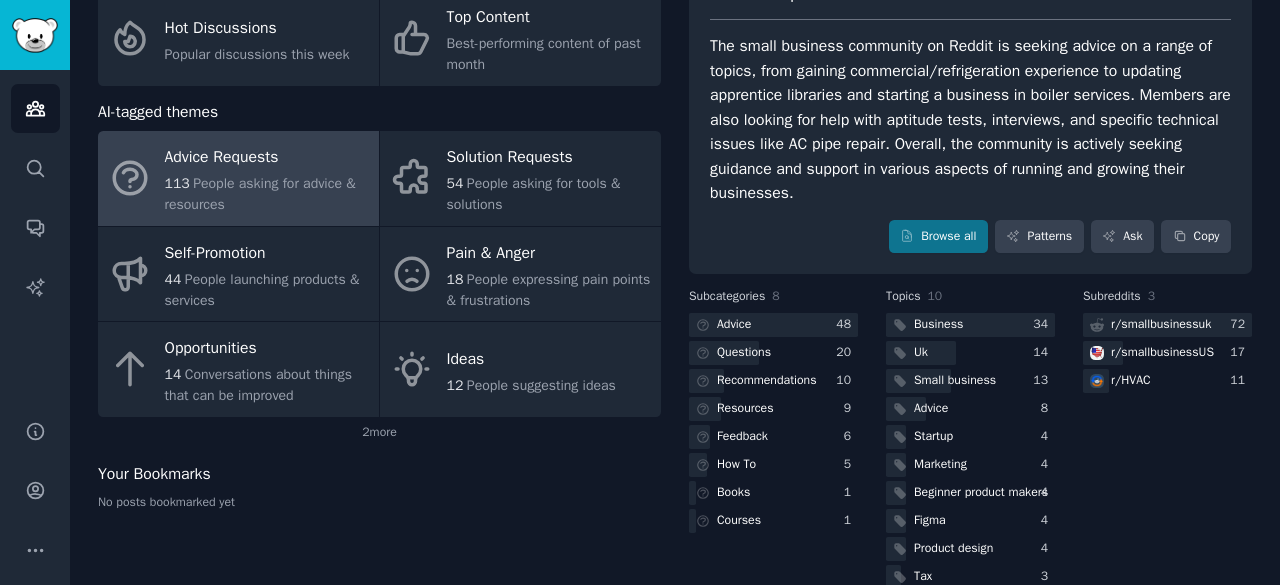 scroll, scrollTop: 186, scrollLeft: 0, axis: vertical 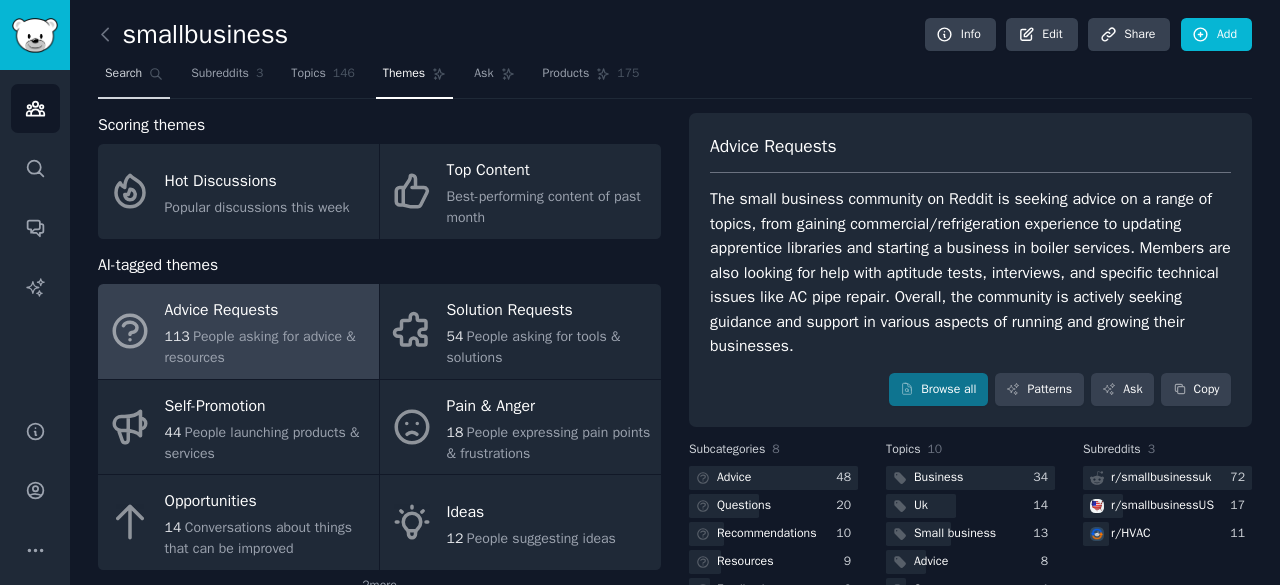 click on "Search" at bounding box center (123, 74) 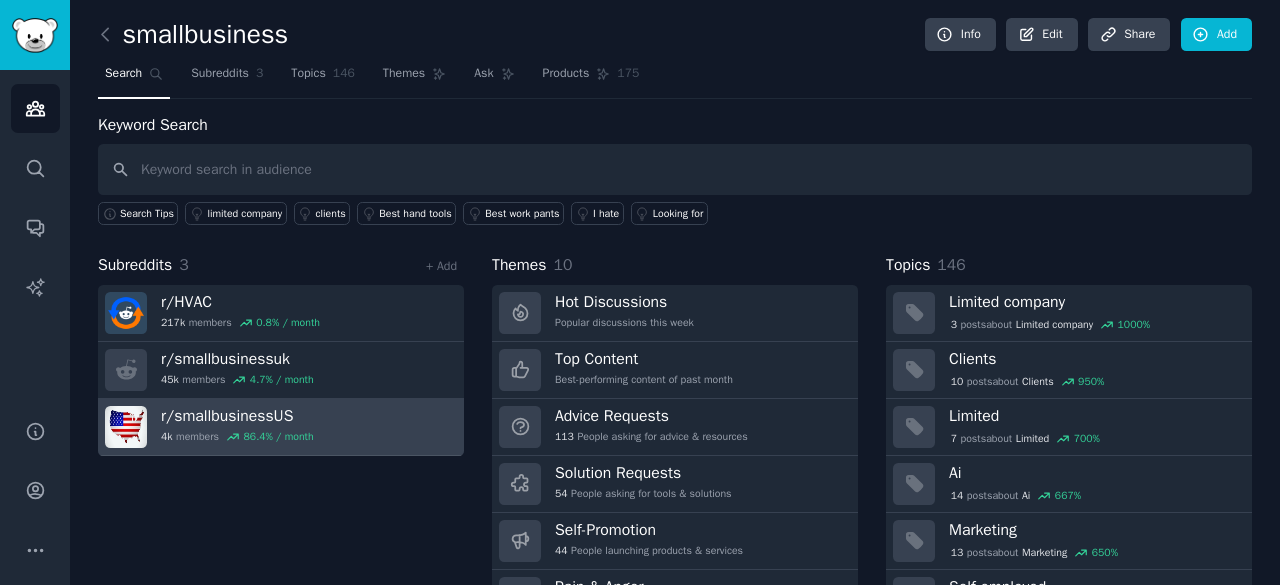 click on "r/ smallbusinessUS" at bounding box center [237, 416] 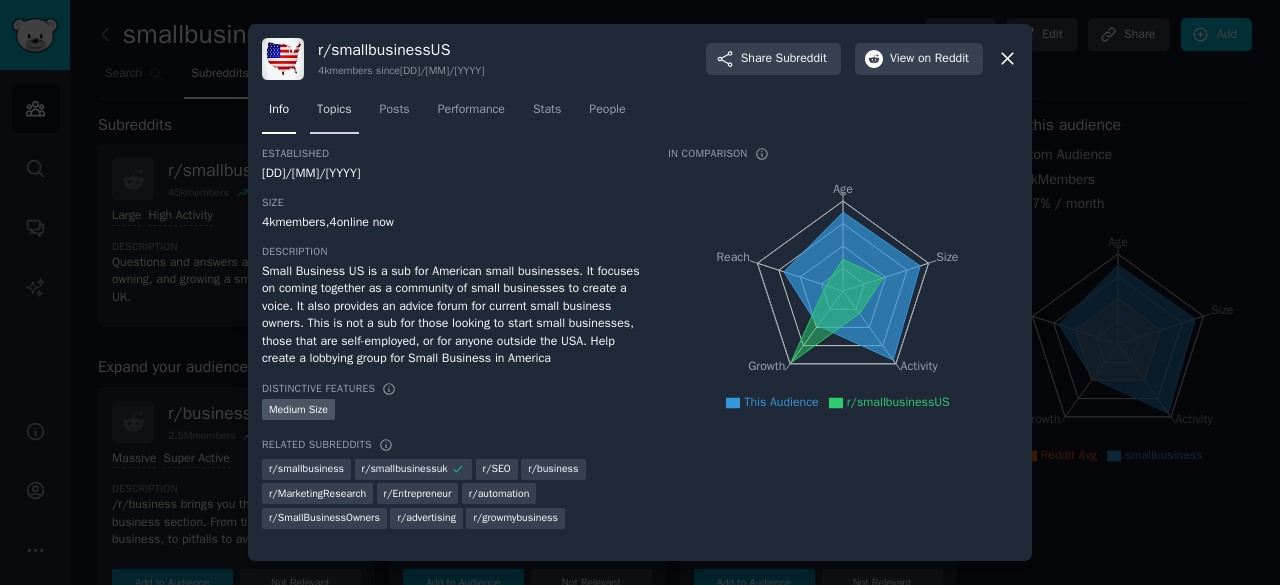 click on "Topics" at bounding box center [334, 110] 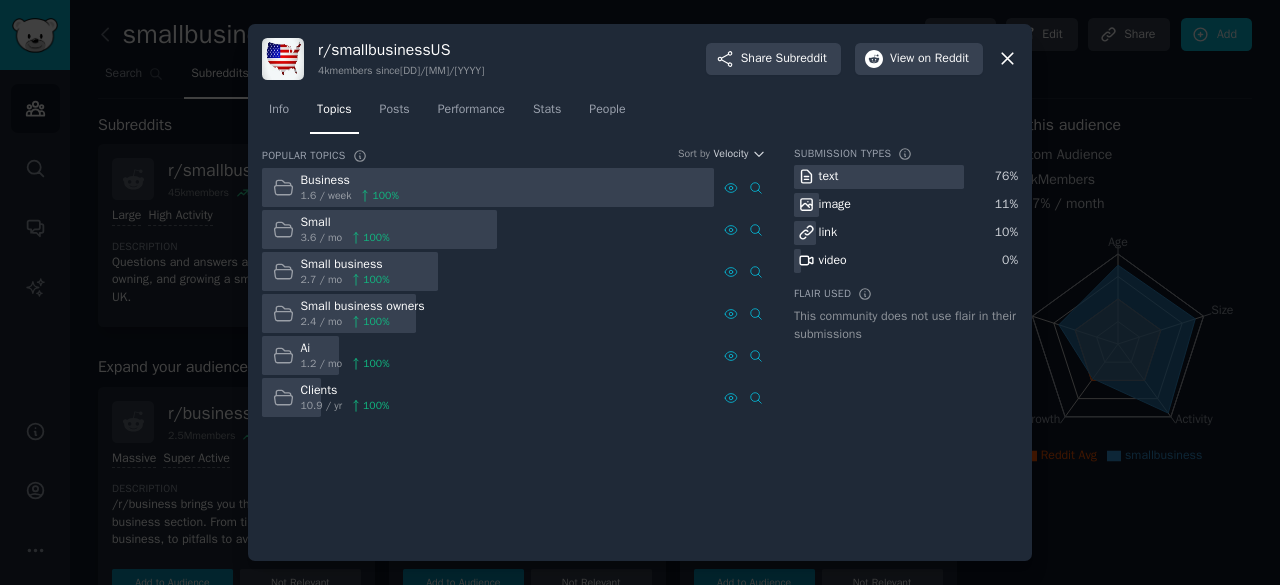 click on "Business" at bounding box center (350, 181) 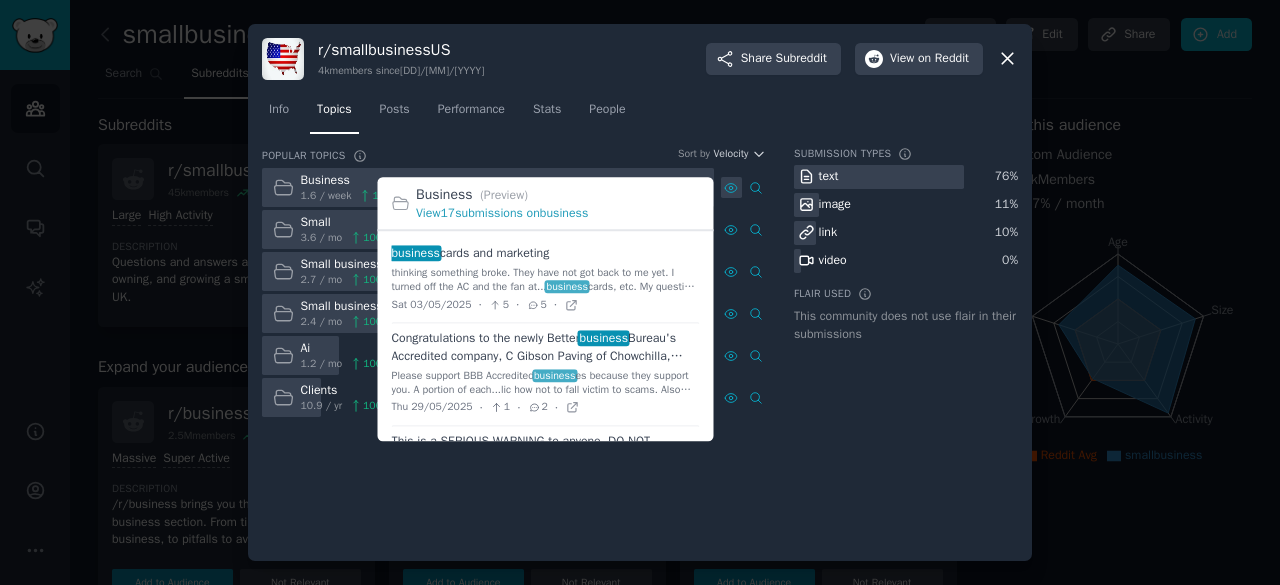 click 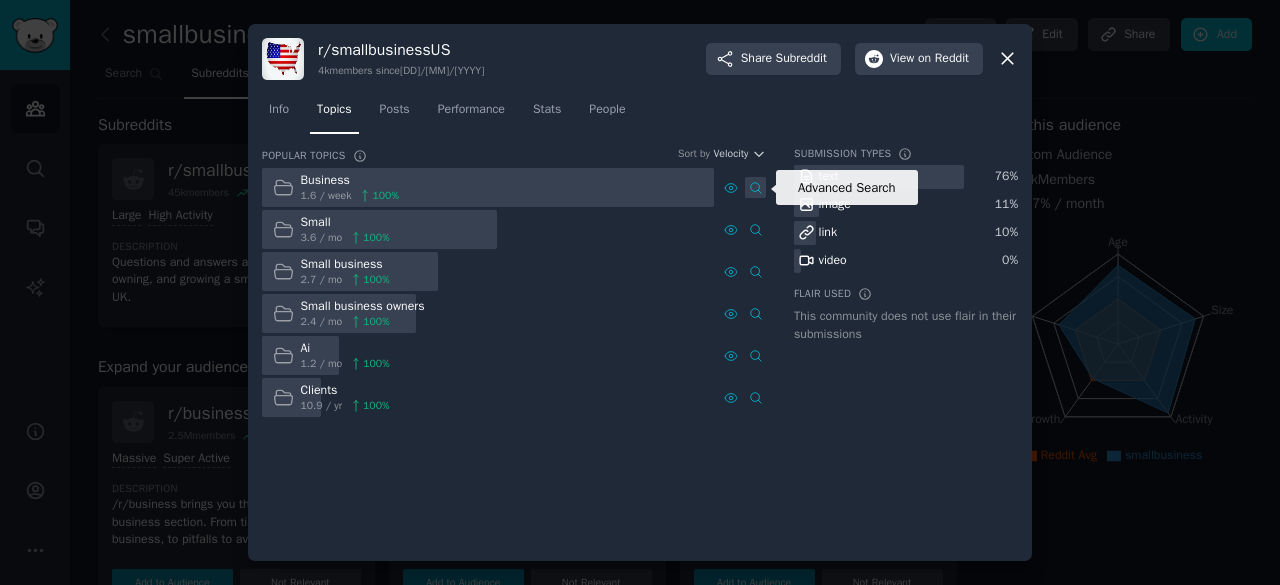 click 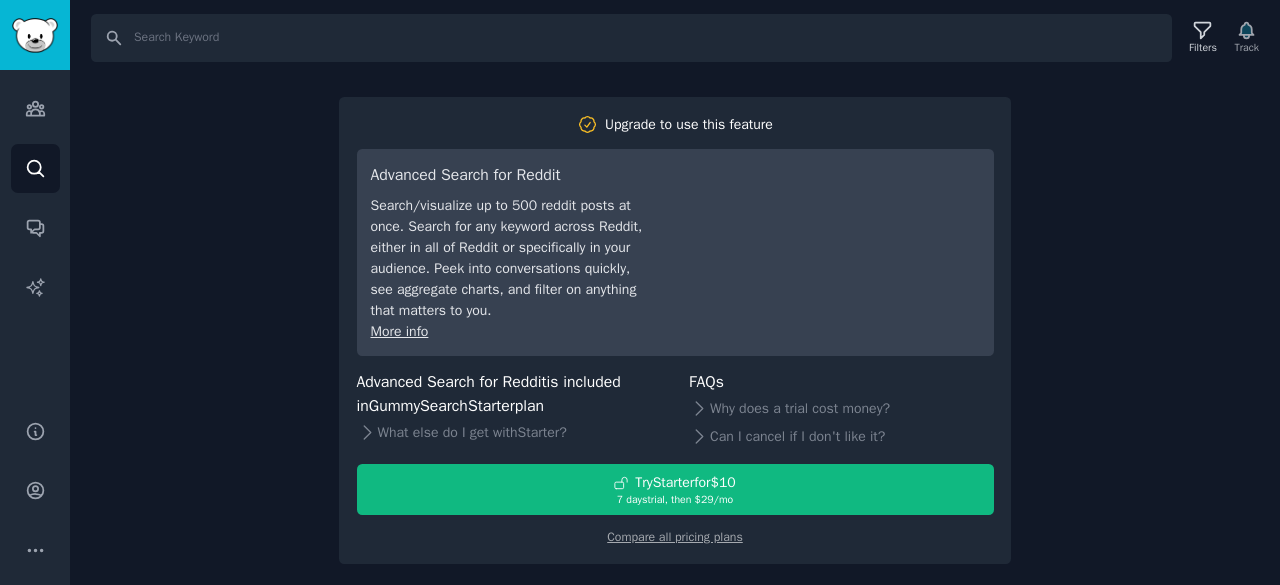 click on "Search Filters Track Upgrade to use this feature Advanced Search for Reddit Search/visualize up to 500 reddit posts at once. Search for any keyword across Reddit, either in all of Reddit or specifically in your audience. Peek into conversations quickly, see aggregate charts, and filter on anything that matters to you. More info Advanced Search for Reddit  is included in  GummySearch  Starter  plan What else do I get with  Starter ? FAQs Why does a trial cost money? Can I cancel if I don't like it? Try  Starter  for  $10 7 days  trial, then $ 29 /mo Compare all pricing plans" at bounding box center (675, 292) 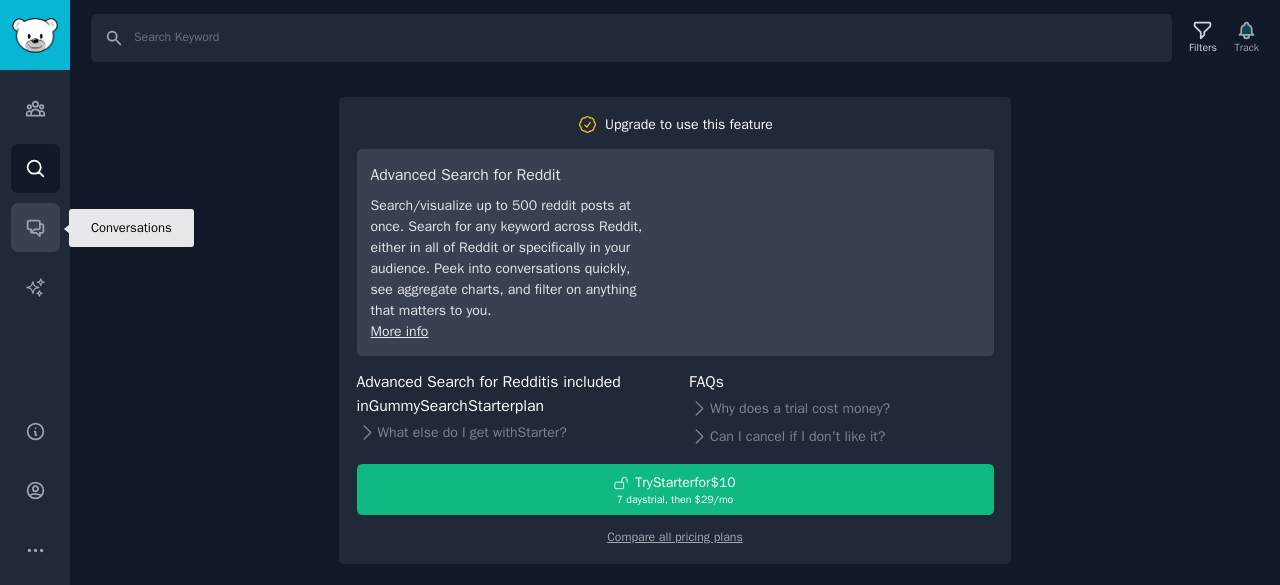 click 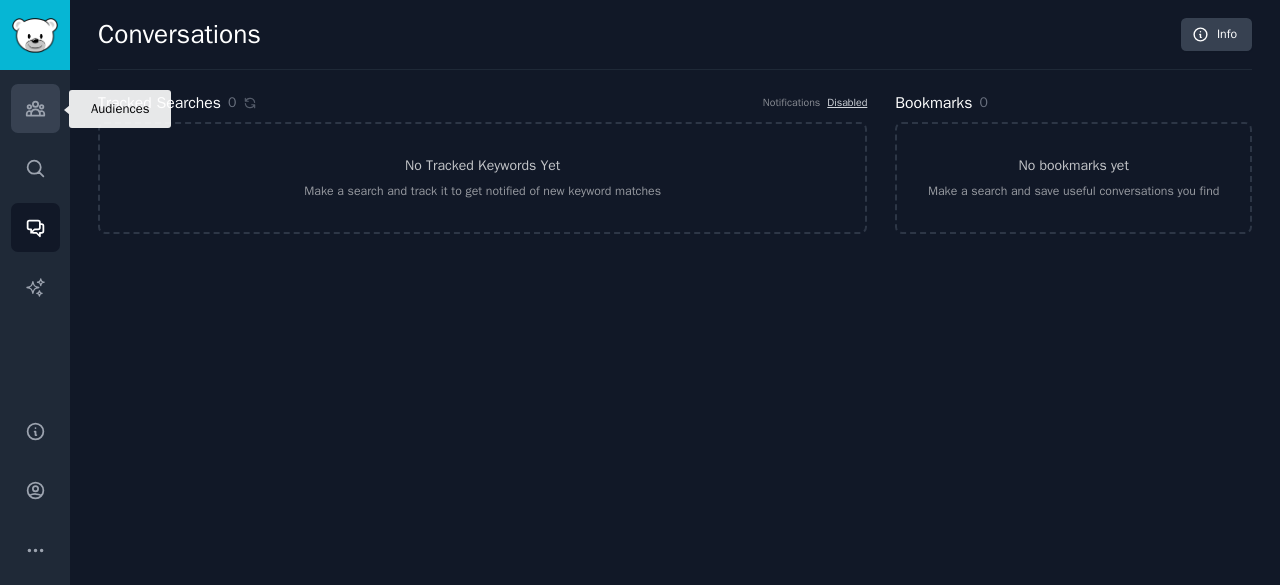 click on "Audiences" at bounding box center [35, 108] 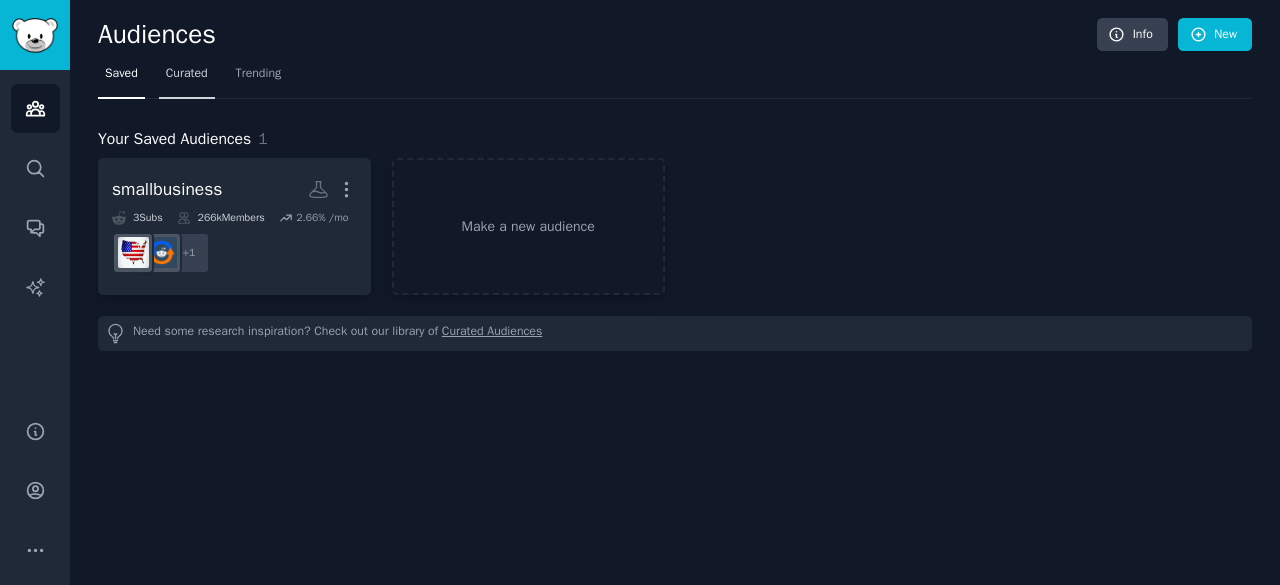 click on "Curated" at bounding box center [187, 78] 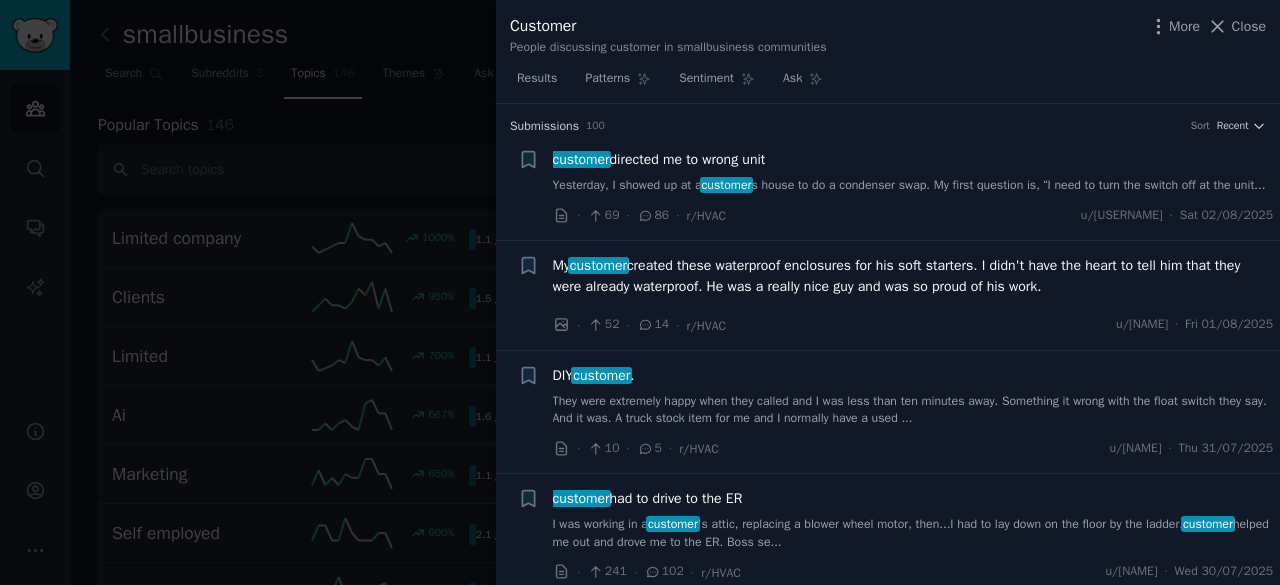 scroll, scrollTop: 0, scrollLeft: 0, axis: both 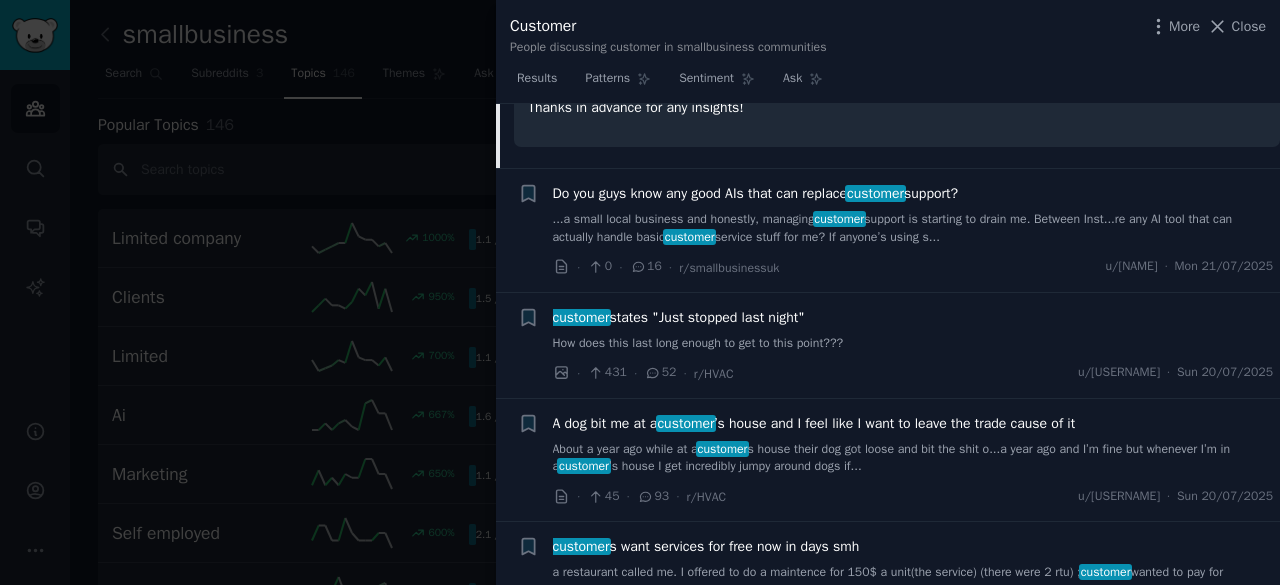 click on "...a small local business and honestly, managing customer support is starting to drain me. Between Inst...re any AI tool that can actually handle basic customer service stuff for me?
If anyone’s using s..." at bounding box center (913, 228) 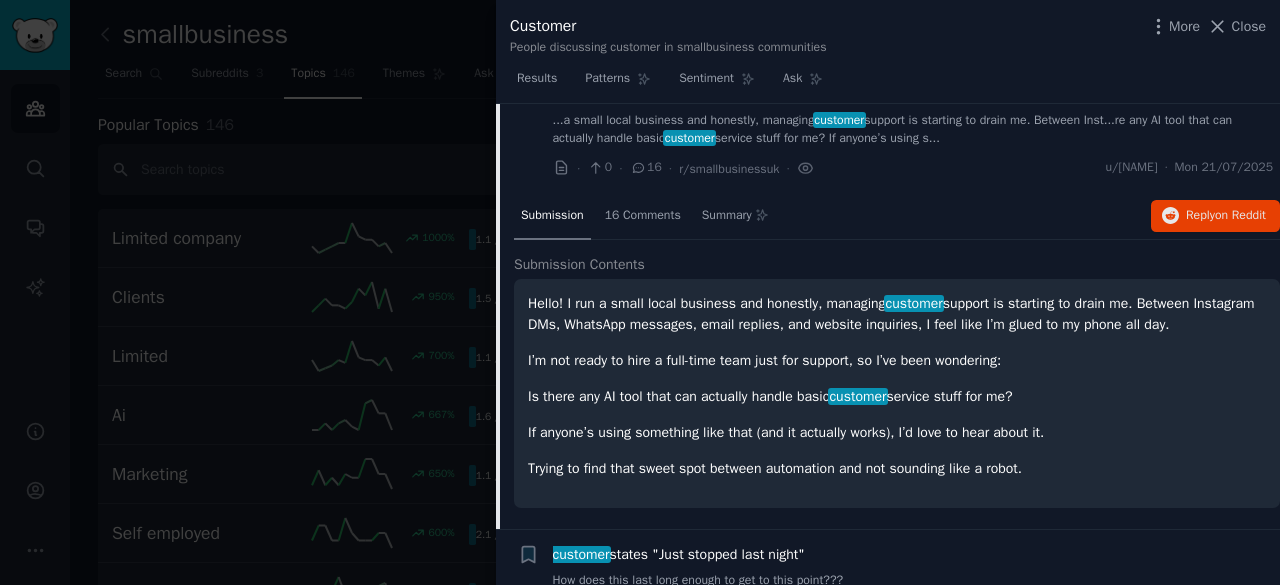 scroll, scrollTop: 862, scrollLeft: 0, axis: vertical 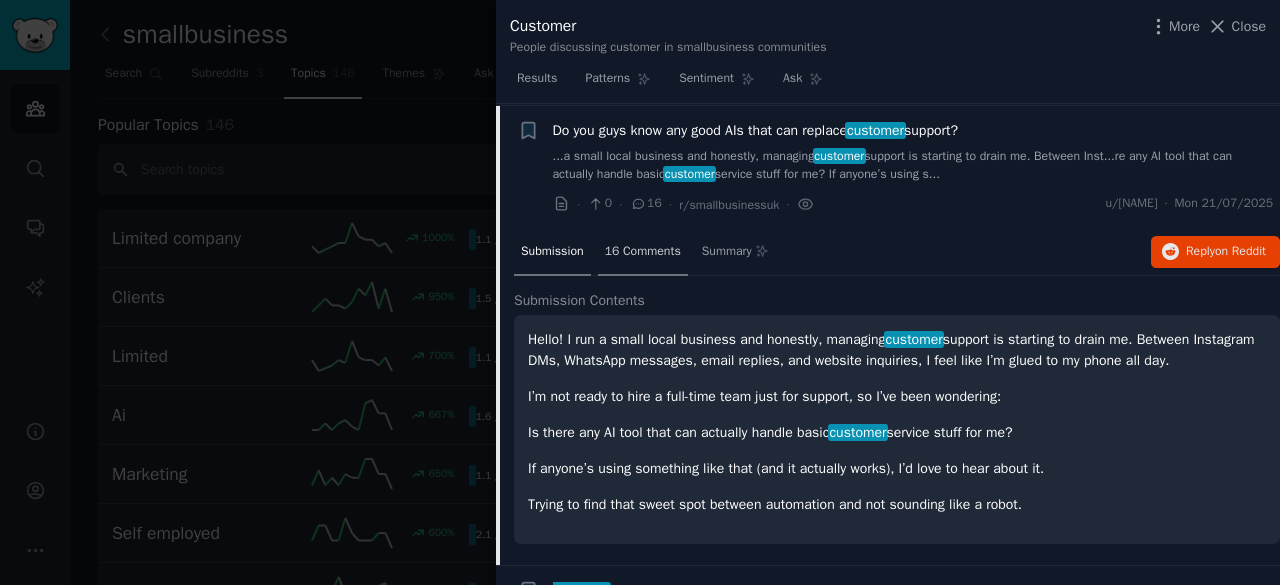 click on "16 Comments" at bounding box center [643, 252] 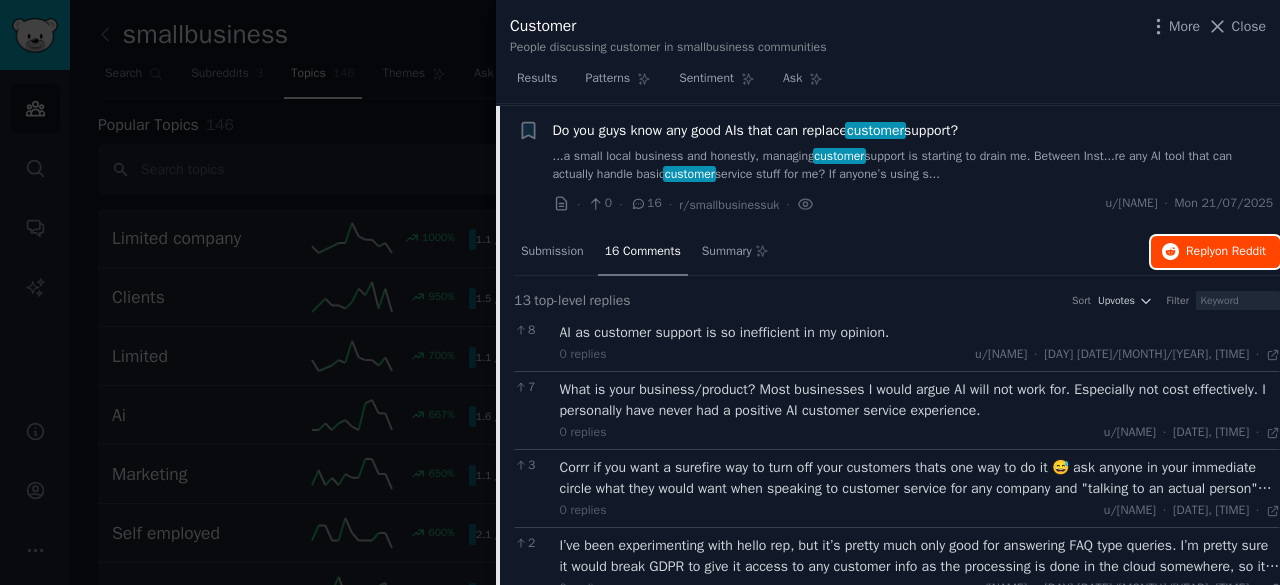 click on "Reply  on Reddit" at bounding box center [1226, 252] 